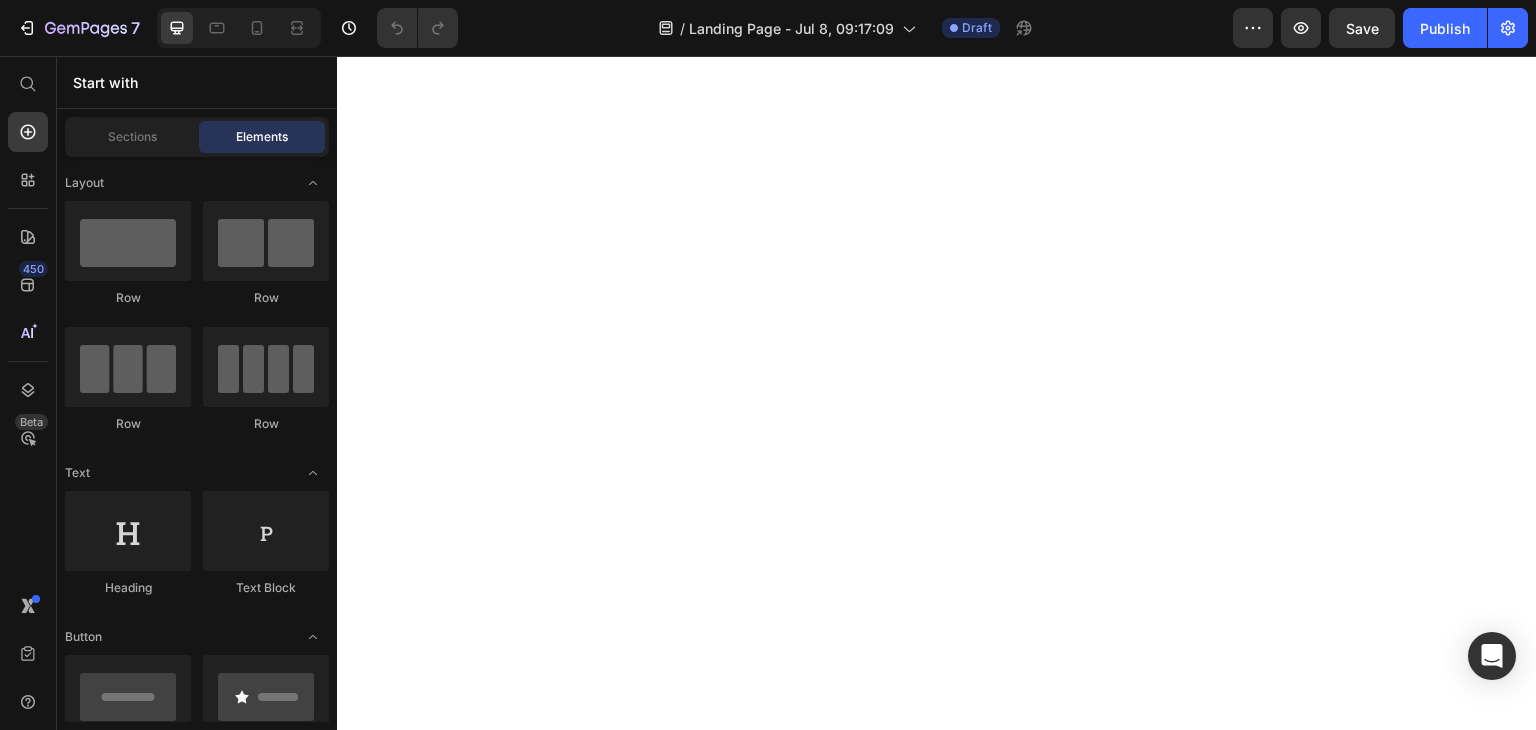 scroll, scrollTop: 0, scrollLeft: 0, axis: both 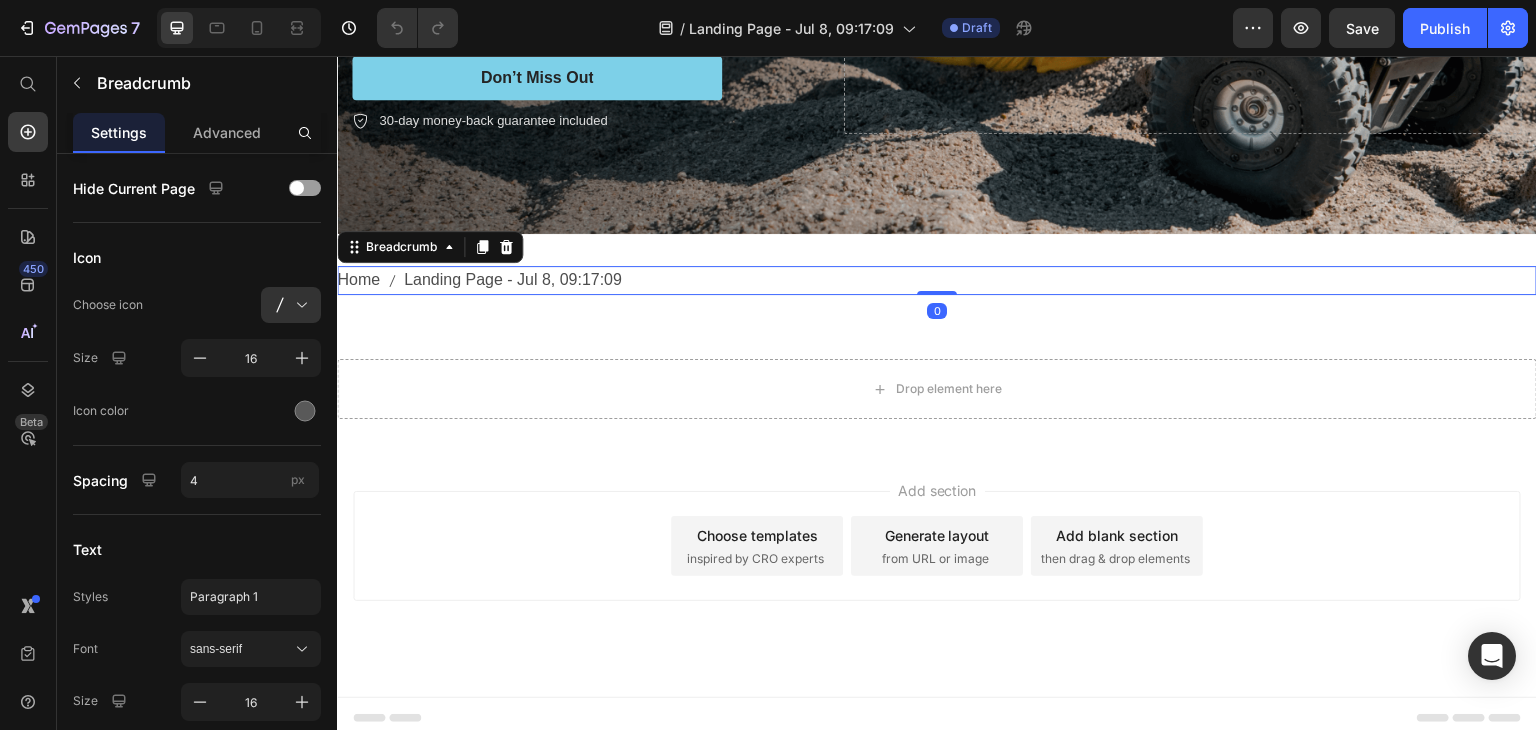 click on "Landing Page - Jul 8, 09:17:09" at bounding box center [513, 280] 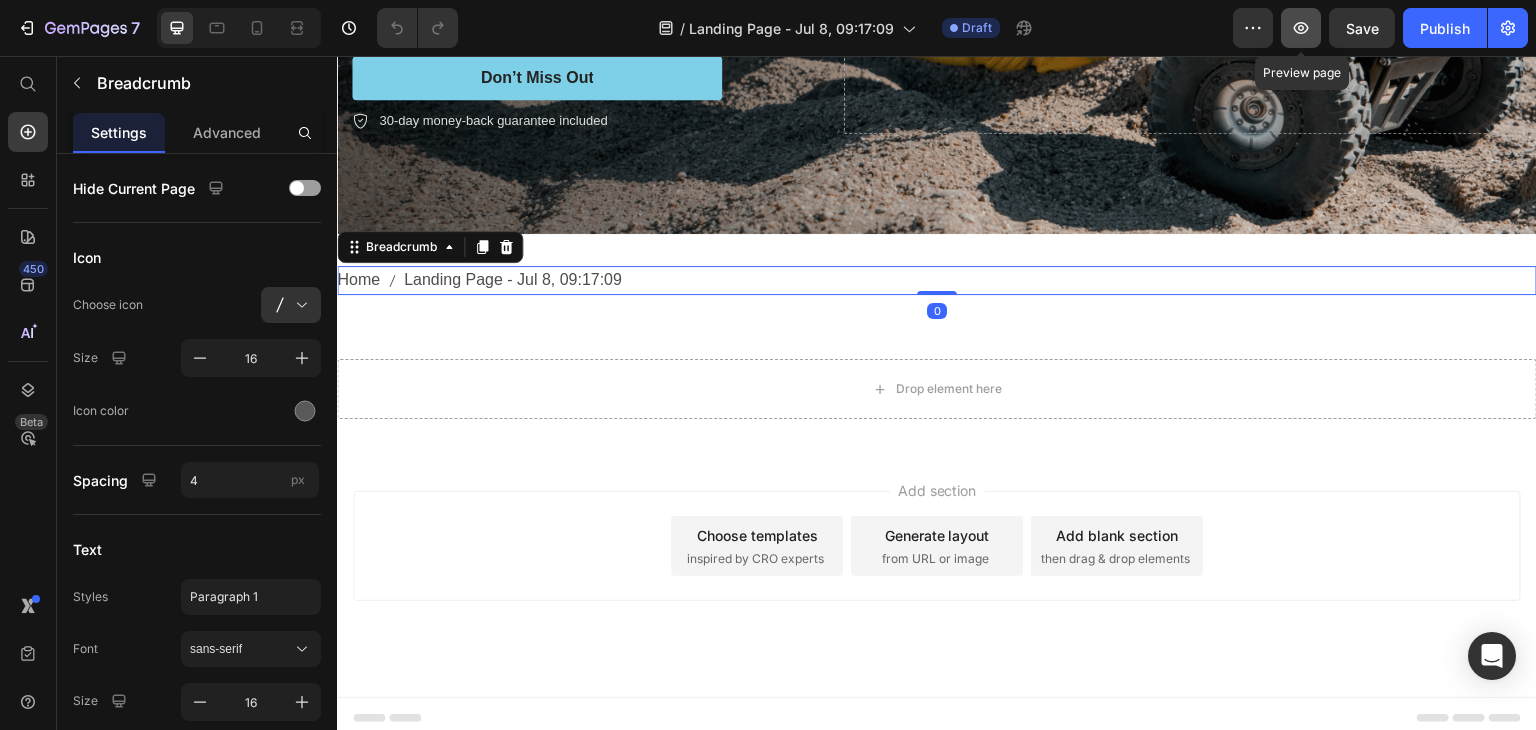 click 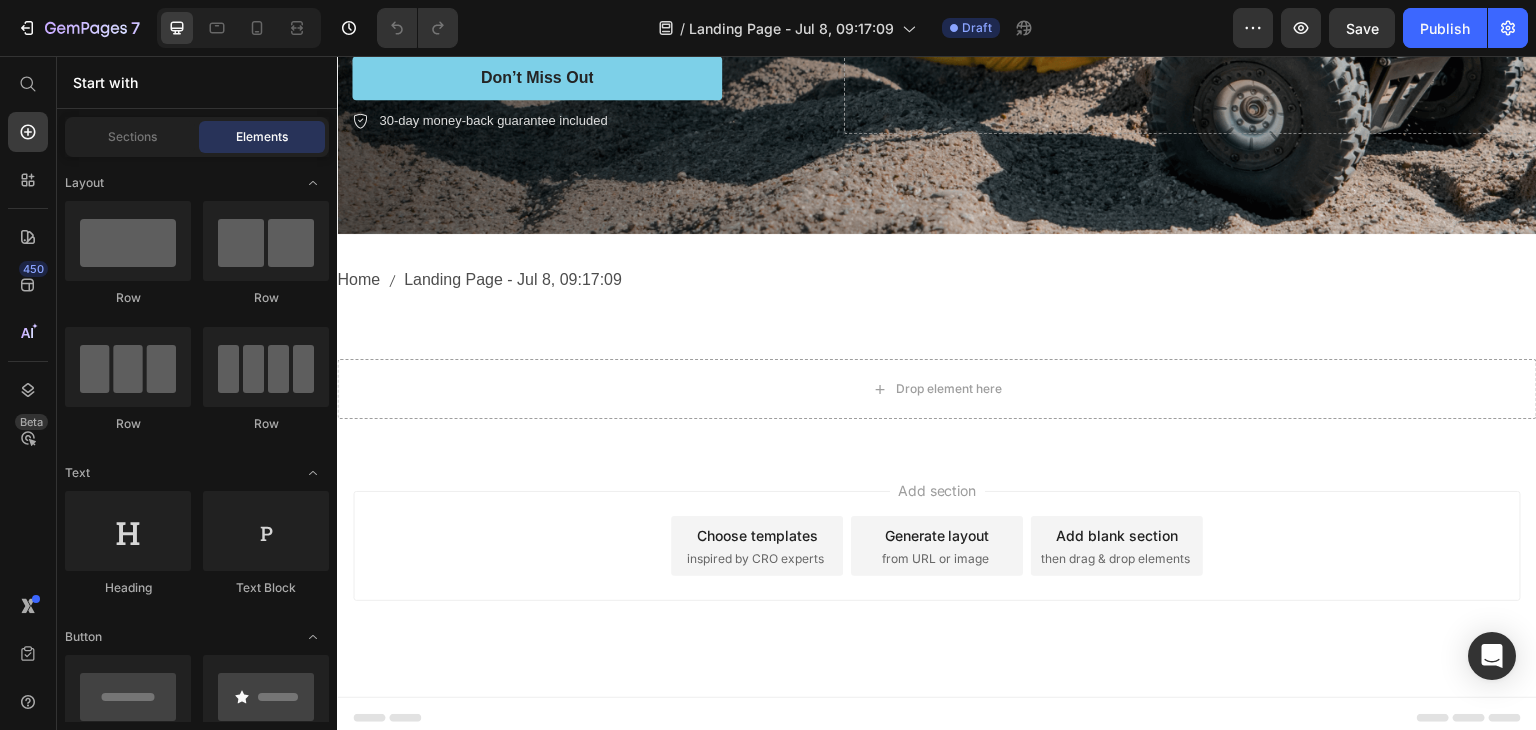 click 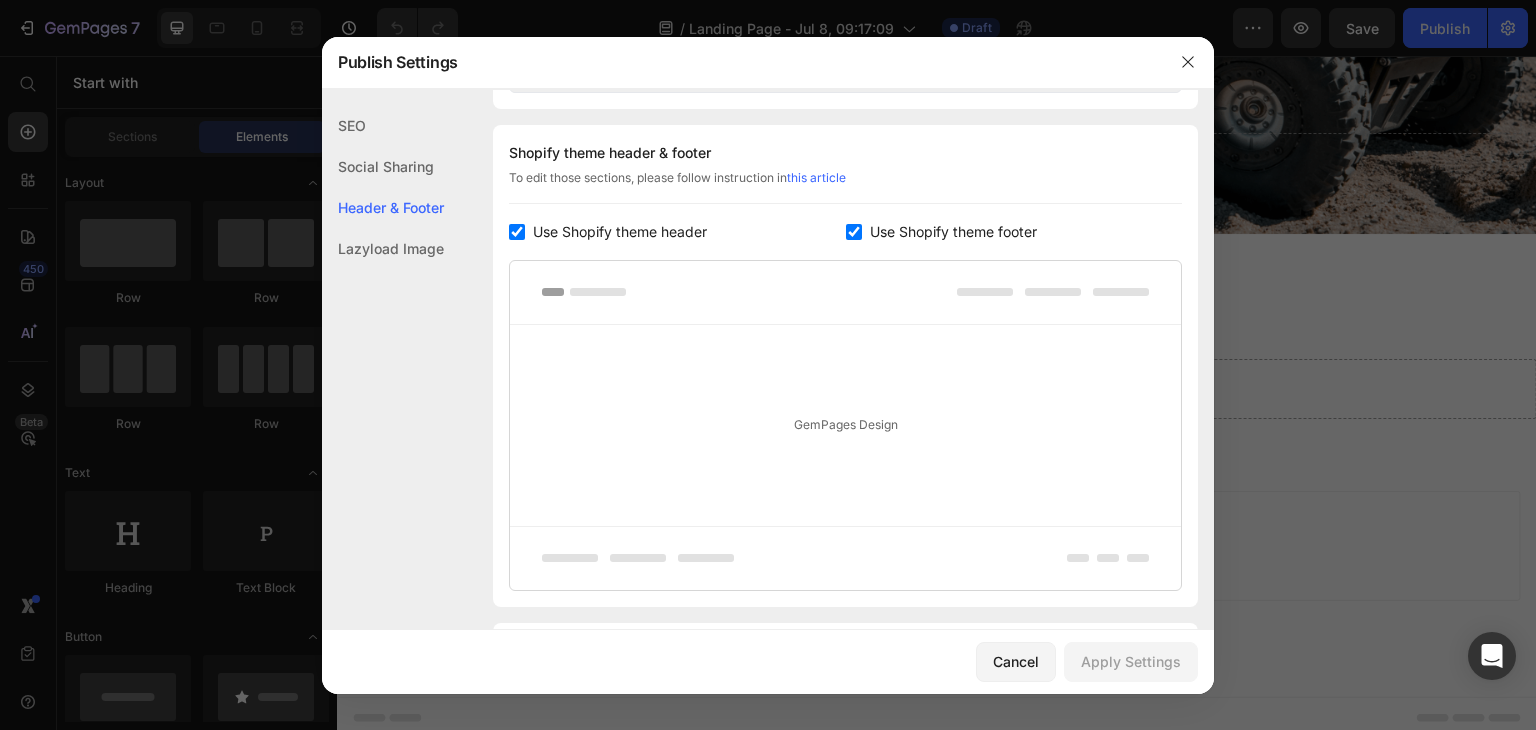 scroll, scrollTop: 936, scrollLeft: 0, axis: vertical 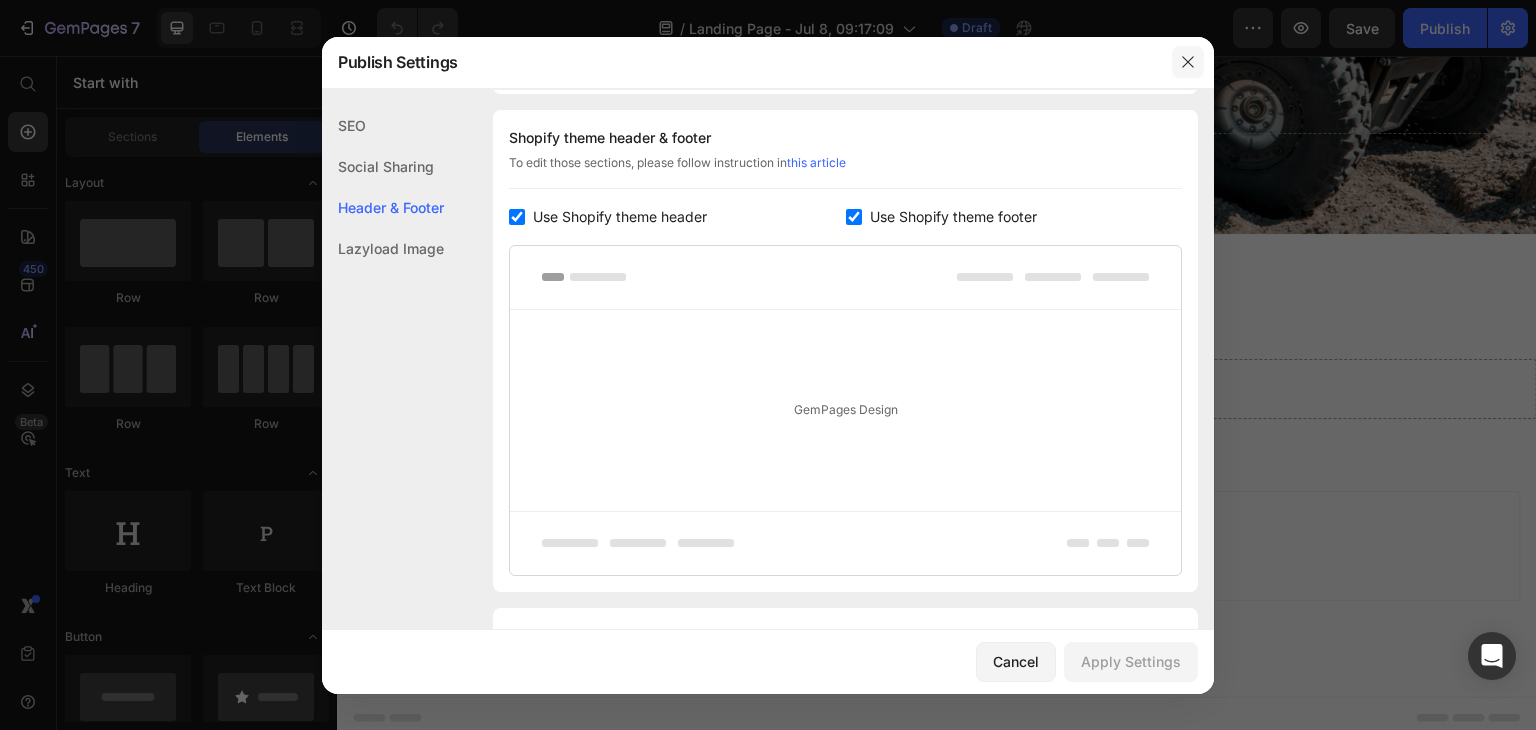 click 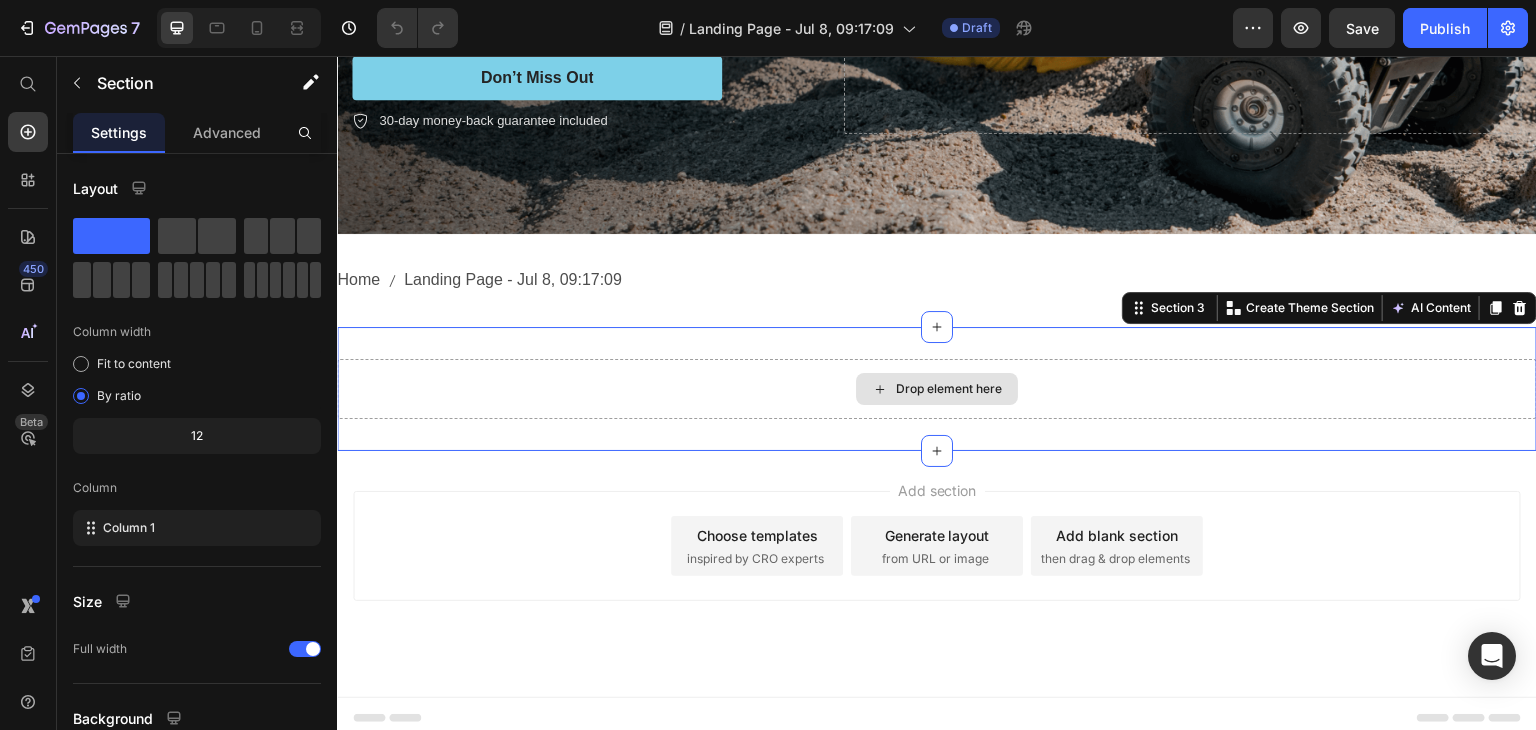 click on "Drop element here" at bounding box center (937, 389) 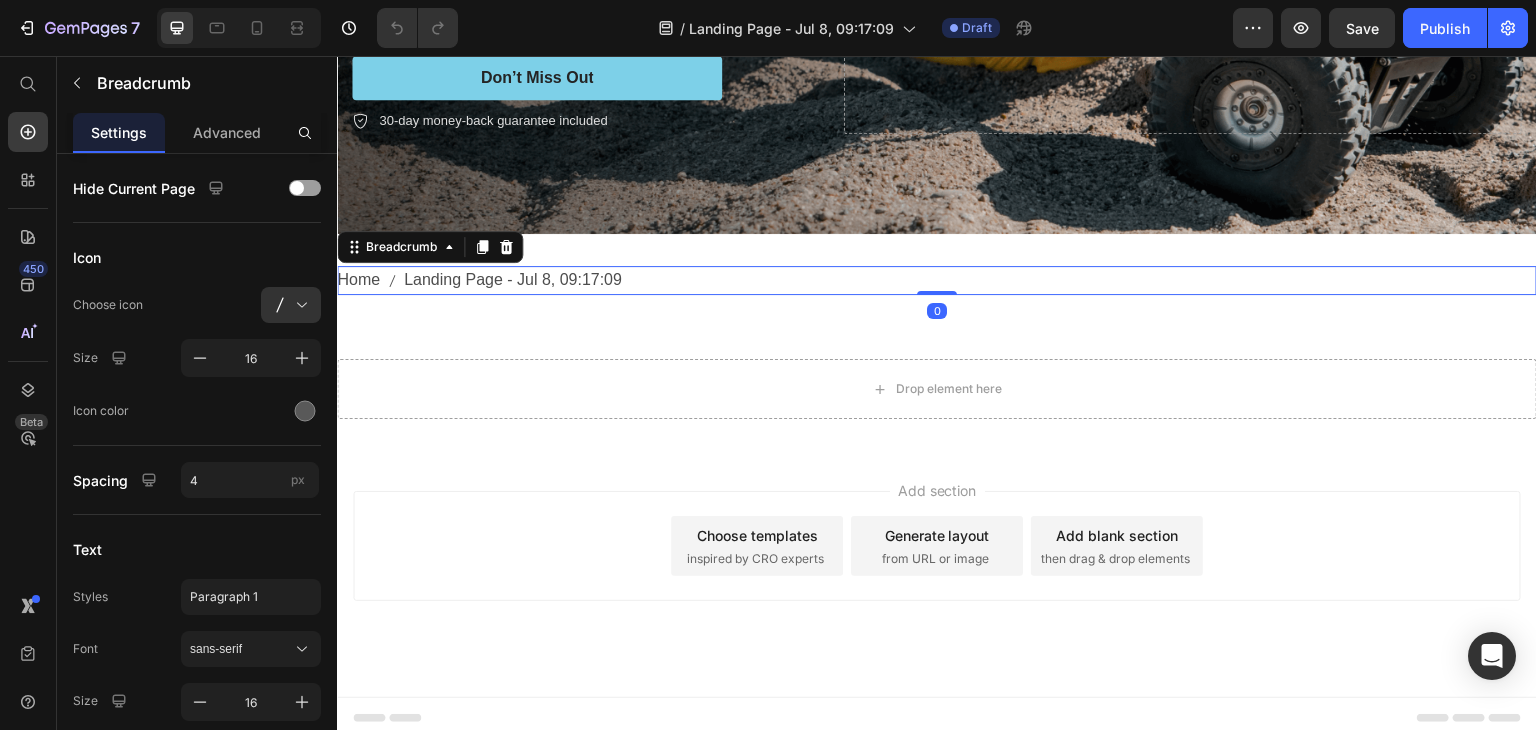click on "Landing Page - Jul 8, 09:17:09" at bounding box center (513, 280) 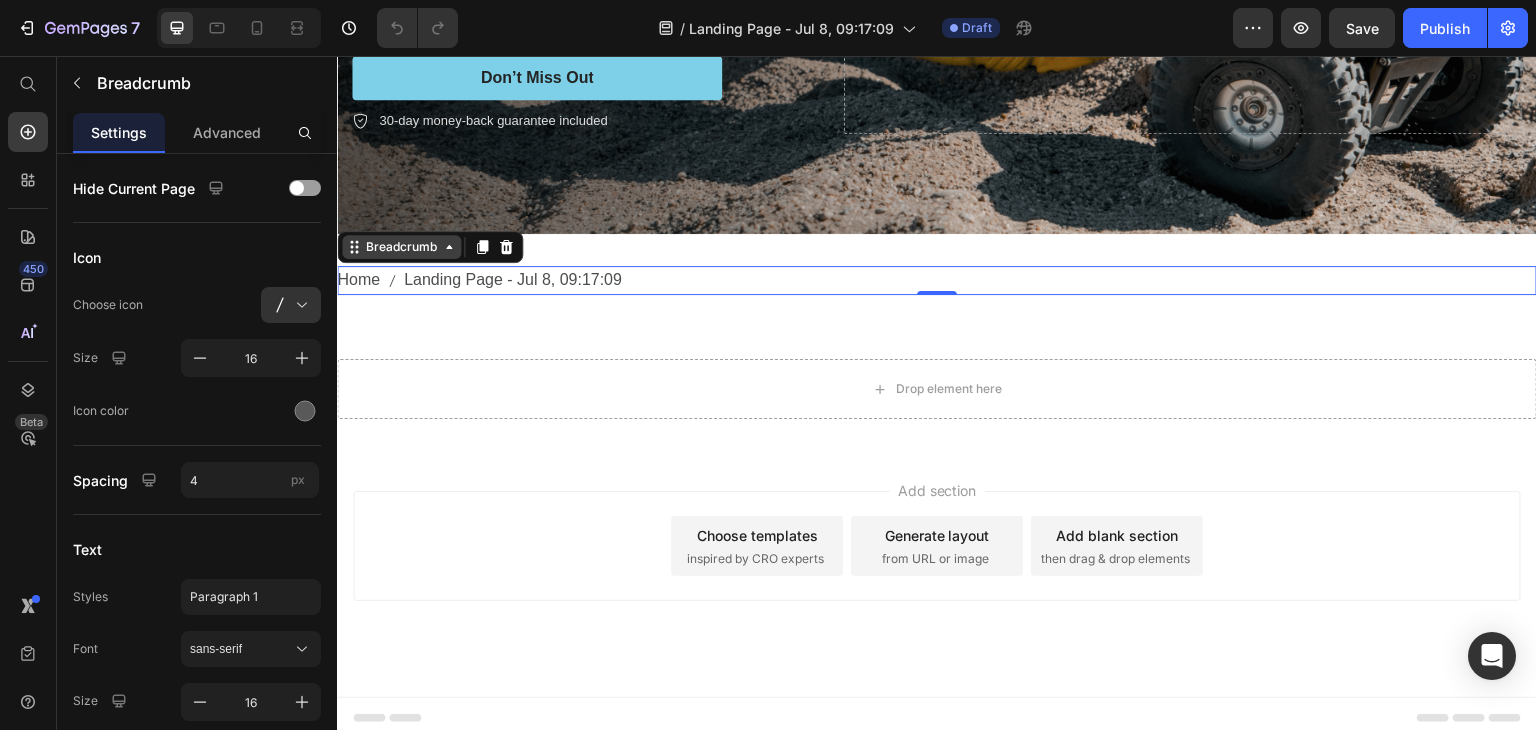 click 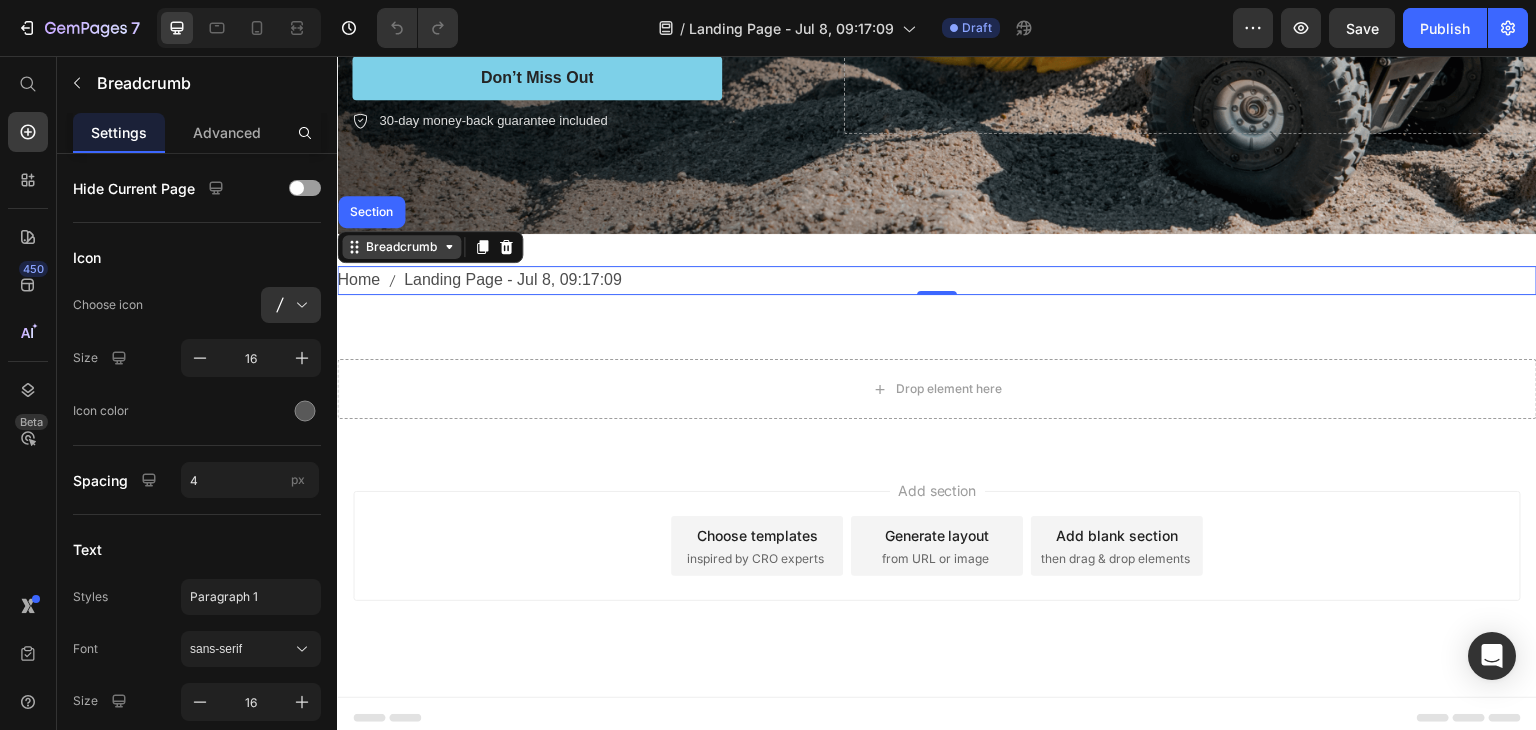 click 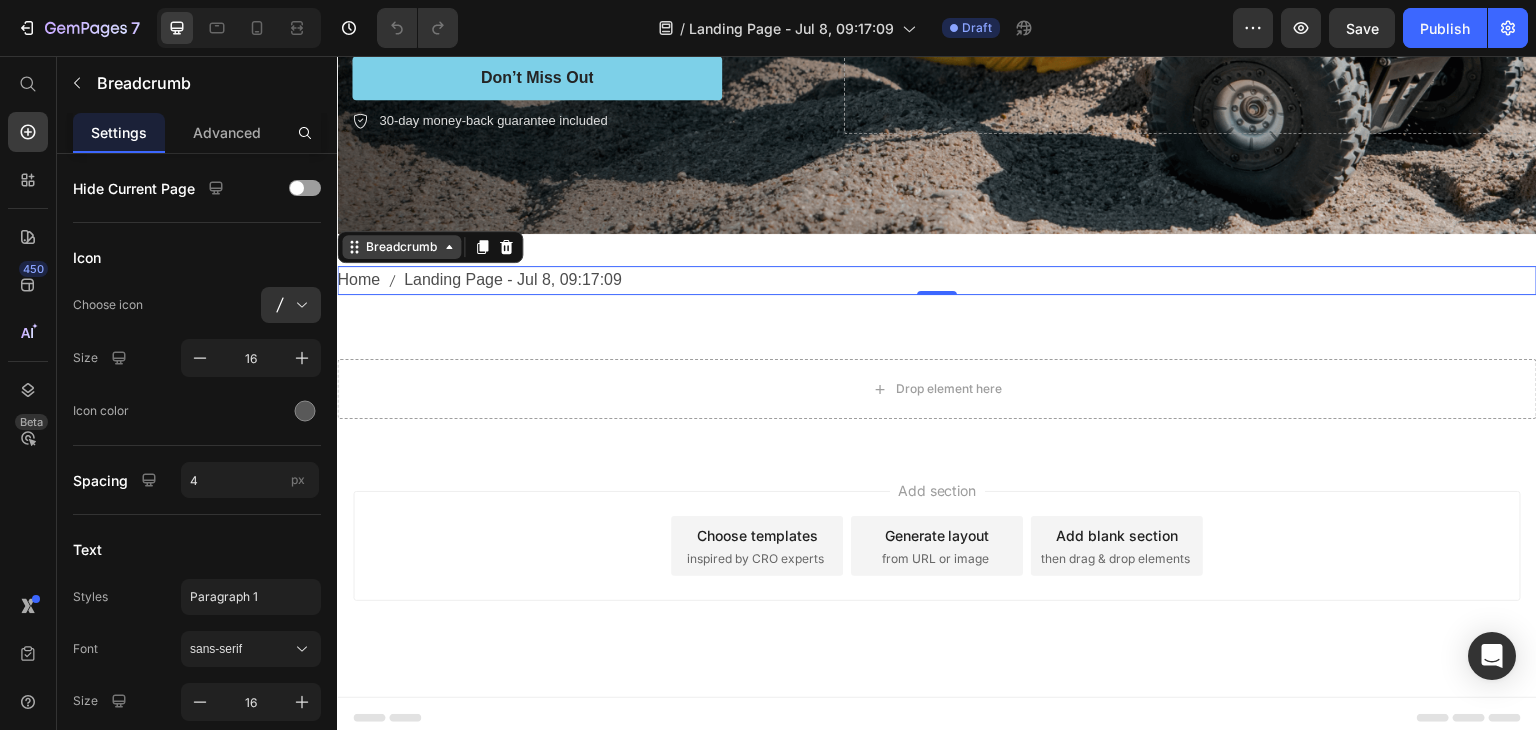 click 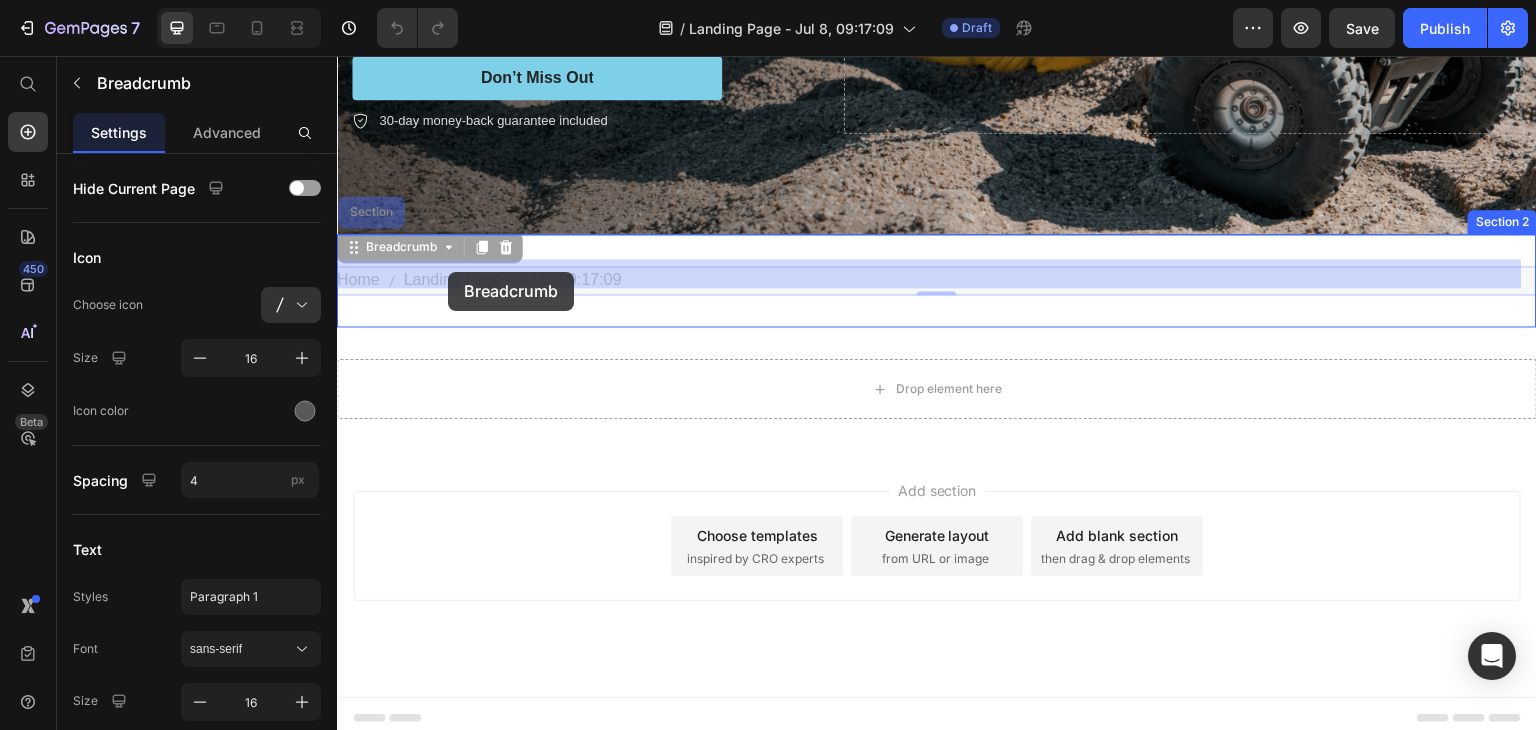 drag, startPoint x: 451, startPoint y: 243, endPoint x: 448, endPoint y: 272, distance: 29.15476 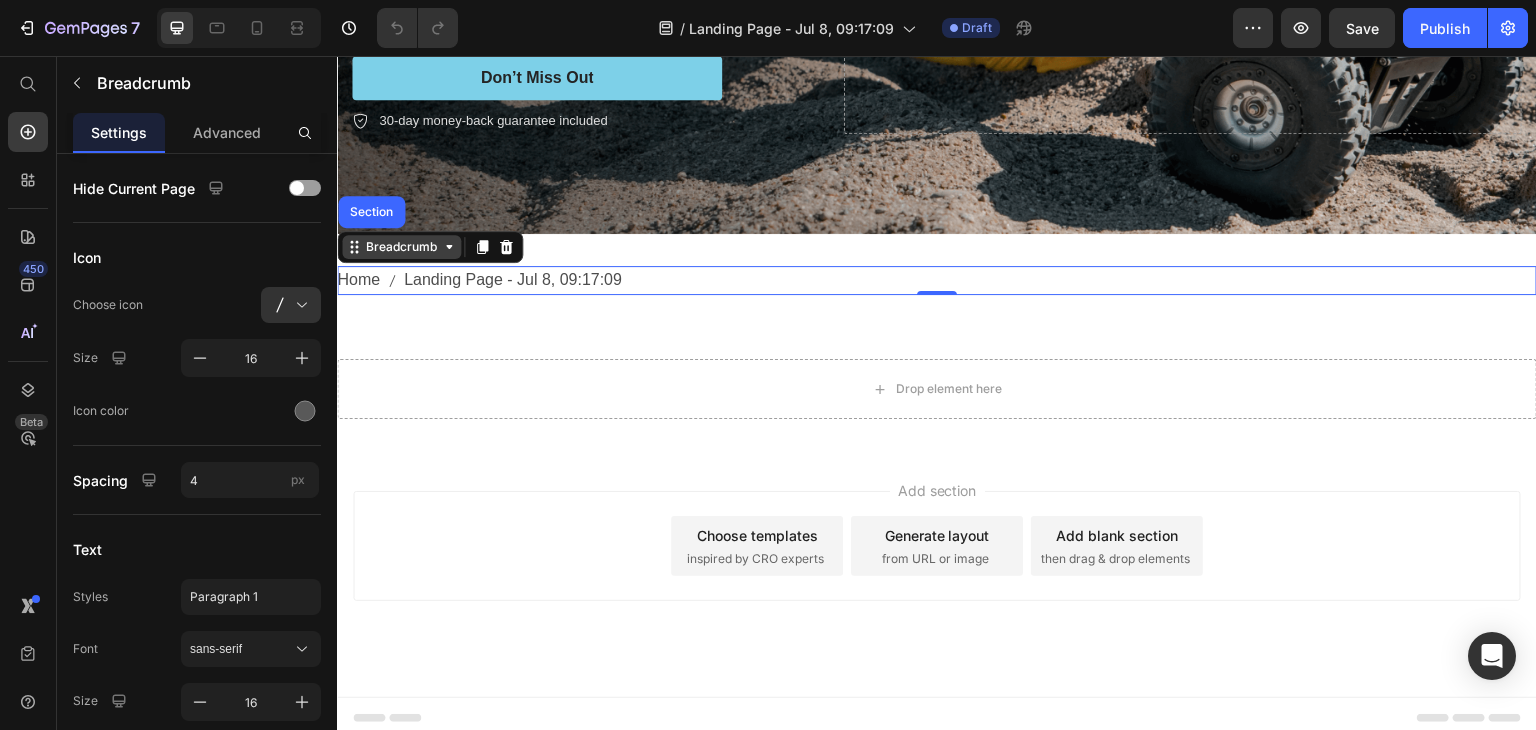 click 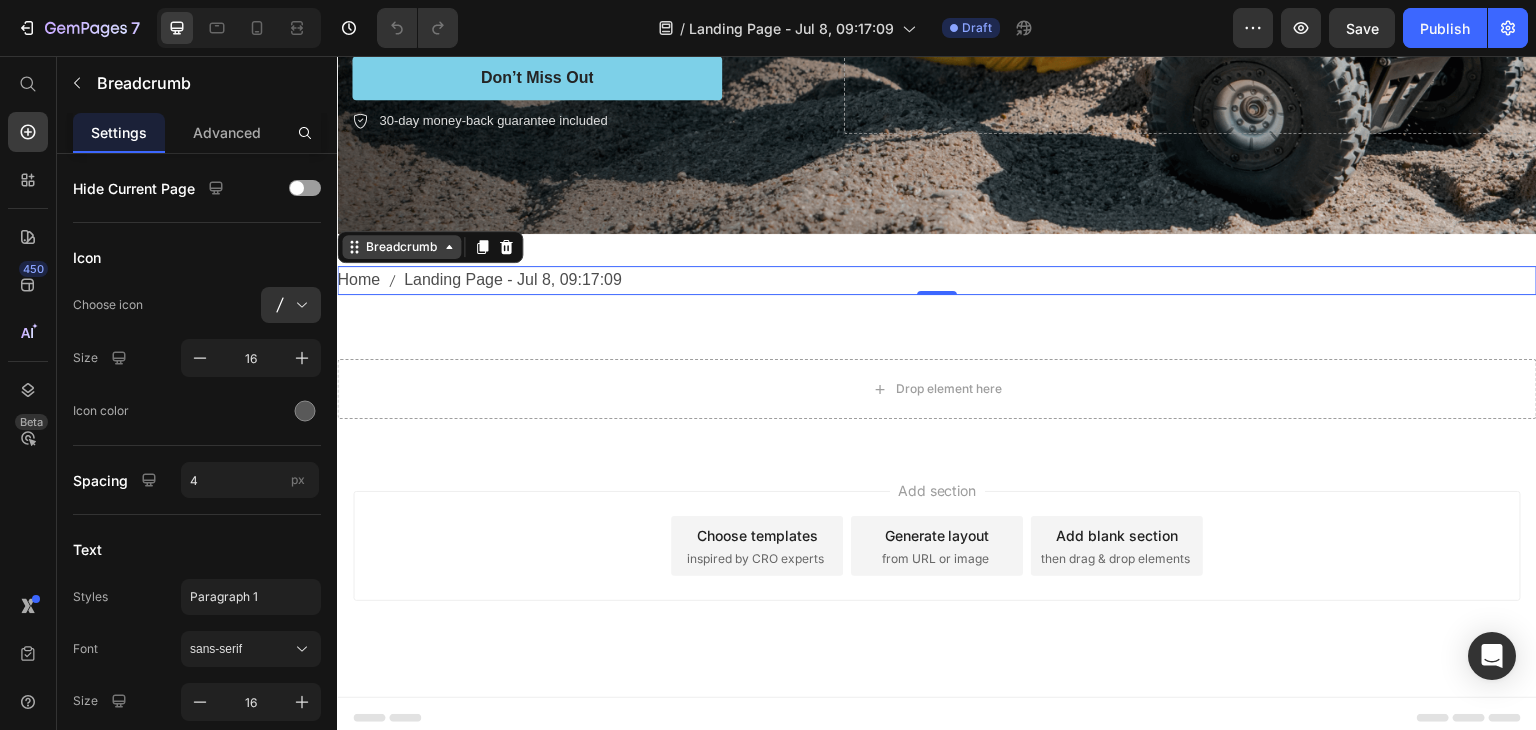 click 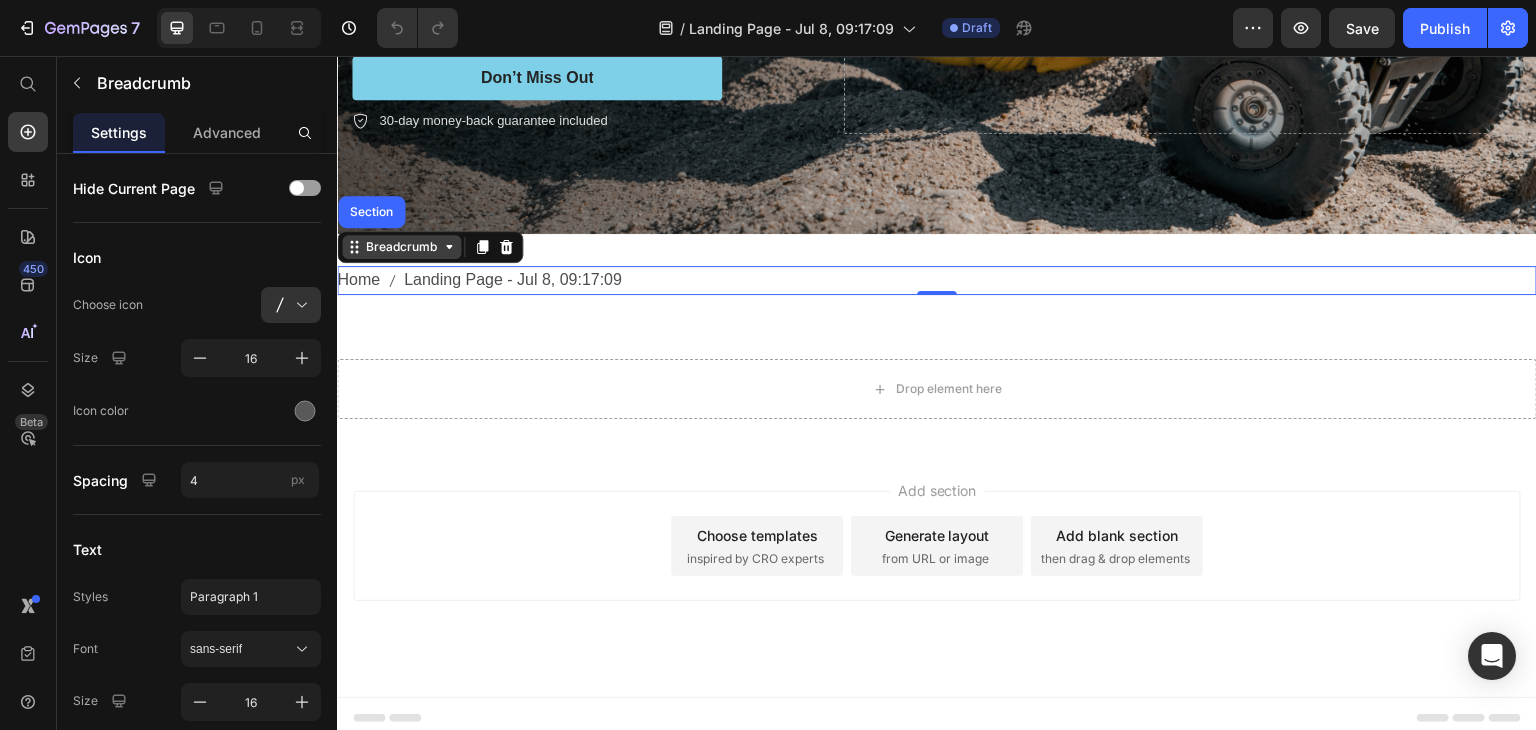 click 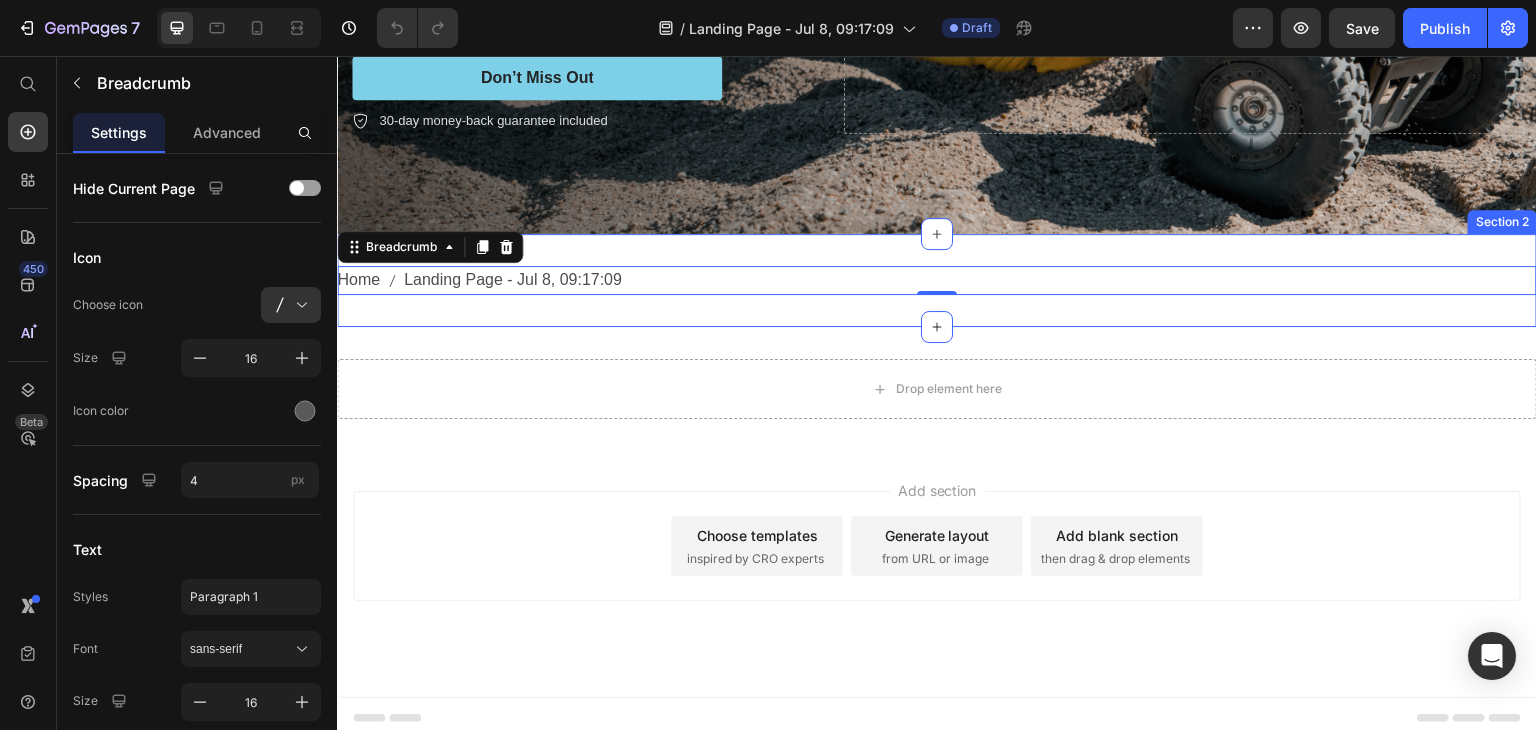 click on "Home
Landing Page - Jul 8, 09:17:09" at bounding box center (937, 280) 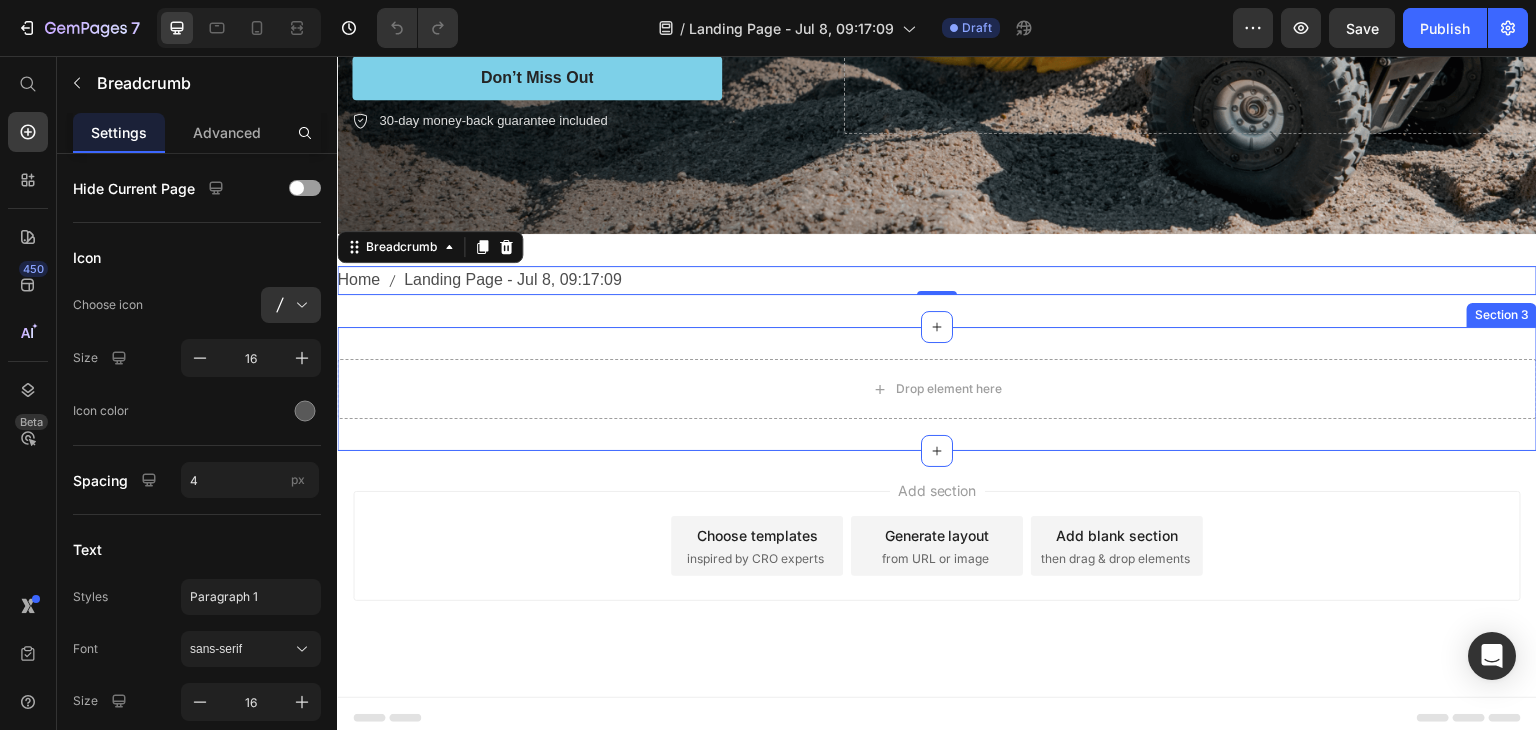 click on "Drop element here" at bounding box center (937, 389) 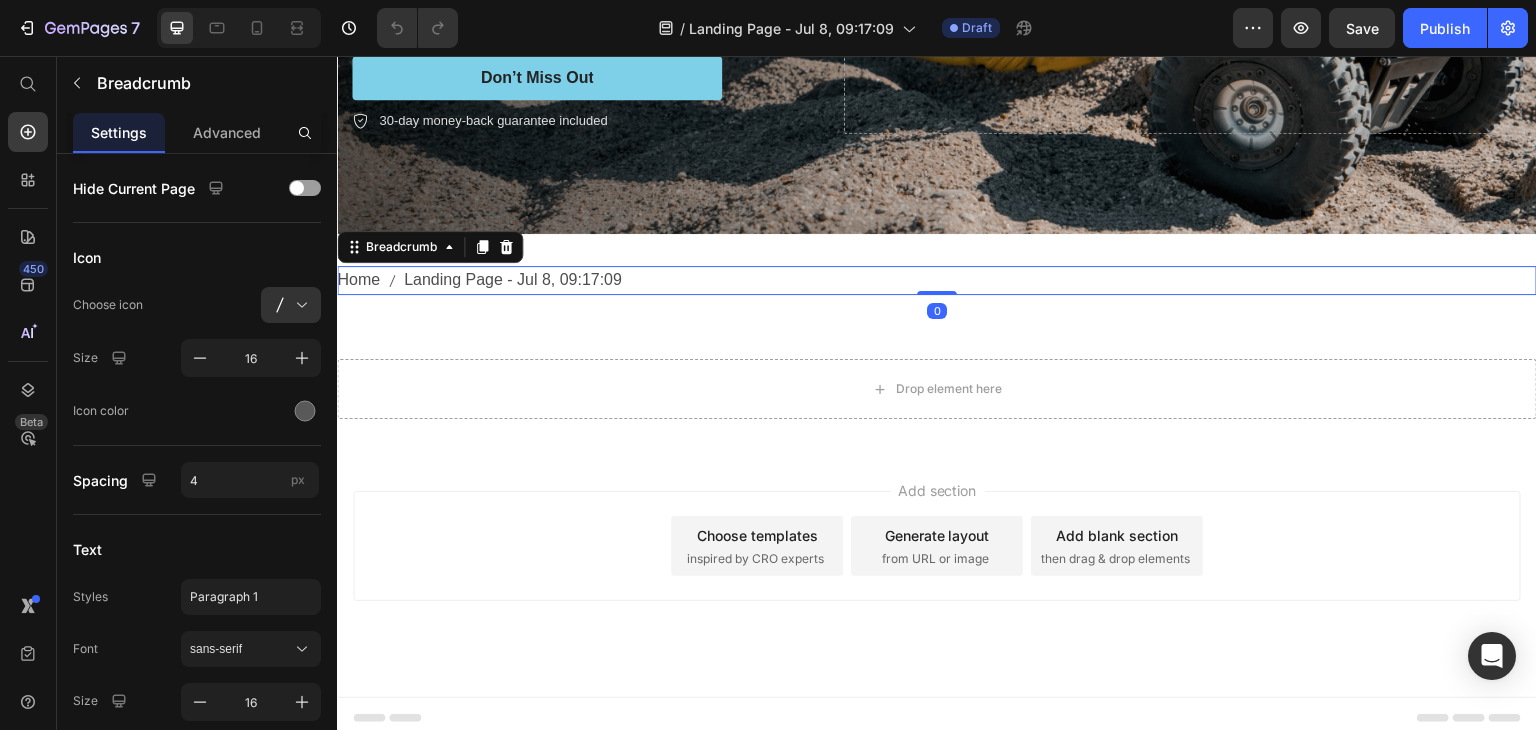 click on "Landing Page - Jul 8, 09:17:09" at bounding box center (513, 280) 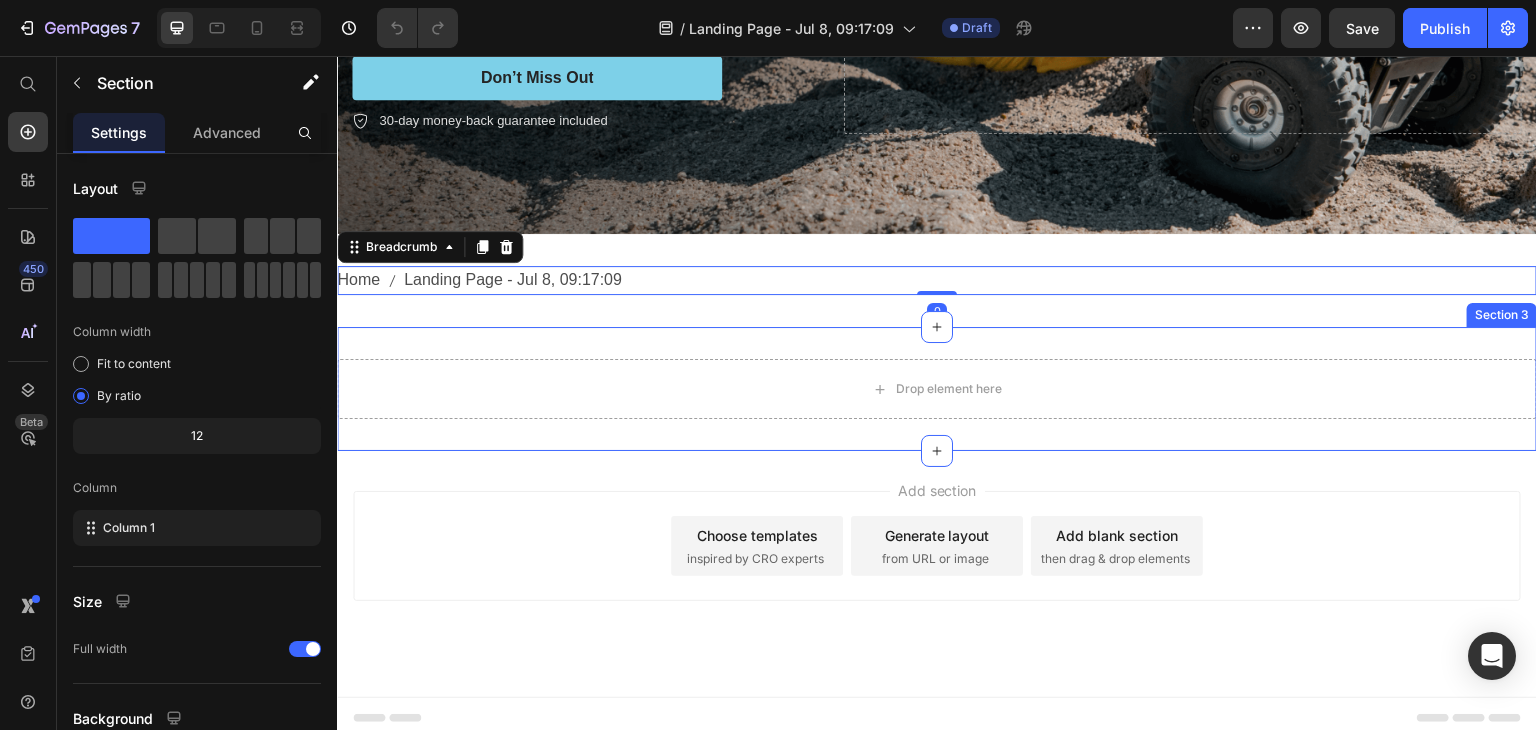 click on "Drop element here" at bounding box center (937, 389) 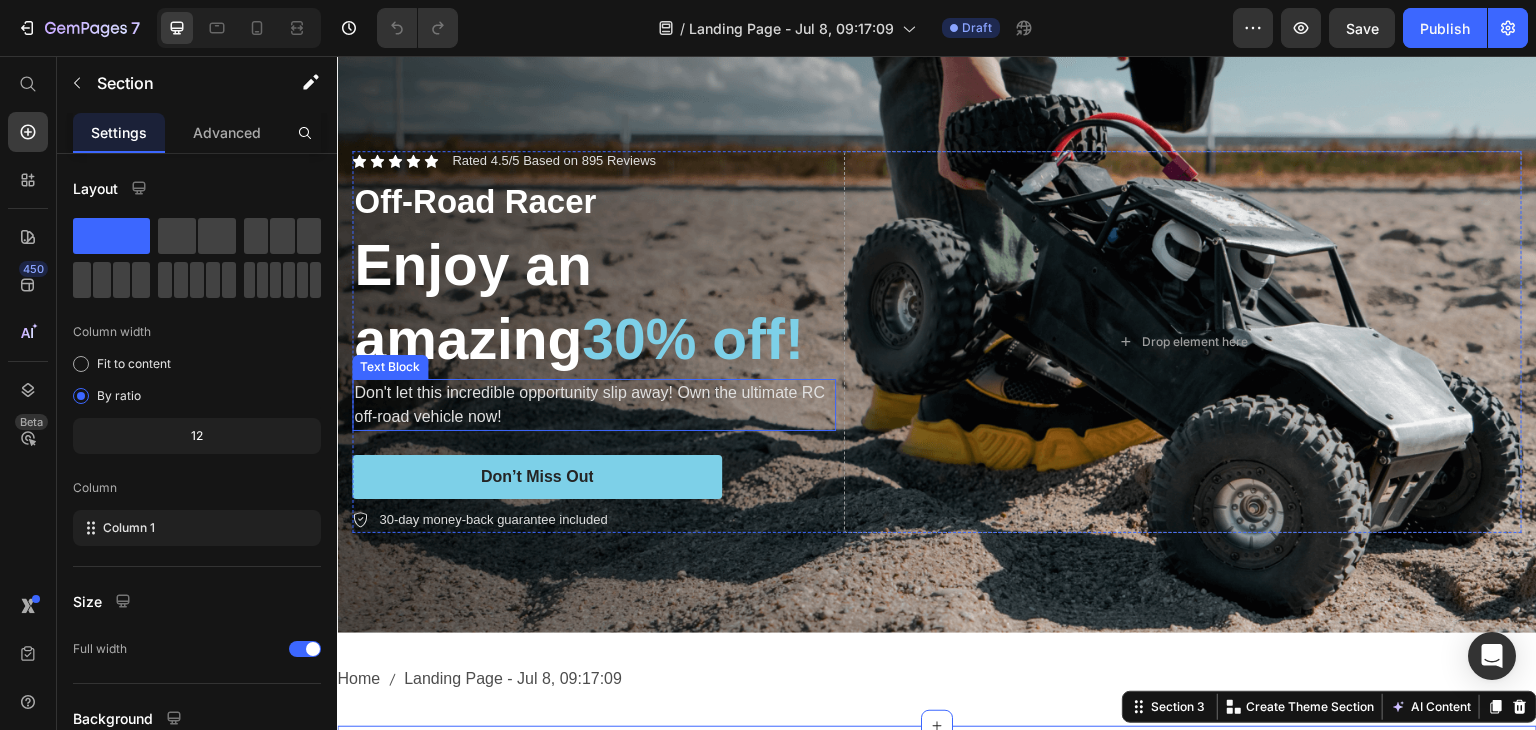 scroll, scrollTop: 46, scrollLeft: 0, axis: vertical 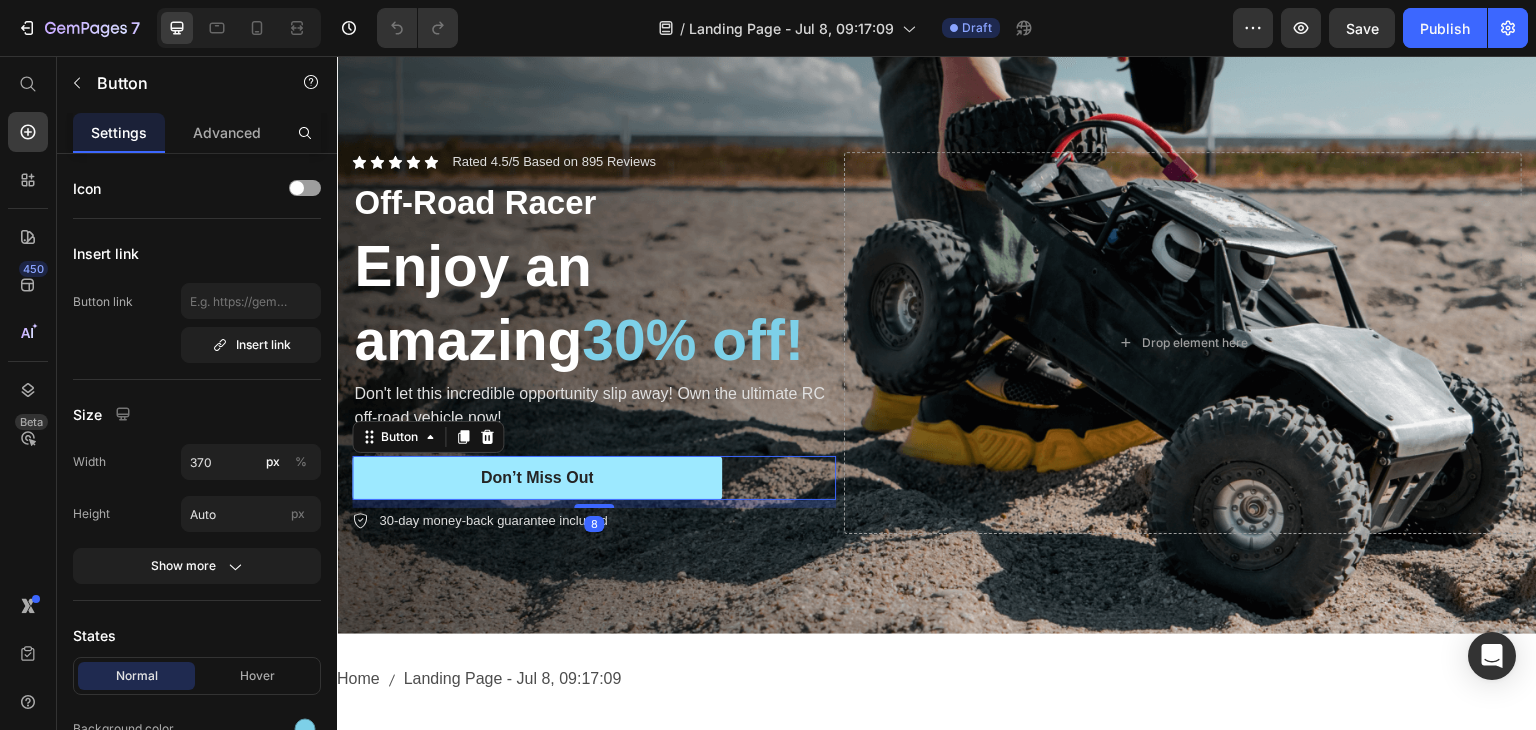 click on "Don’t Miss Out" at bounding box center (537, 478) 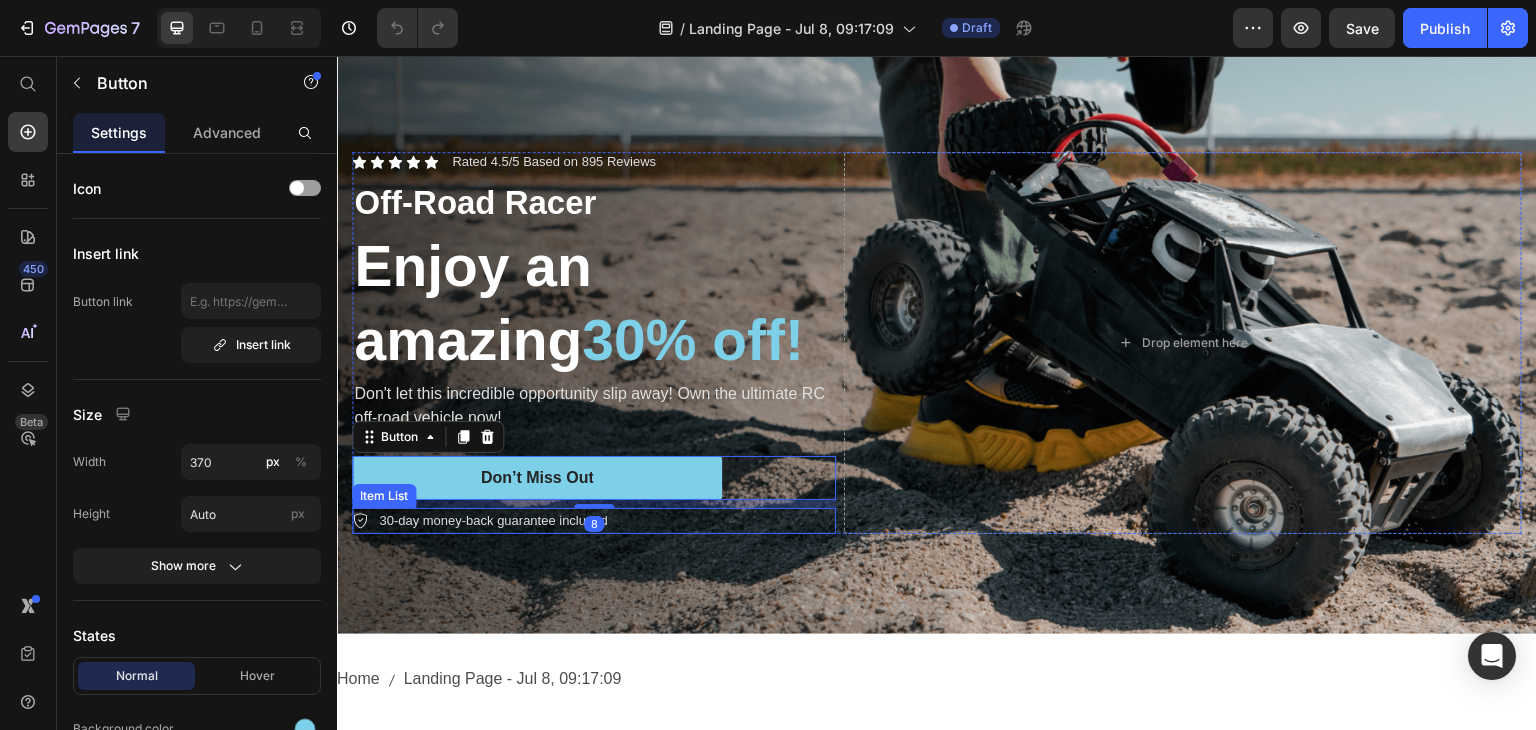 click on "30-day money-back guarantee included" at bounding box center (493, 521) 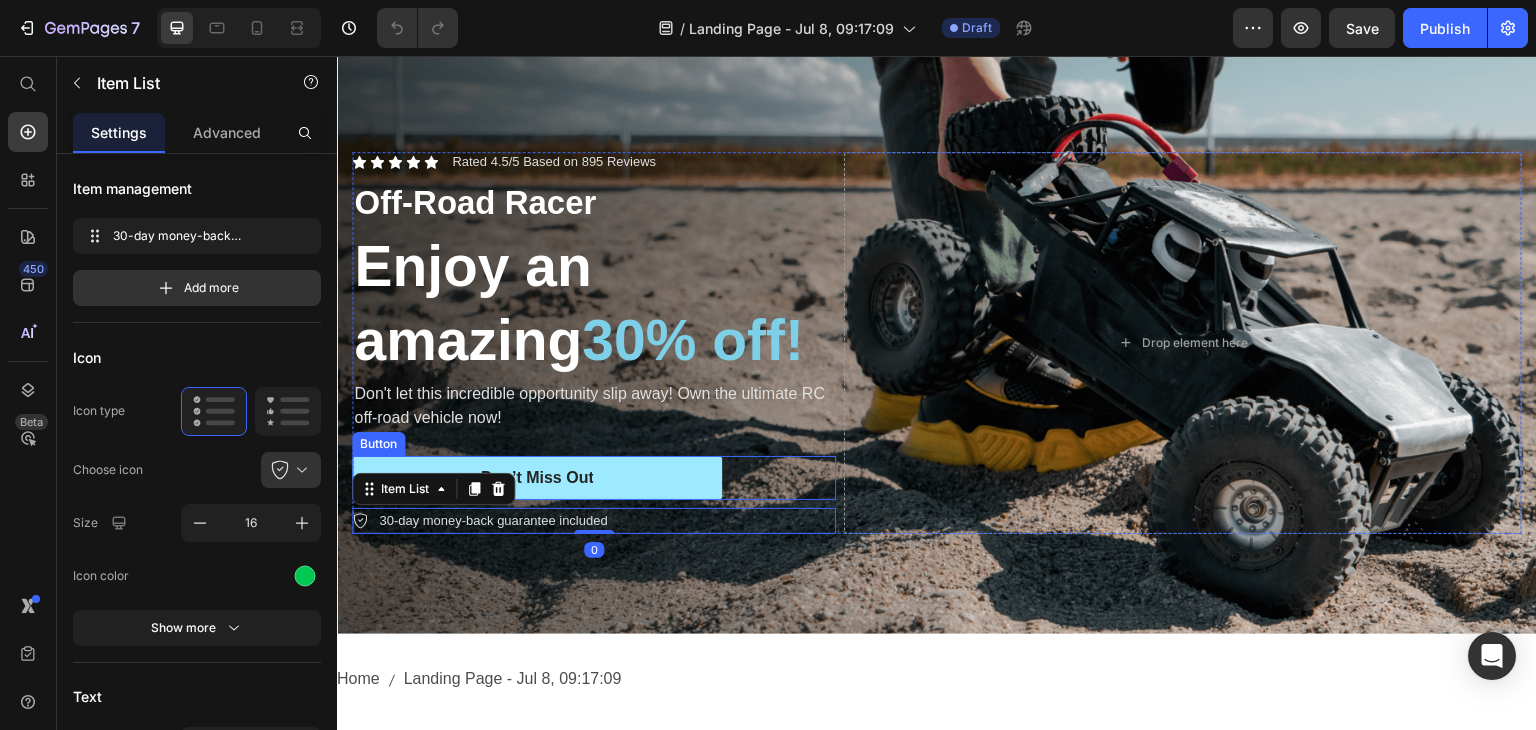 click on "Don’t Miss Out" at bounding box center (537, 478) 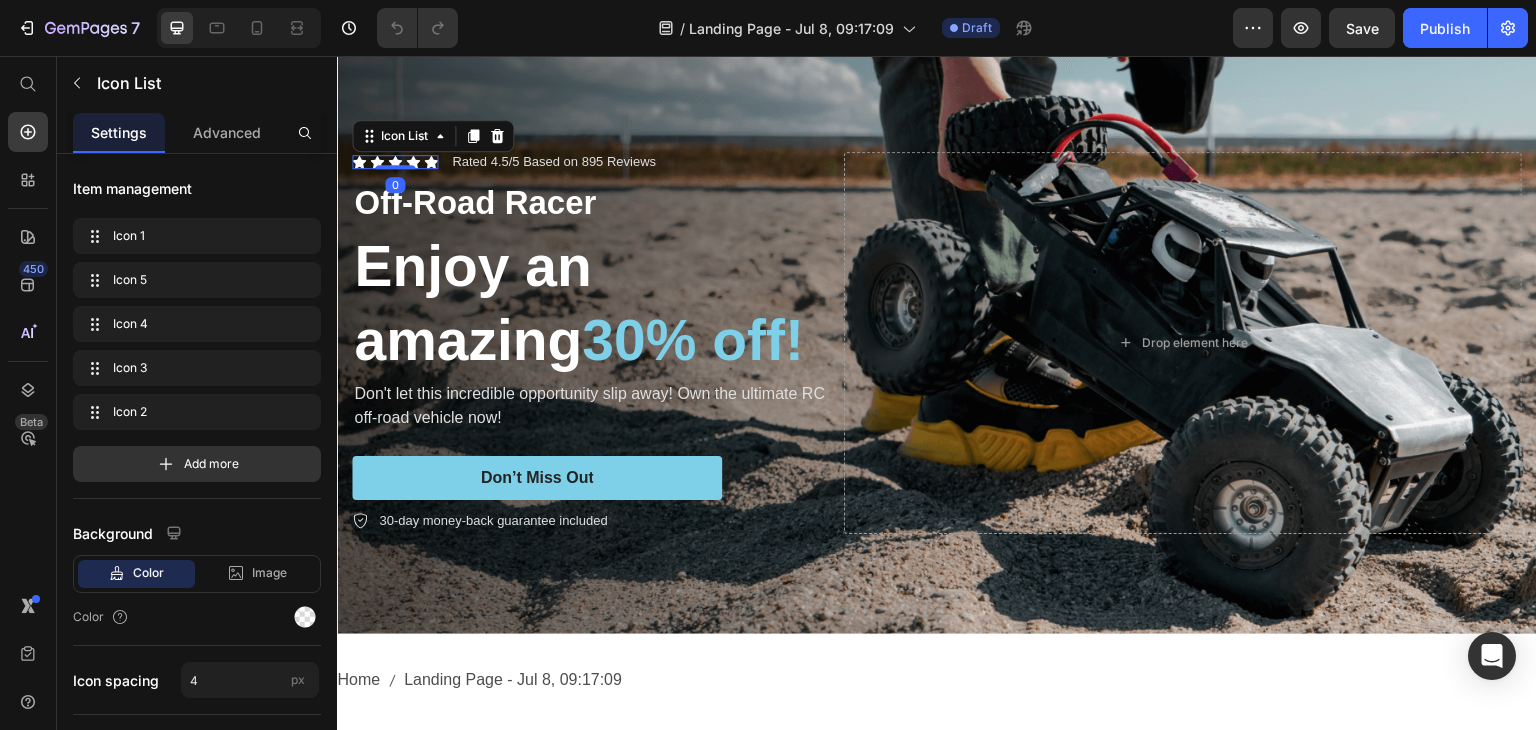 click on "Icon Icon Icon Icon Icon" at bounding box center [395, 162] 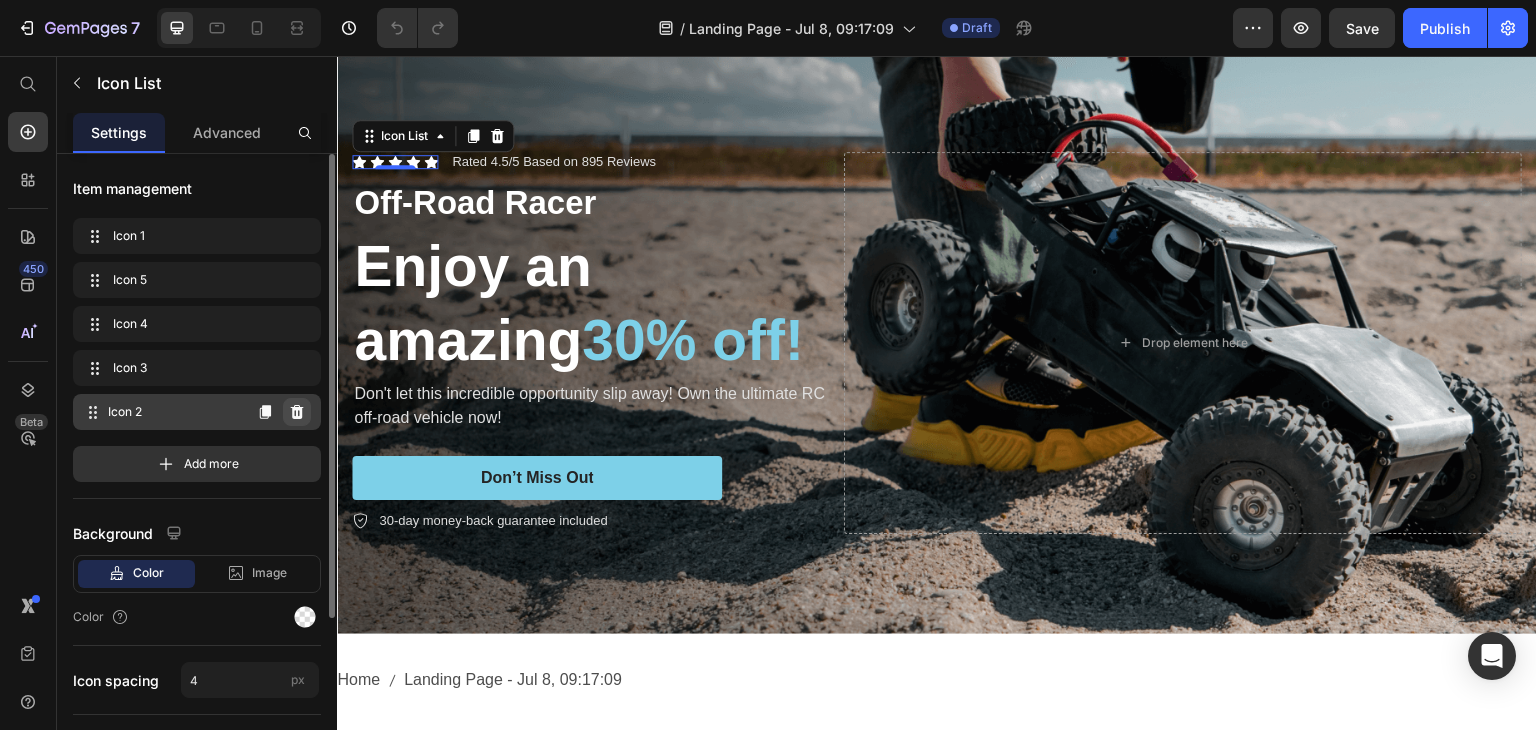 click 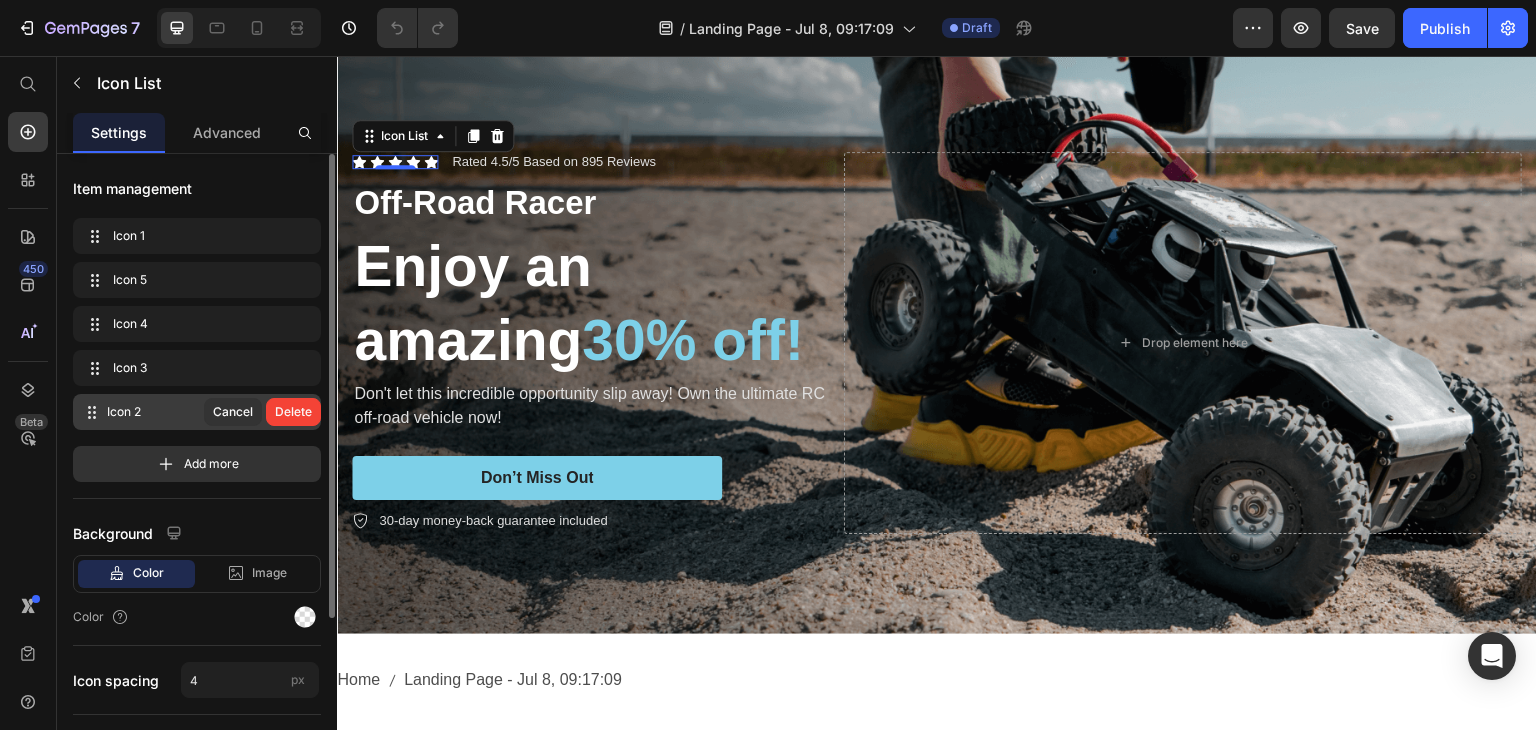click on "Delete" at bounding box center (293, 412) 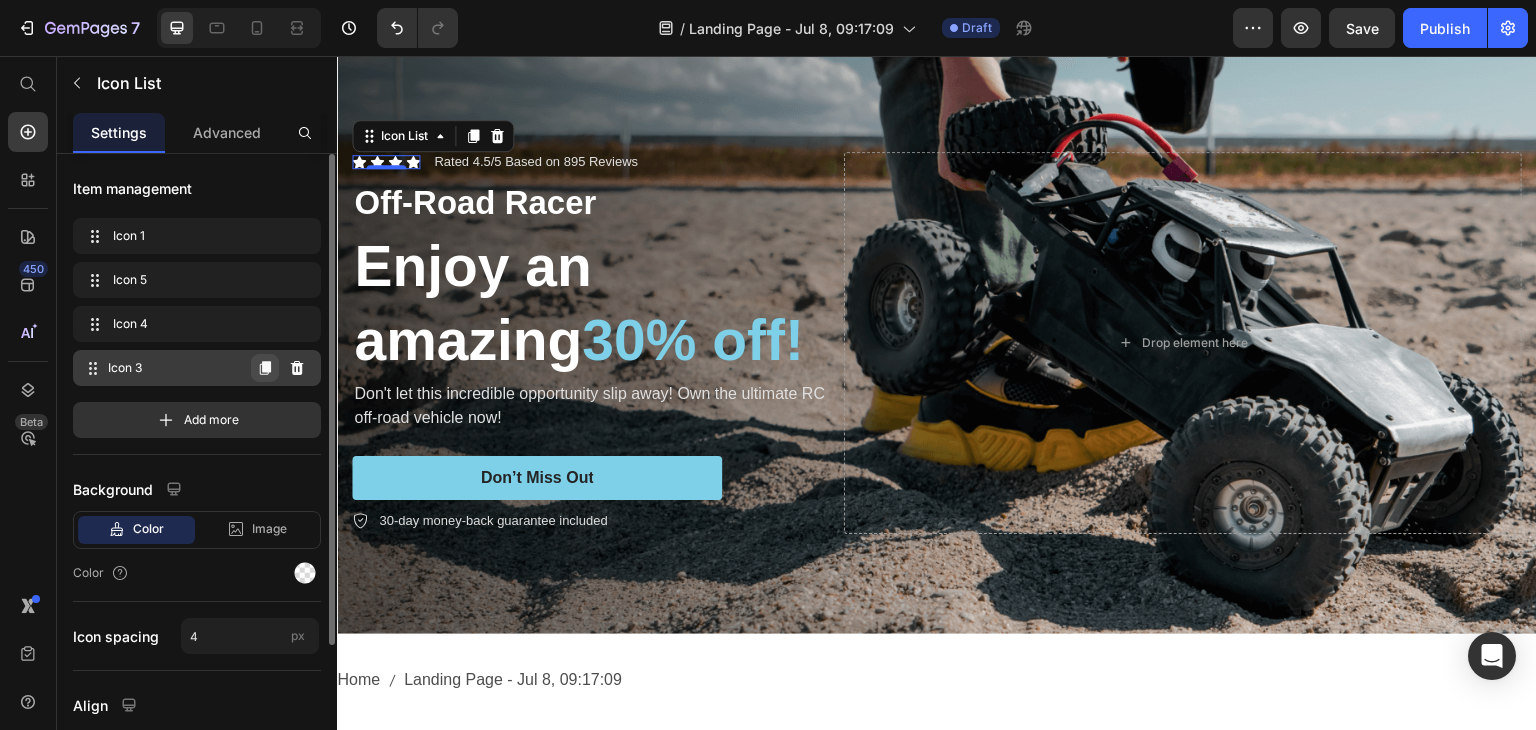 click 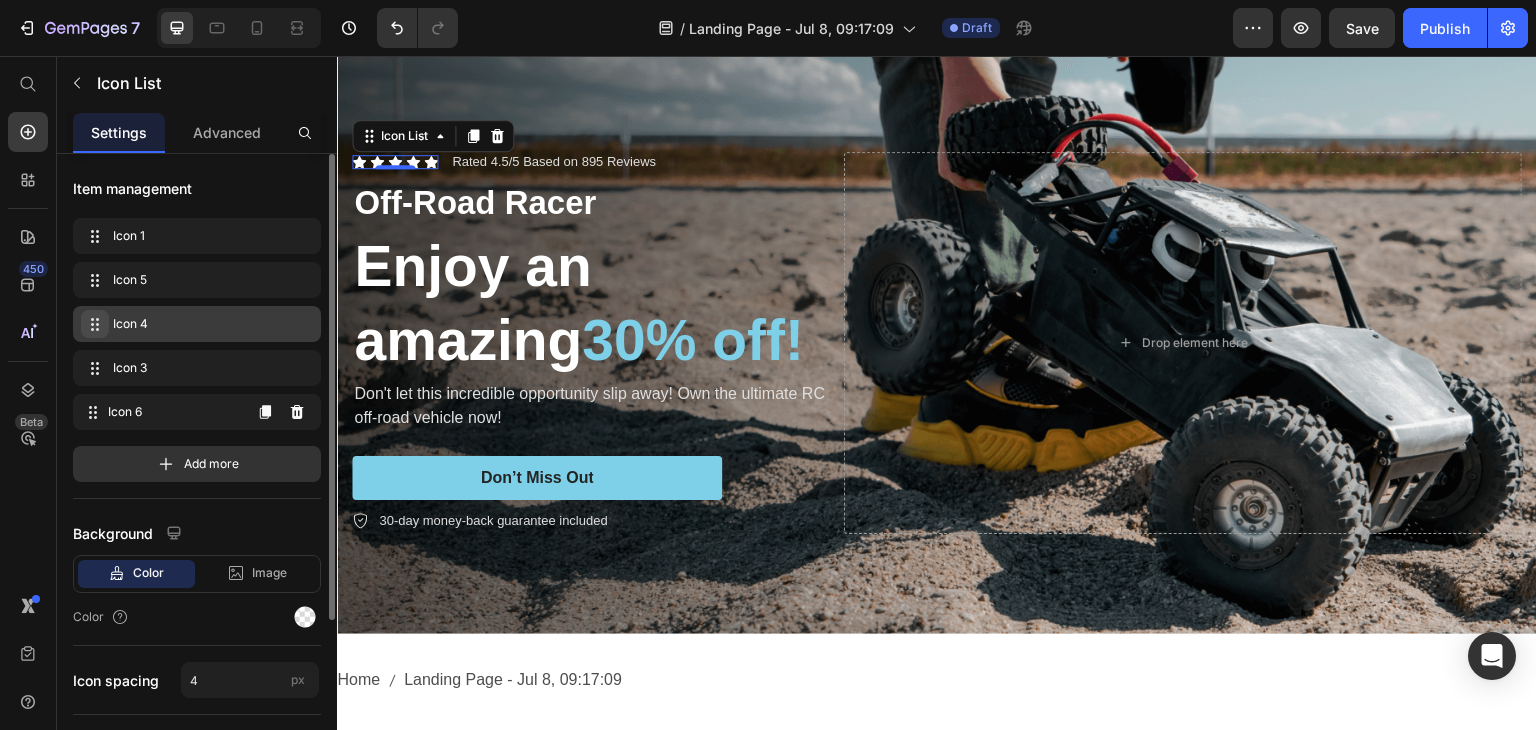 type 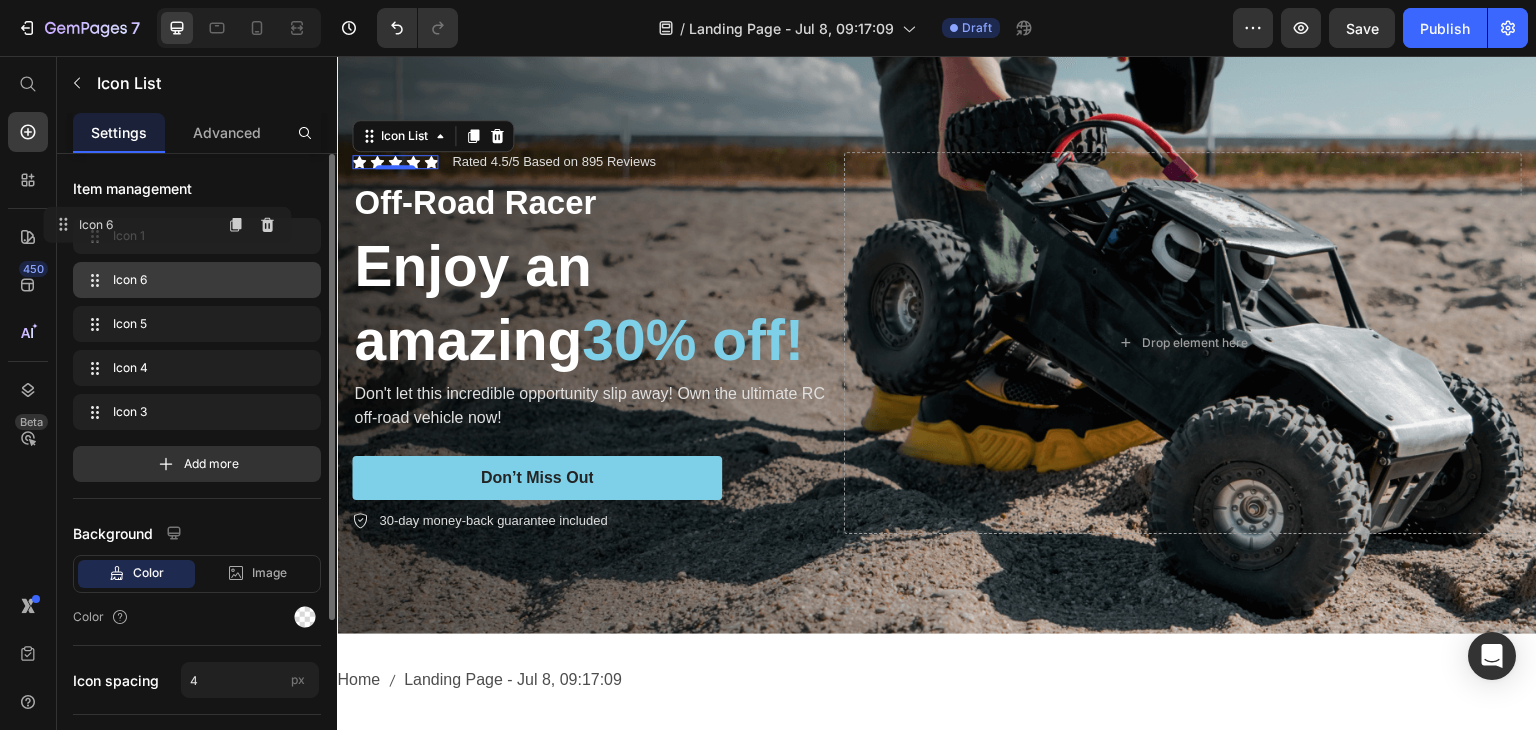 drag, startPoint x: 94, startPoint y: 413, endPoint x: 127, endPoint y: 253, distance: 163.36769 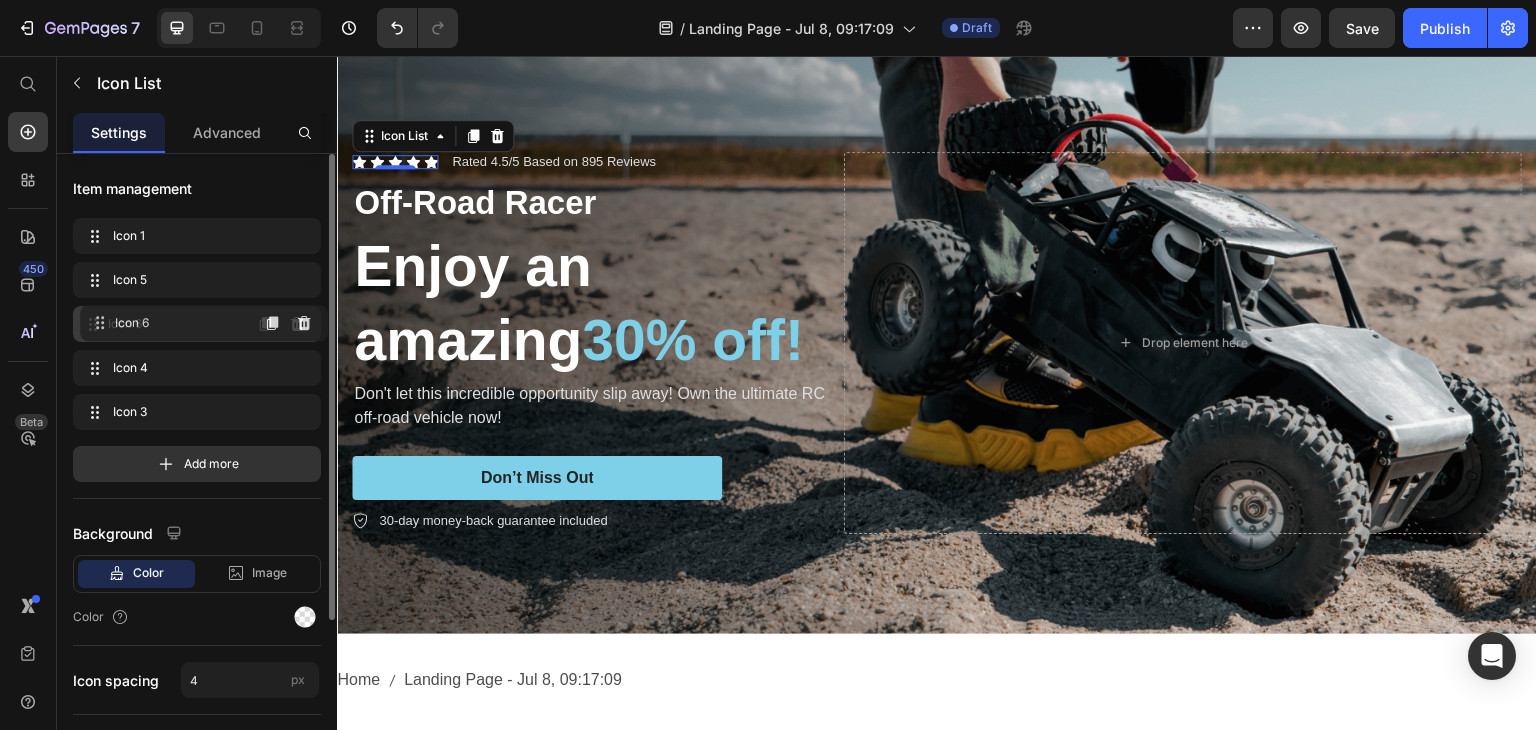 drag, startPoint x: 88, startPoint y: 290, endPoint x: 95, endPoint y: 333, distance: 43.56604 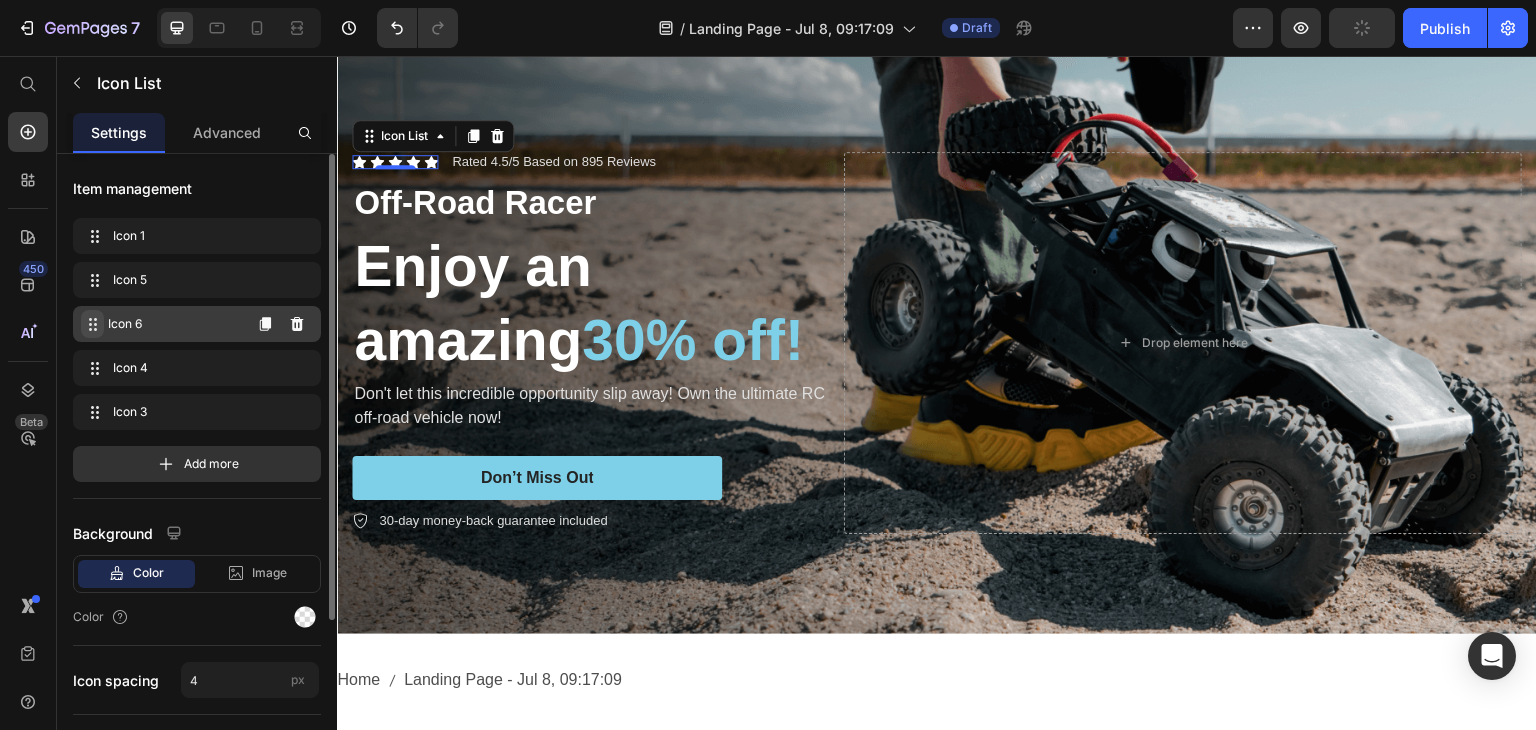 click 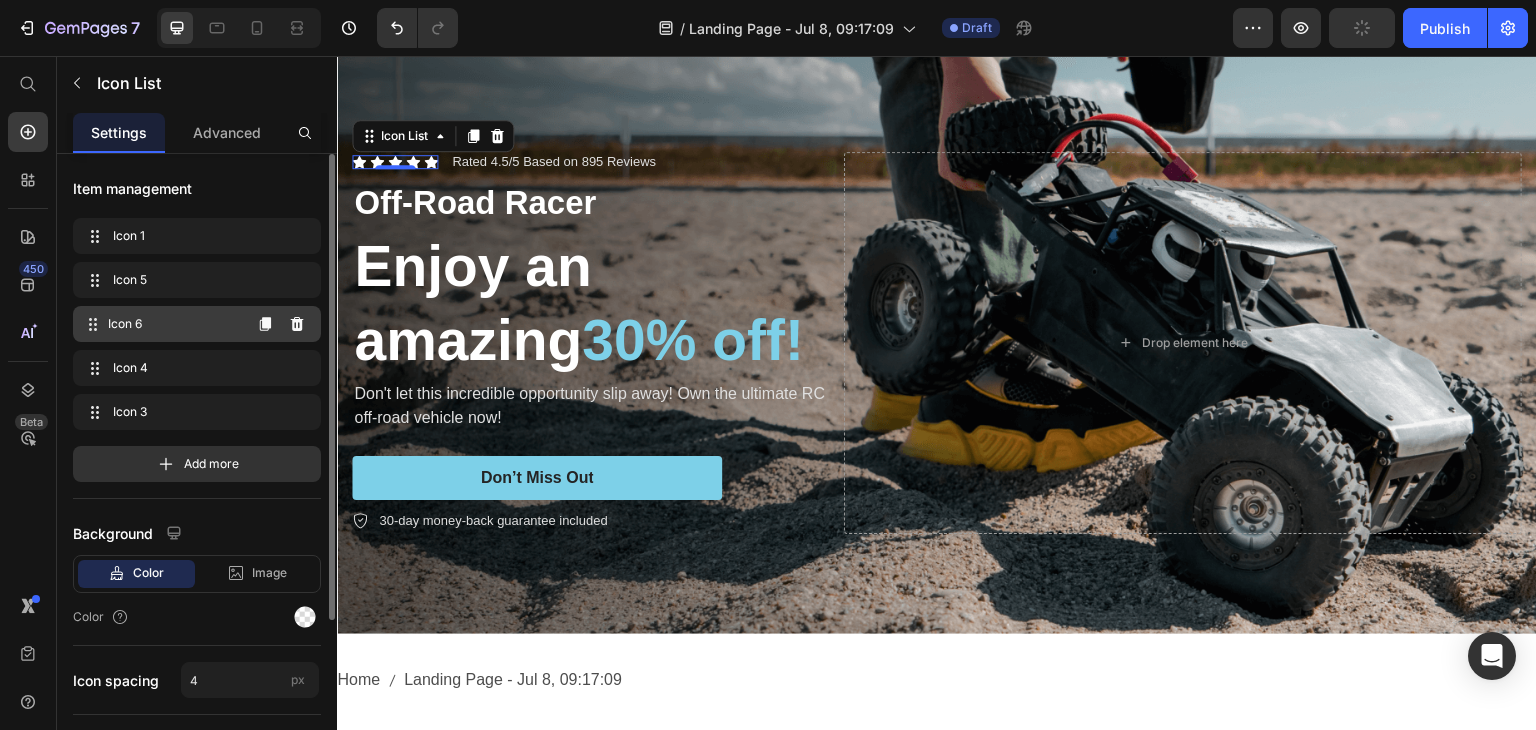 click on "Icon 6" at bounding box center [174, 324] 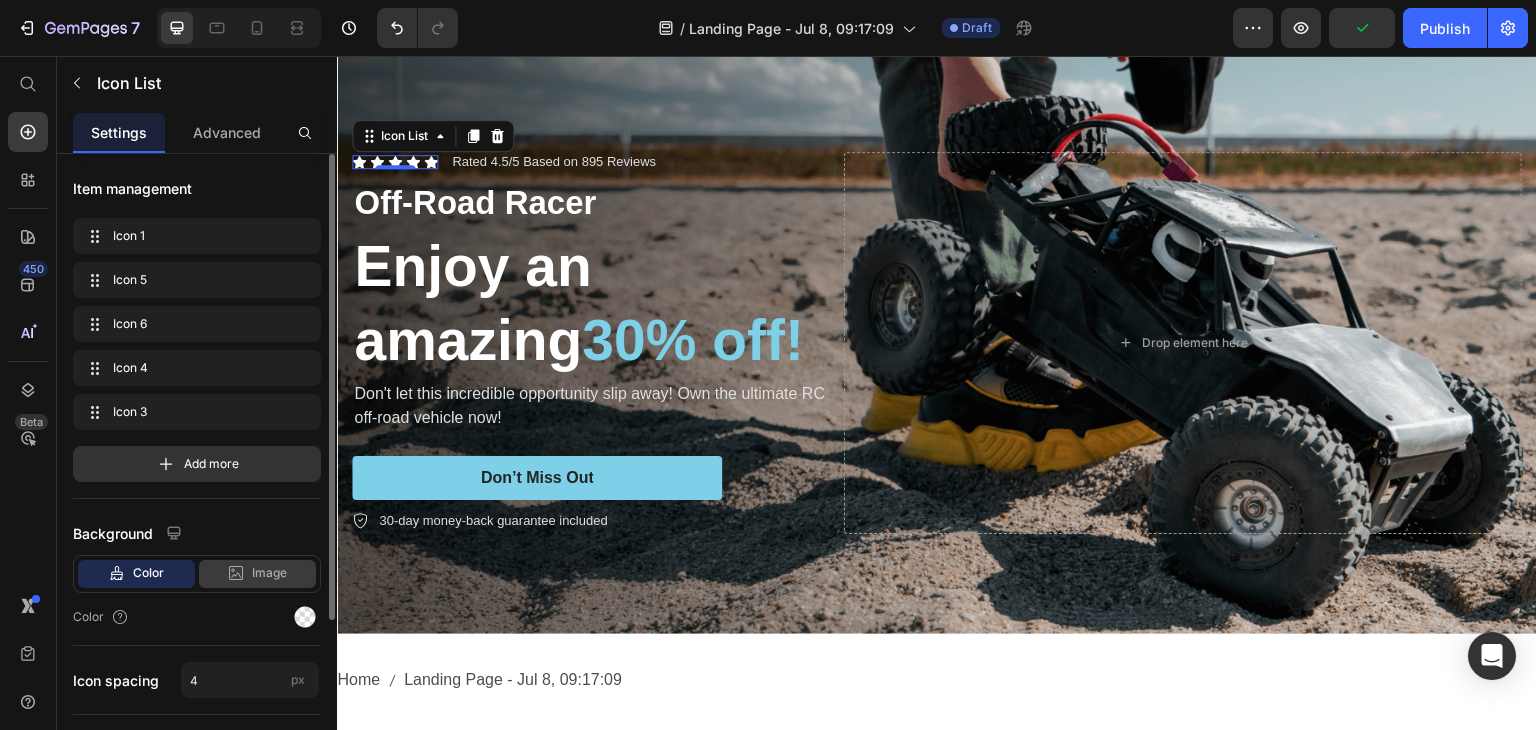 click 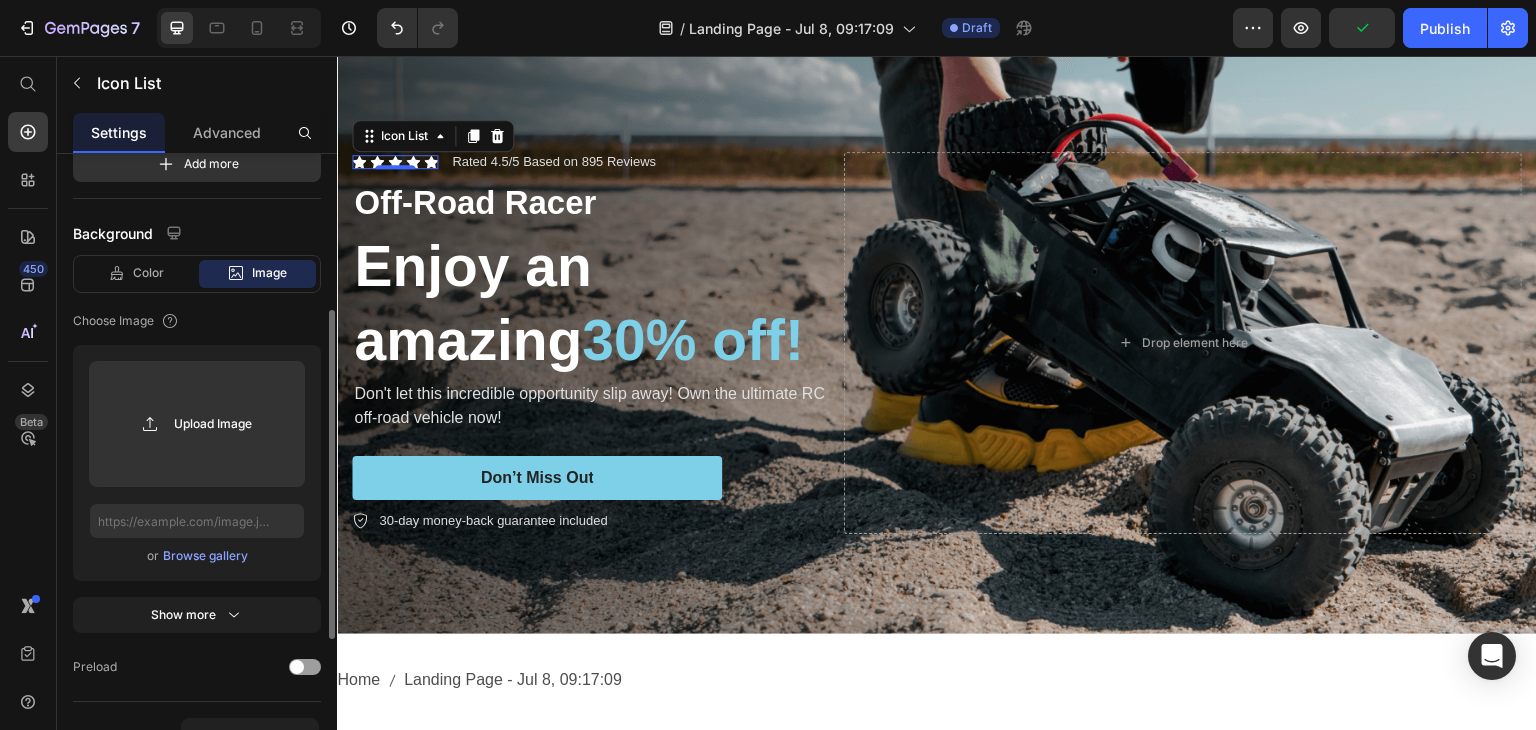 scroll, scrollTop: 100, scrollLeft: 0, axis: vertical 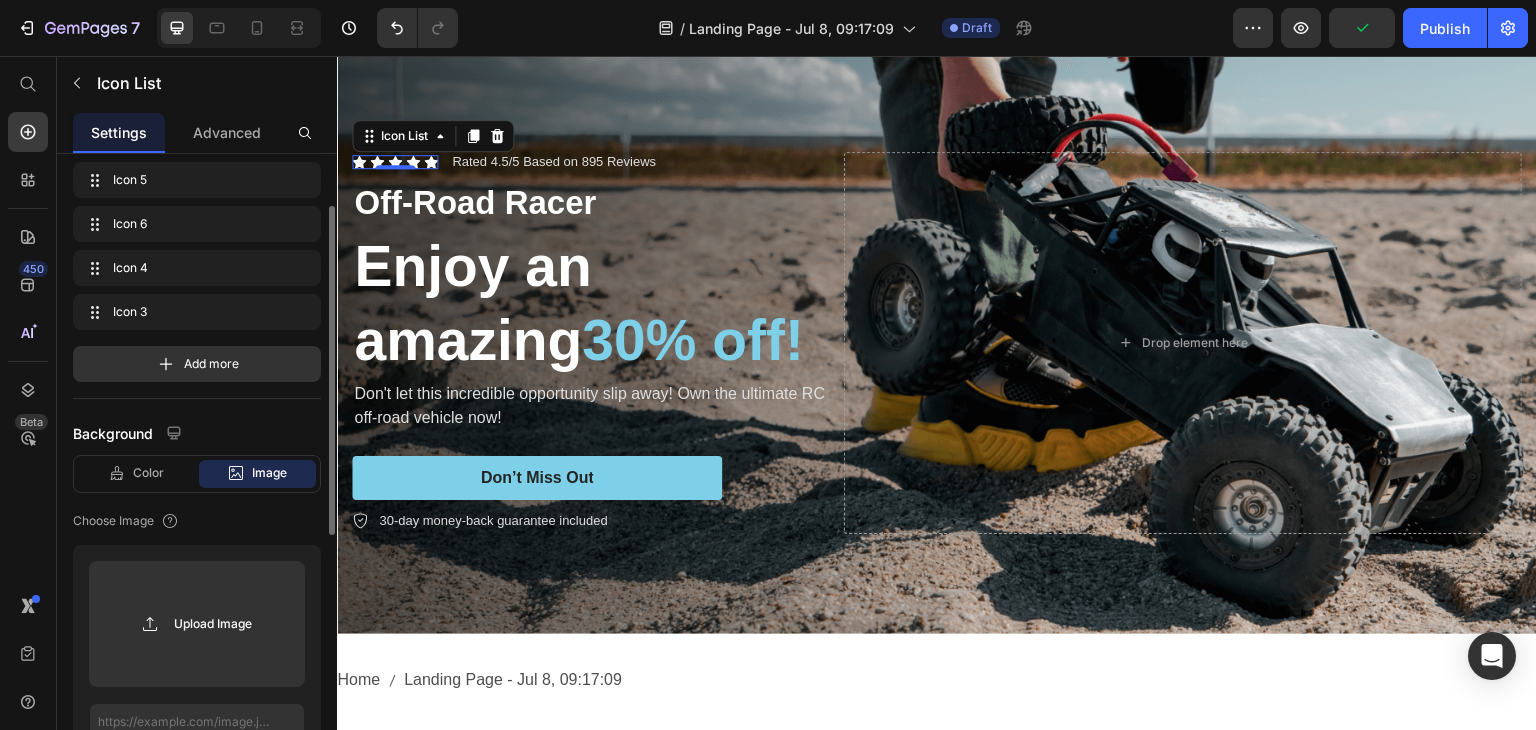 click on "Color Image Video" at bounding box center (197, 474) 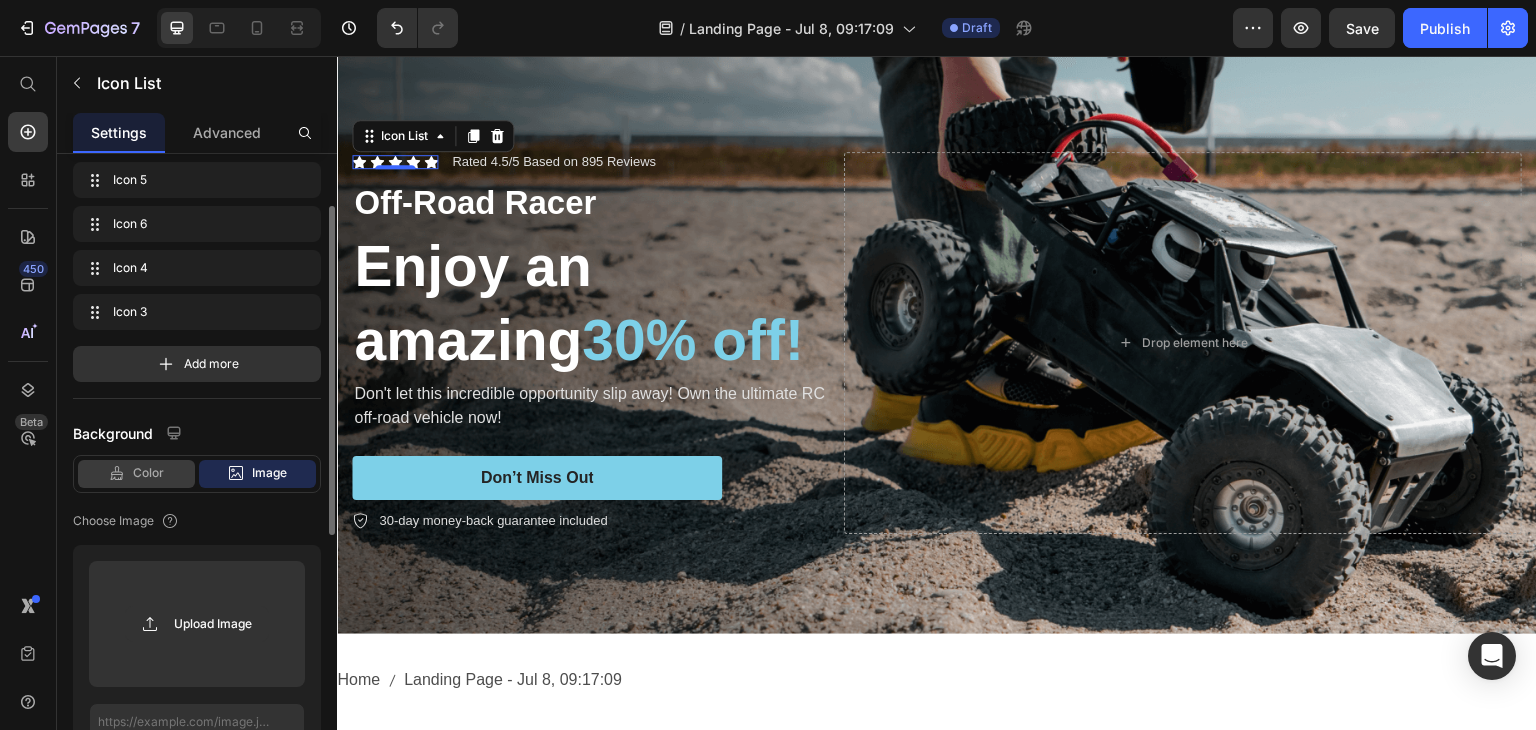 drag, startPoint x: 117, startPoint y: 460, endPoint x: 212, endPoint y: 445, distance: 96.17692 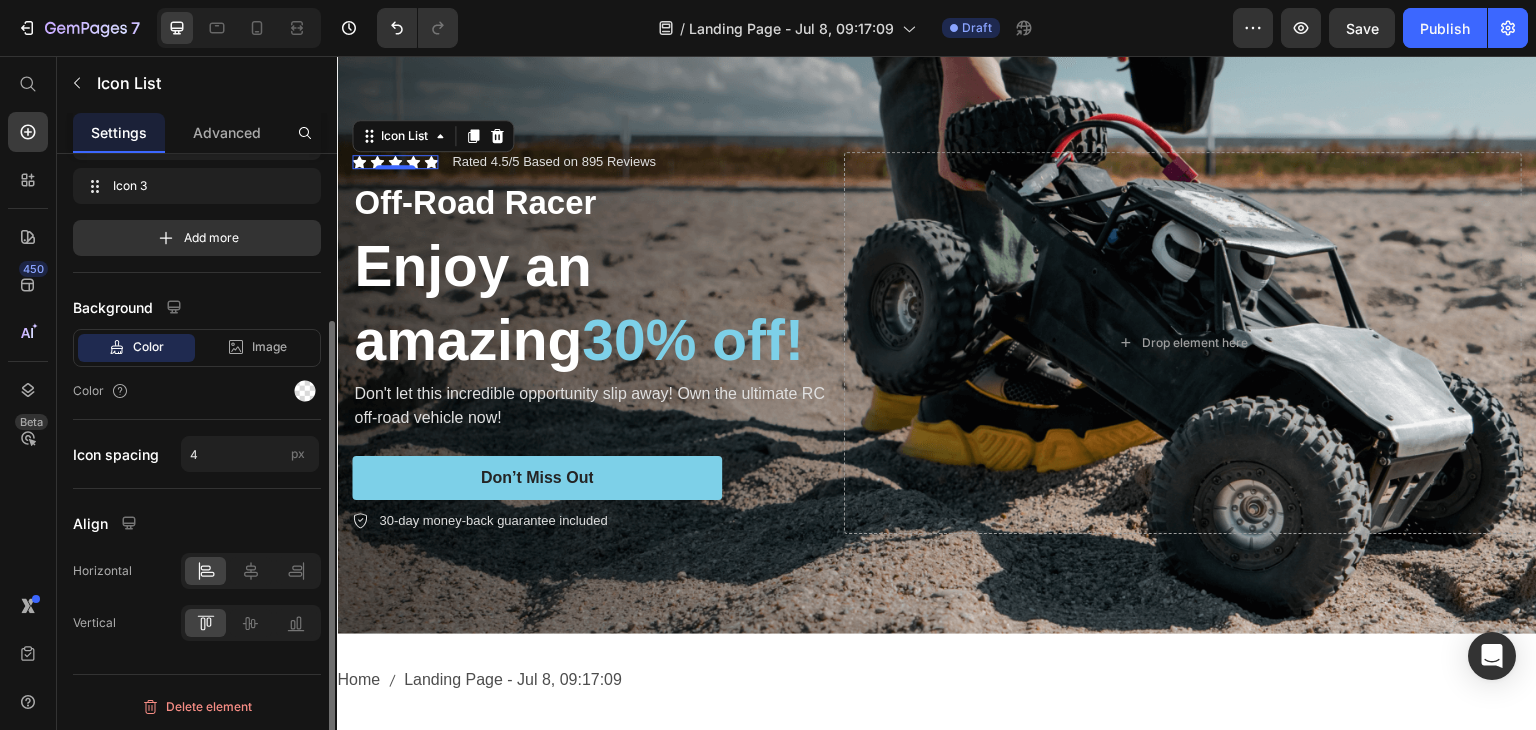 scroll, scrollTop: 0, scrollLeft: 0, axis: both 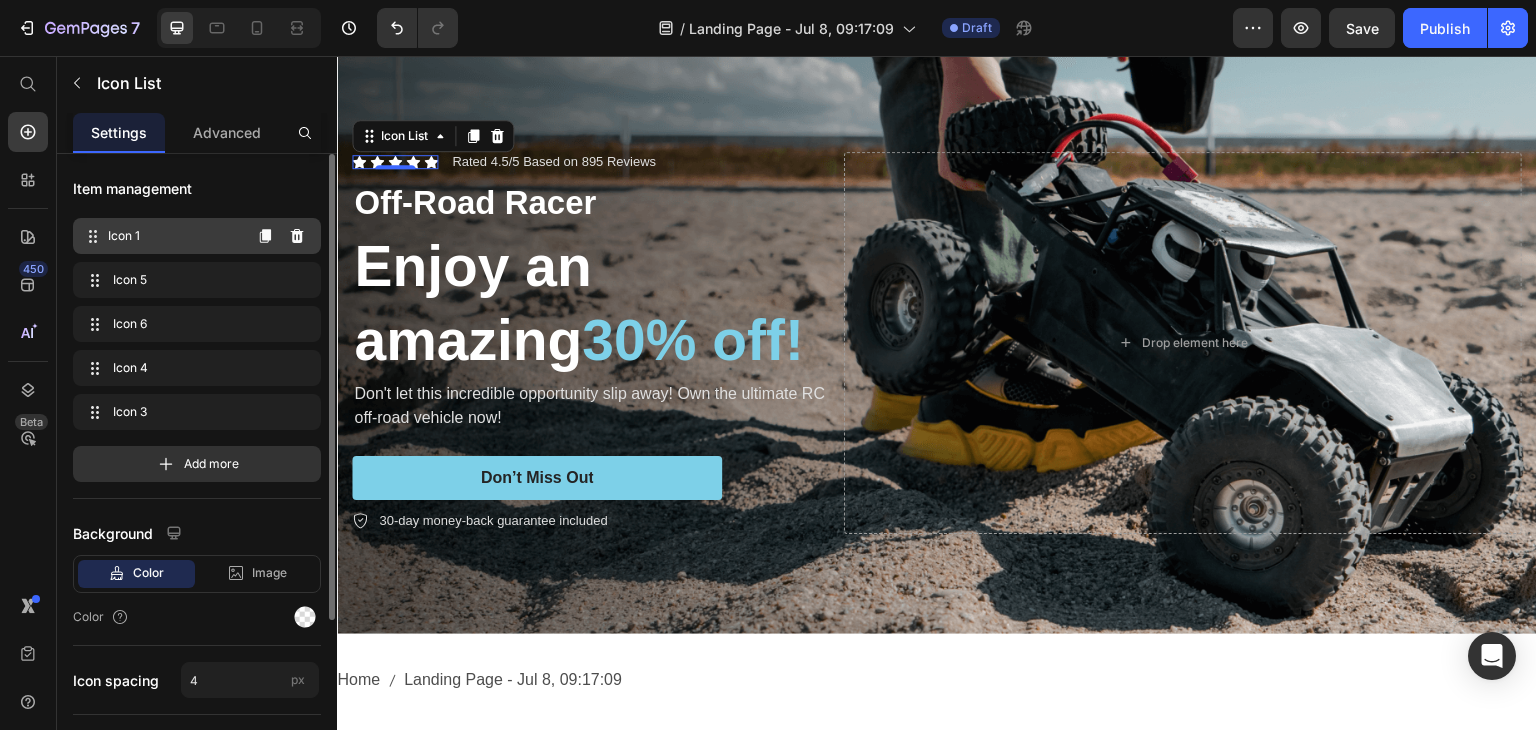 click on "Icon 1" at bounding box center [174, 236] 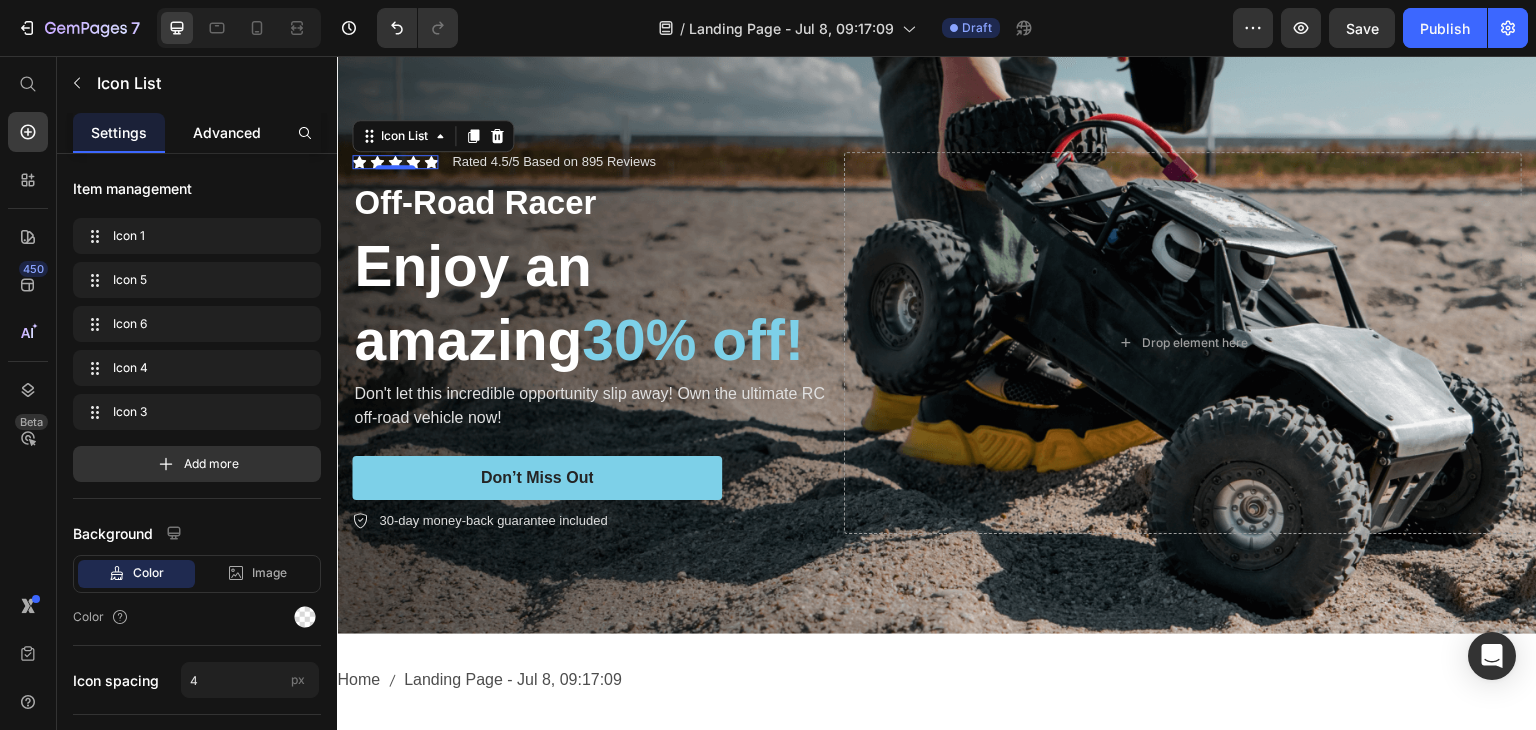 click on "Advanced" at bounding box center [227, 132] 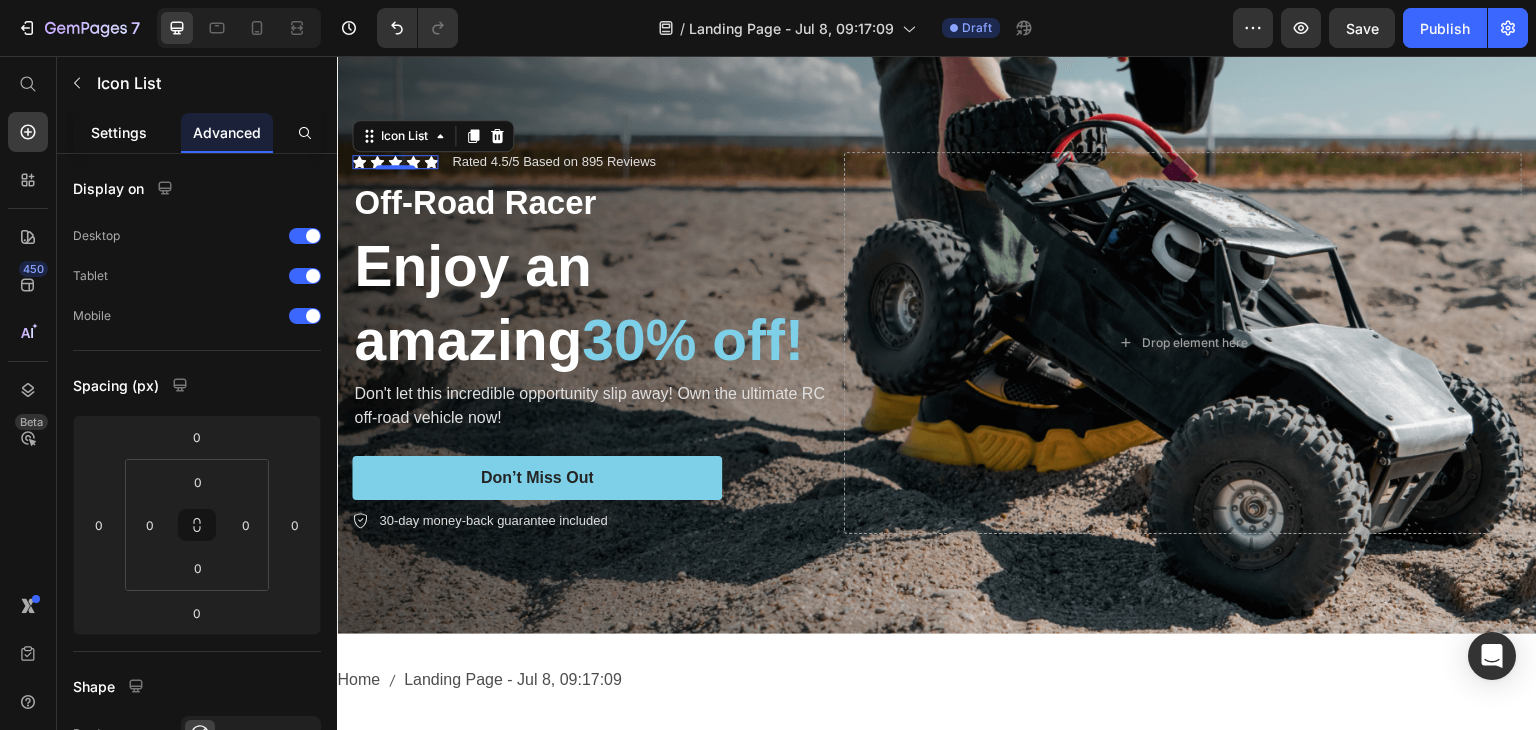 click on "Settings" at bounding box center [119, 132] 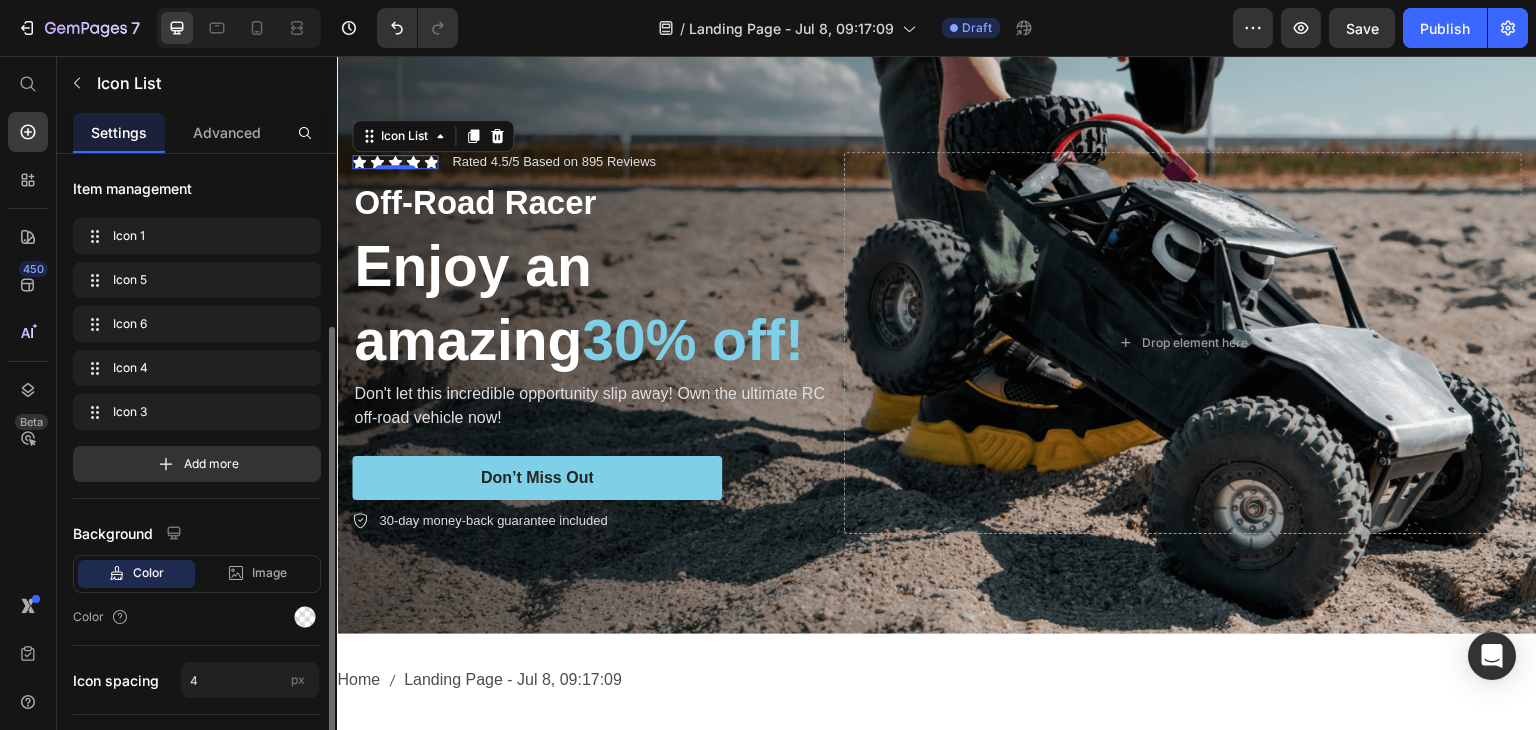 scroll, scrollTop: 100, scrollLeft: 0, axis: vertical 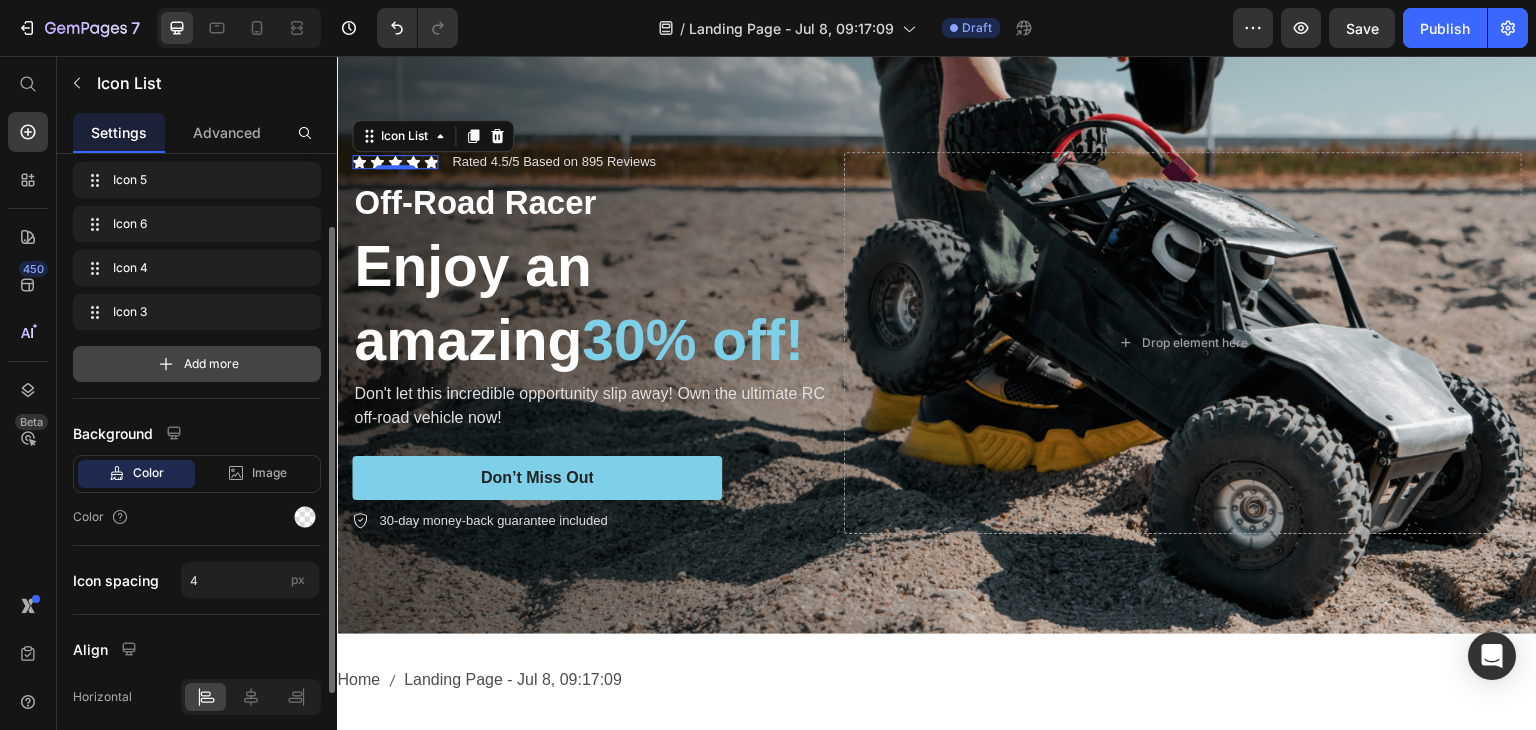 click on "Add more" at bounding box center (211, 364) 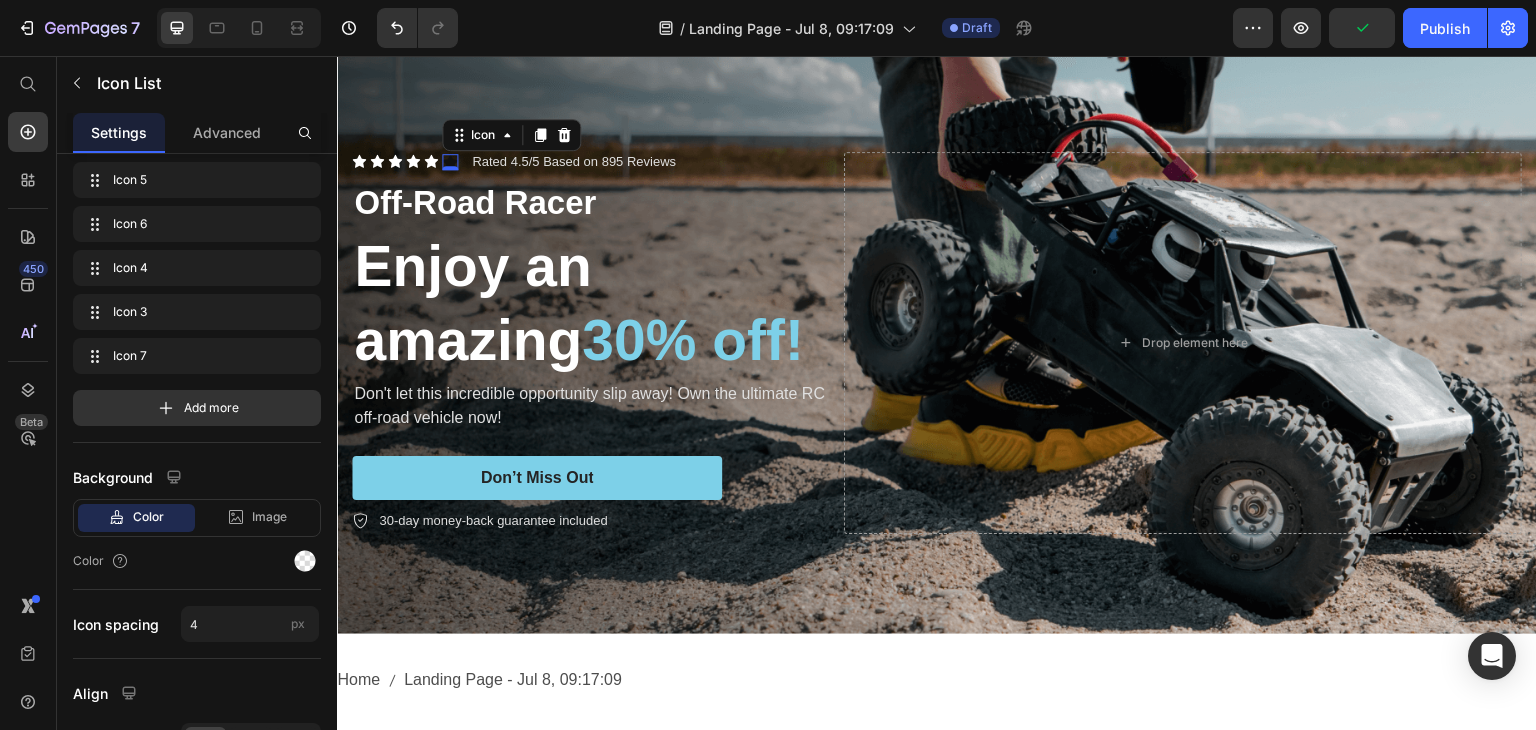 click 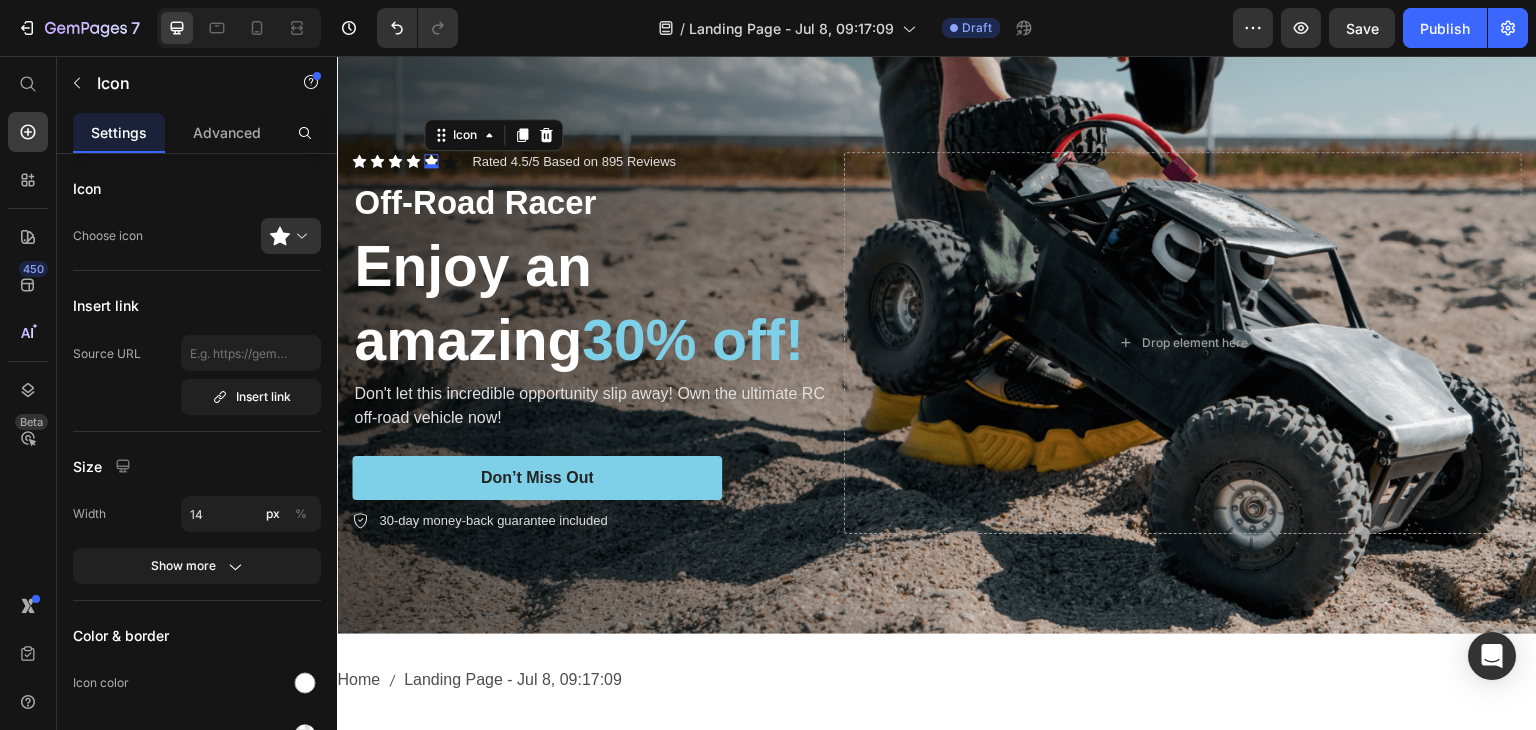 click 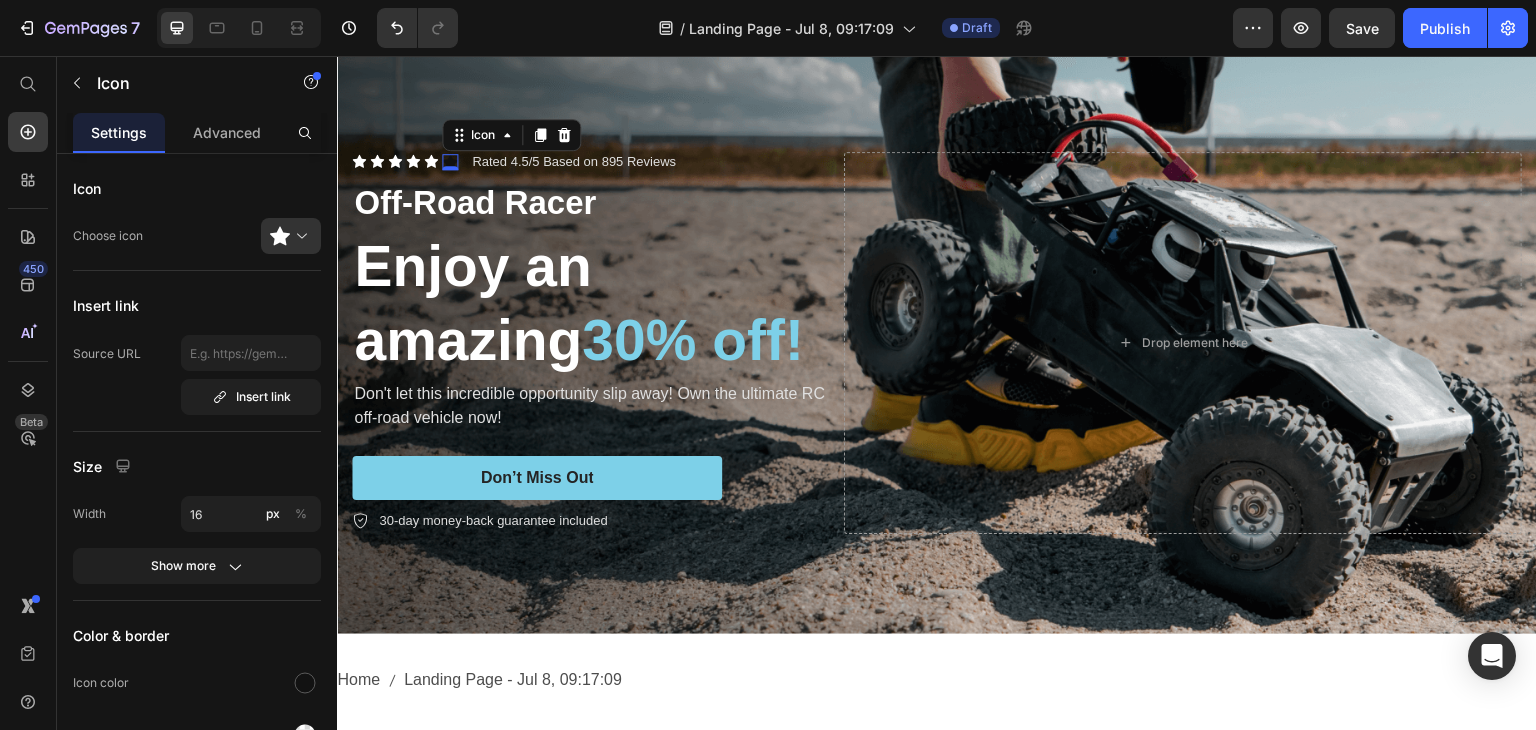 click on "Icon   0" at bounding box center [450, 162] 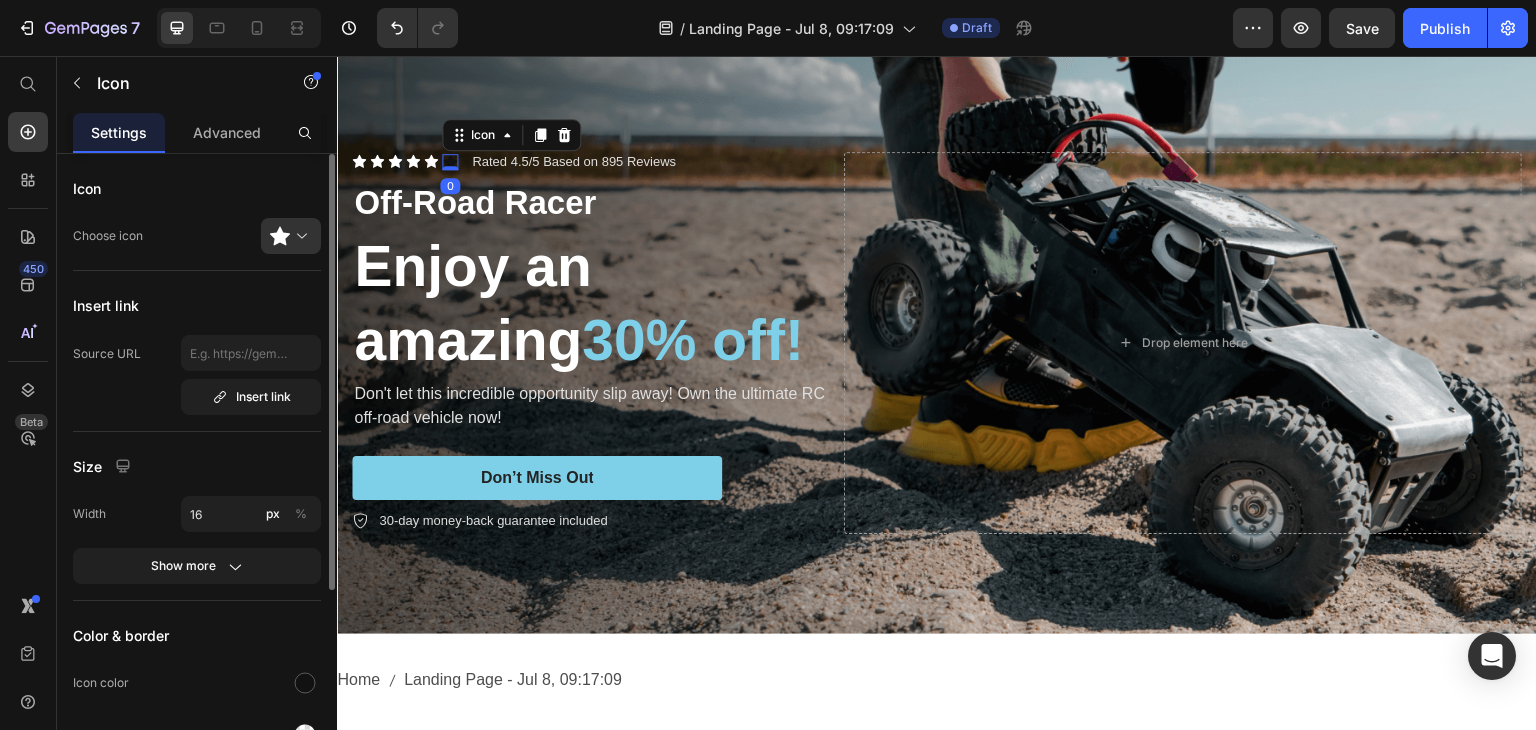 scroll, scrollTop: 286, scrollLeft: 0, axis: vertical 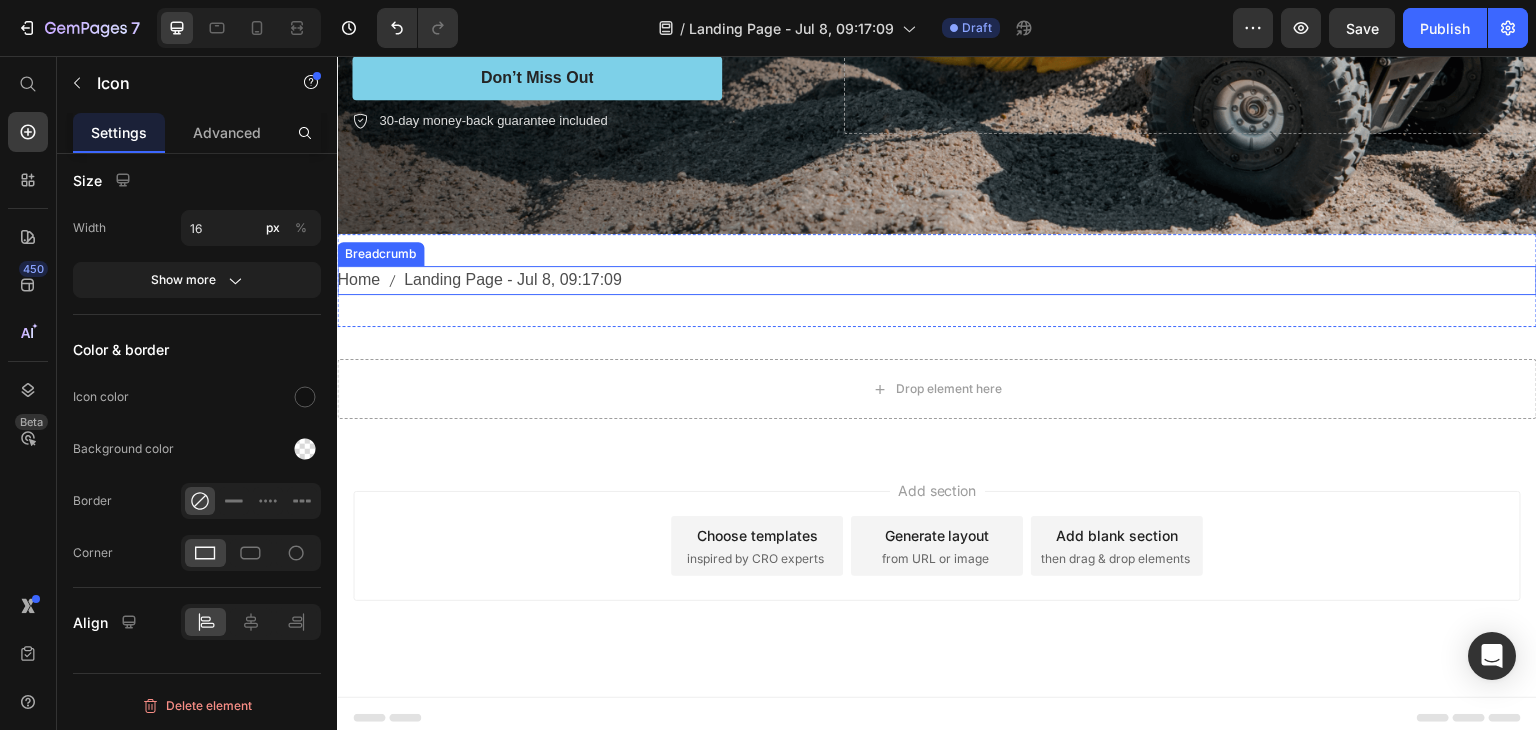 click on "Landing Page - Jul 8, 09:17:09" at bounding box center [513, 280] 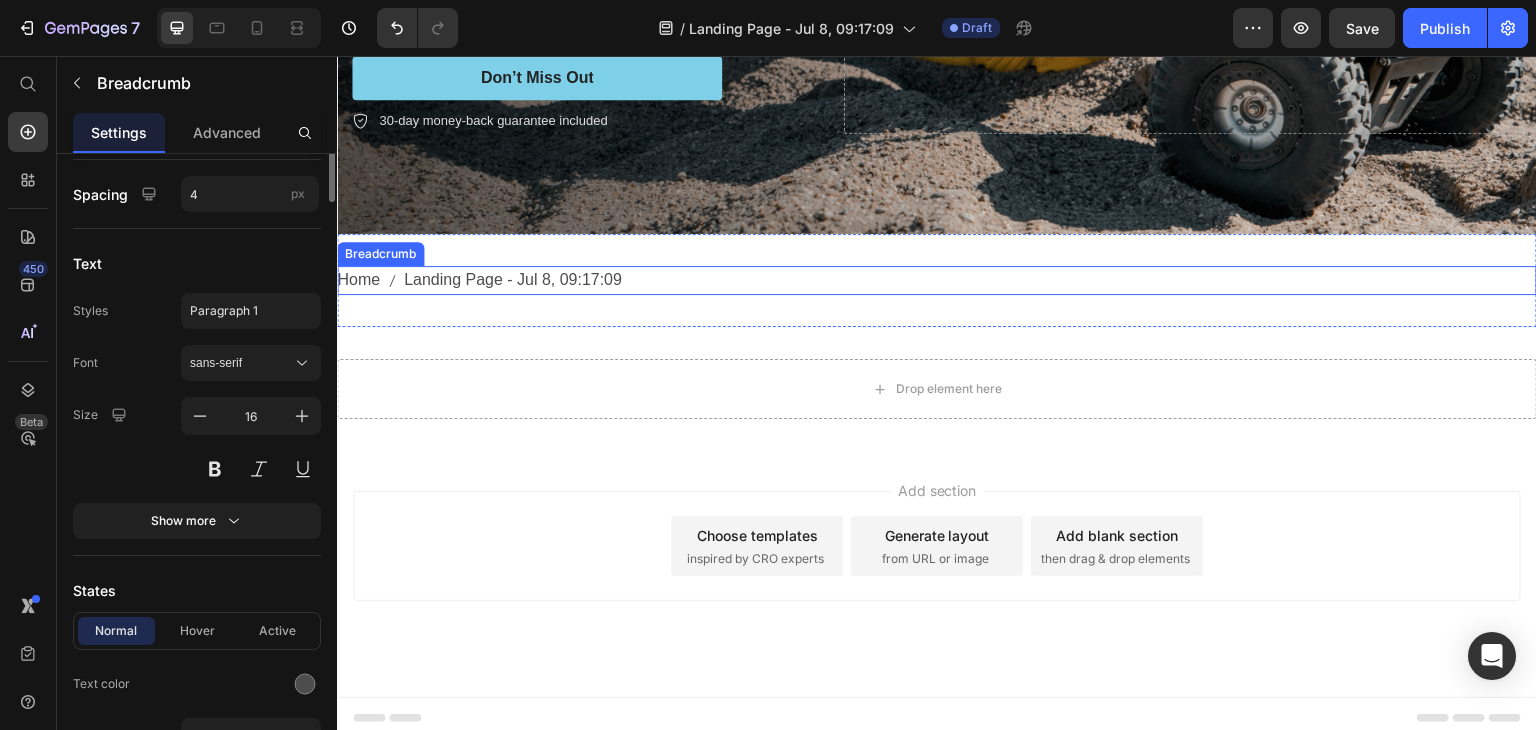 scroll, scrollTop: 0, scrollLeft: 0, axis: both 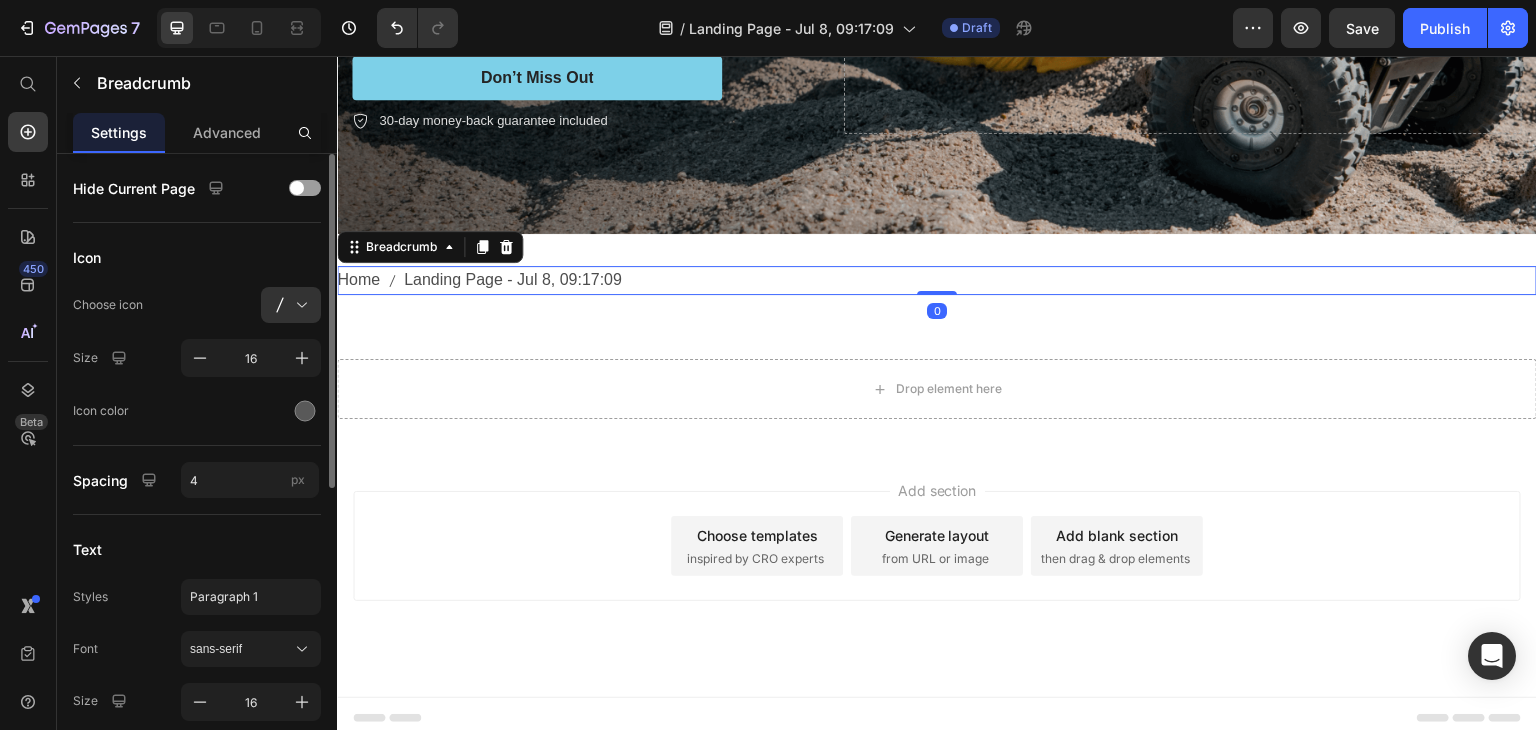 click on "Landing Page - Jul 8, 09:17:09" at bounding box center [513, 280] 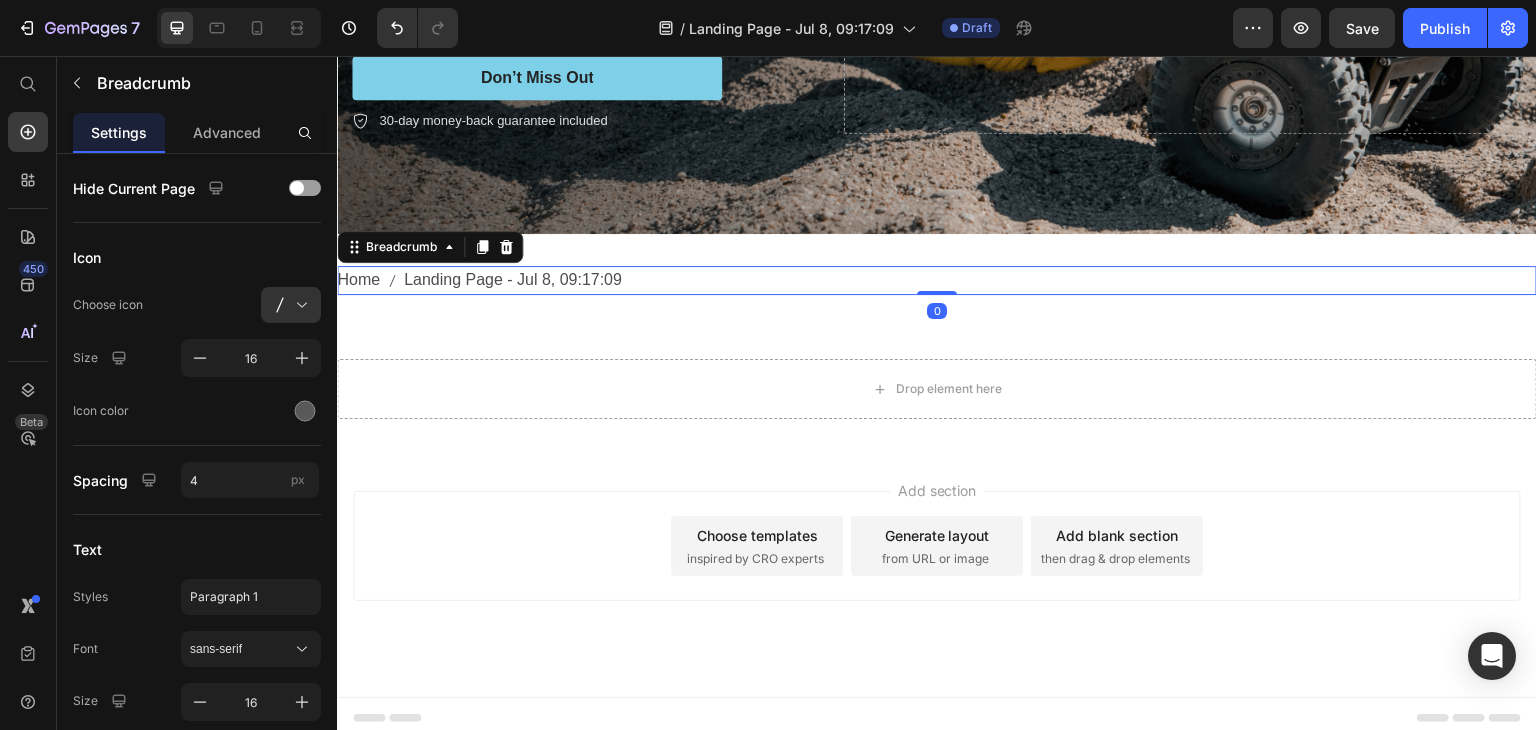 click on "Landing Page - Jul 8, 09:17:09" at bounding box center (513, 280) 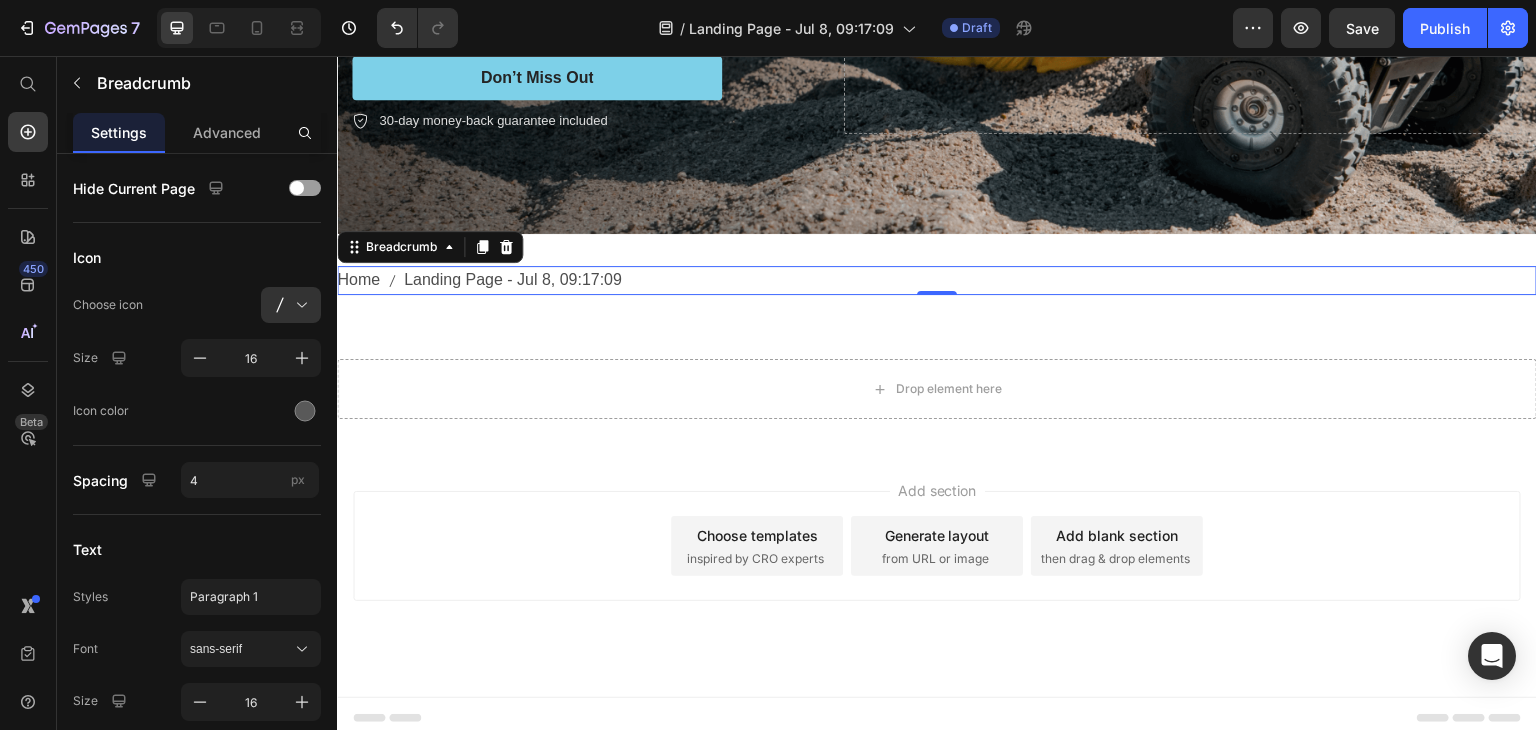 click on "Landing Page - Jul 8, 09:17:09" at bounding box center (513, 280) 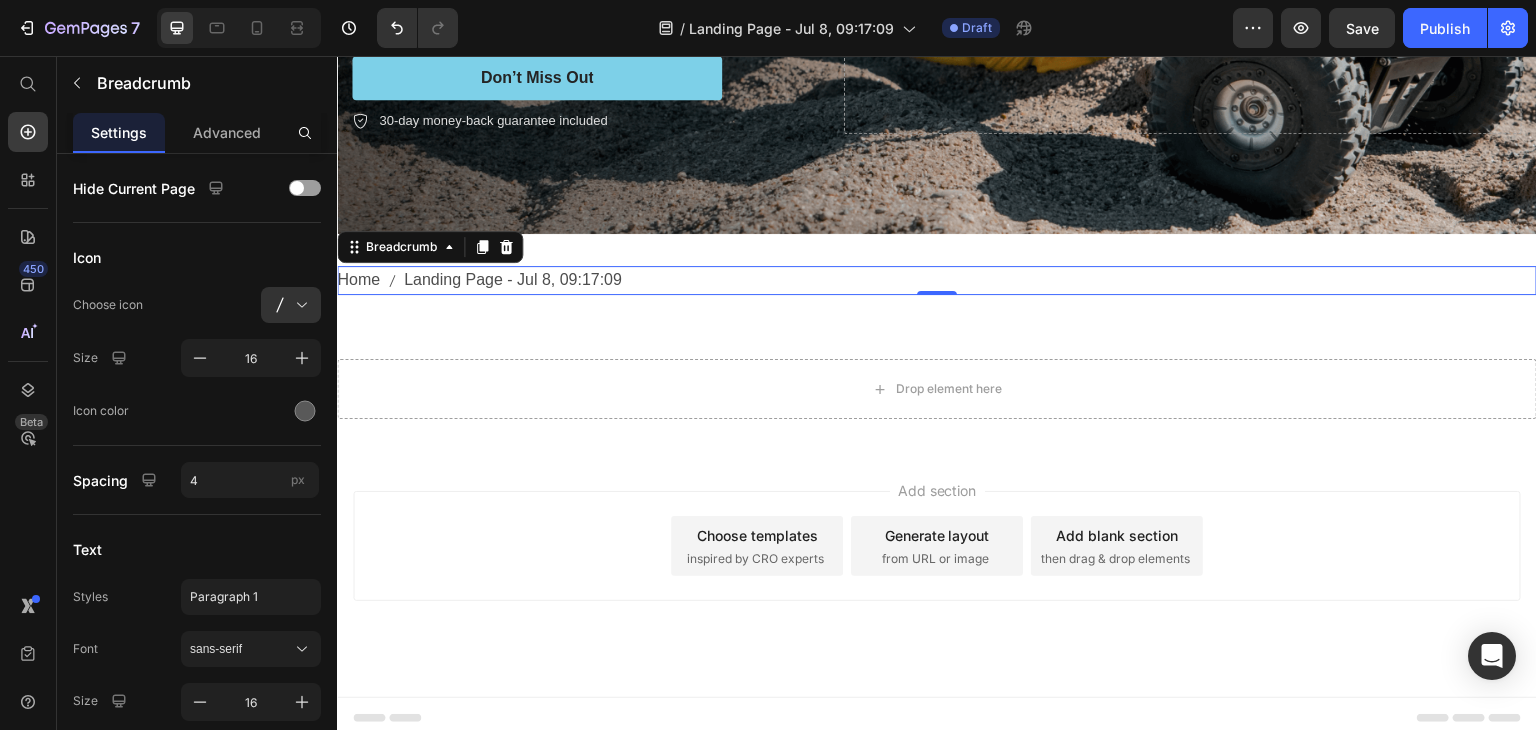 click on "Landing Page - Jul 8, 09:17:09" at bounding box center (513, 280) 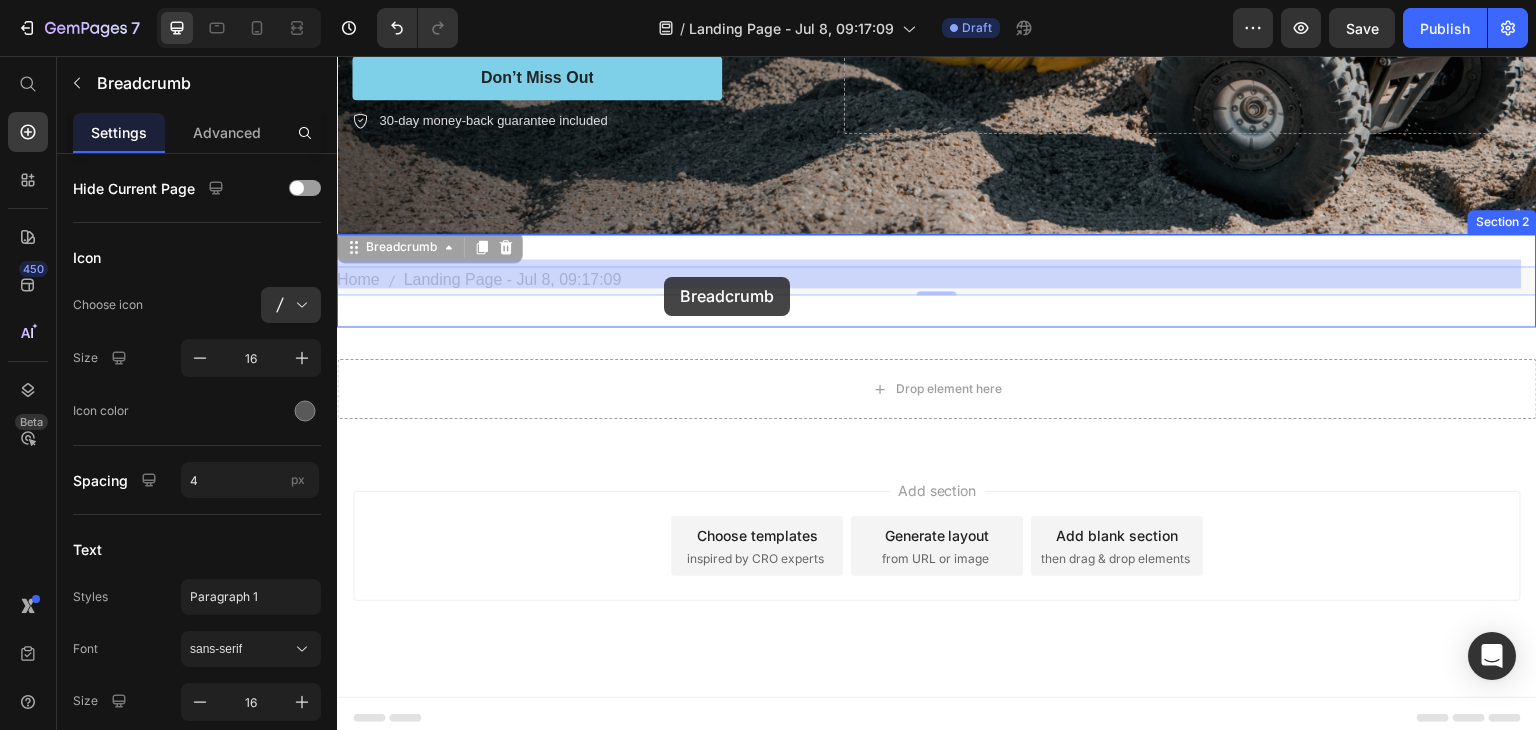 drag, startPoint x: 454, startPoint y: 271, endPoint x: 755, endPoint y: 295, distance: 301.9553 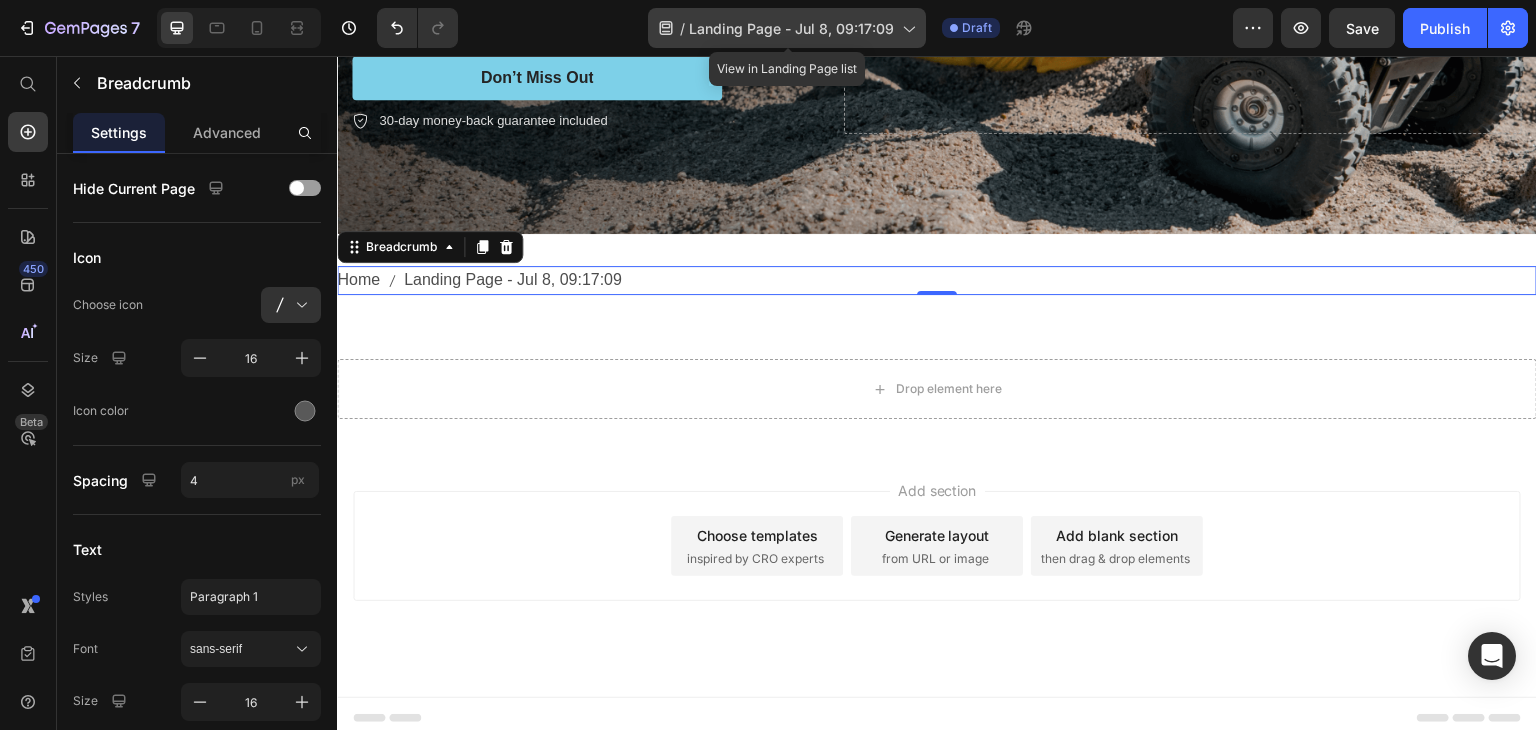 click 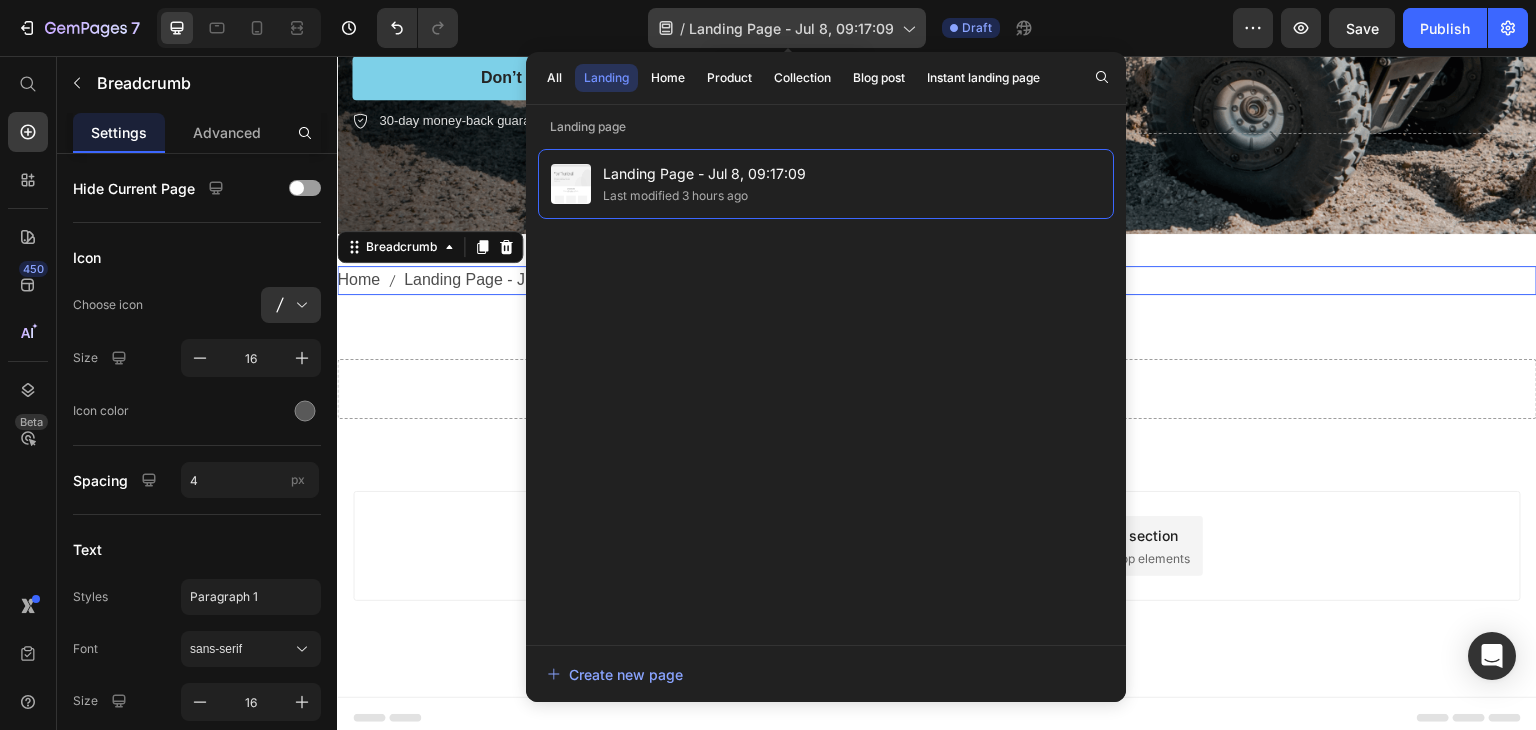 click 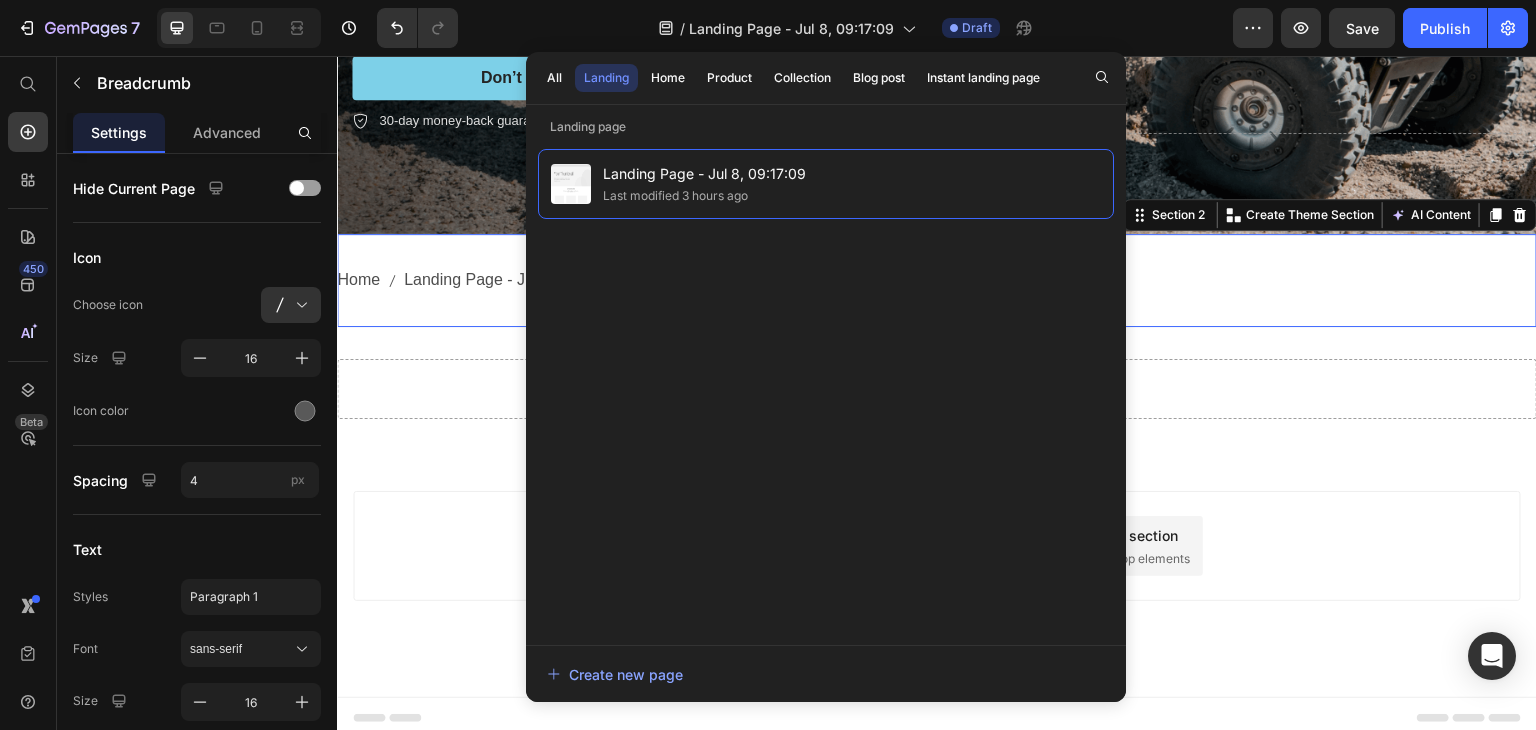 click on "Home
Landing Page - [DATE], [TIME] Breadcrumb Section 2   You can create reusable sections Create Theme Section AI Content Write with GemAI What would you like to describe here? Tone and Voice Persuasive Product Show more Generate" at bounding box center (937, 280) 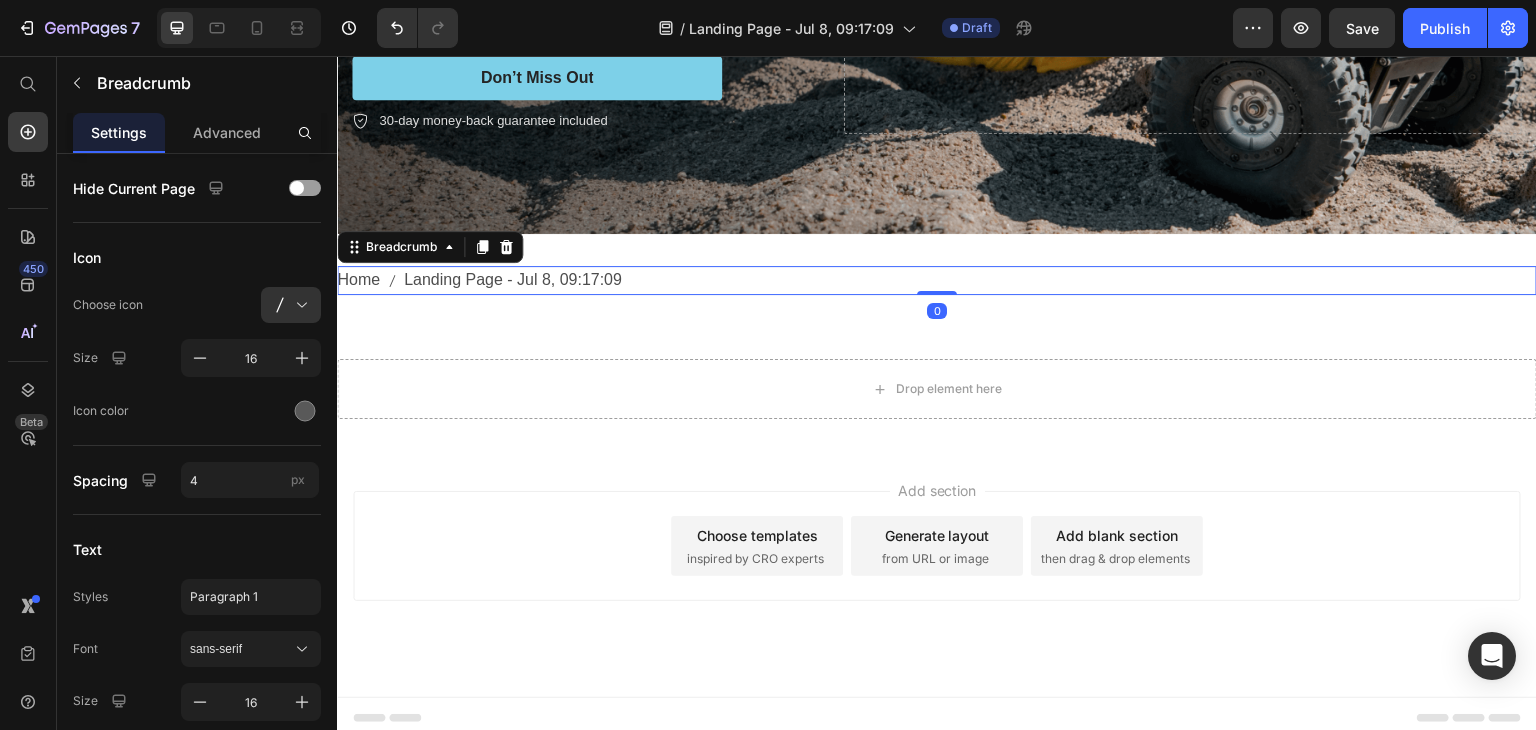 click on "Home
Landing Page - Jul 8, 09:17:09" at bounding box center (937, 280) 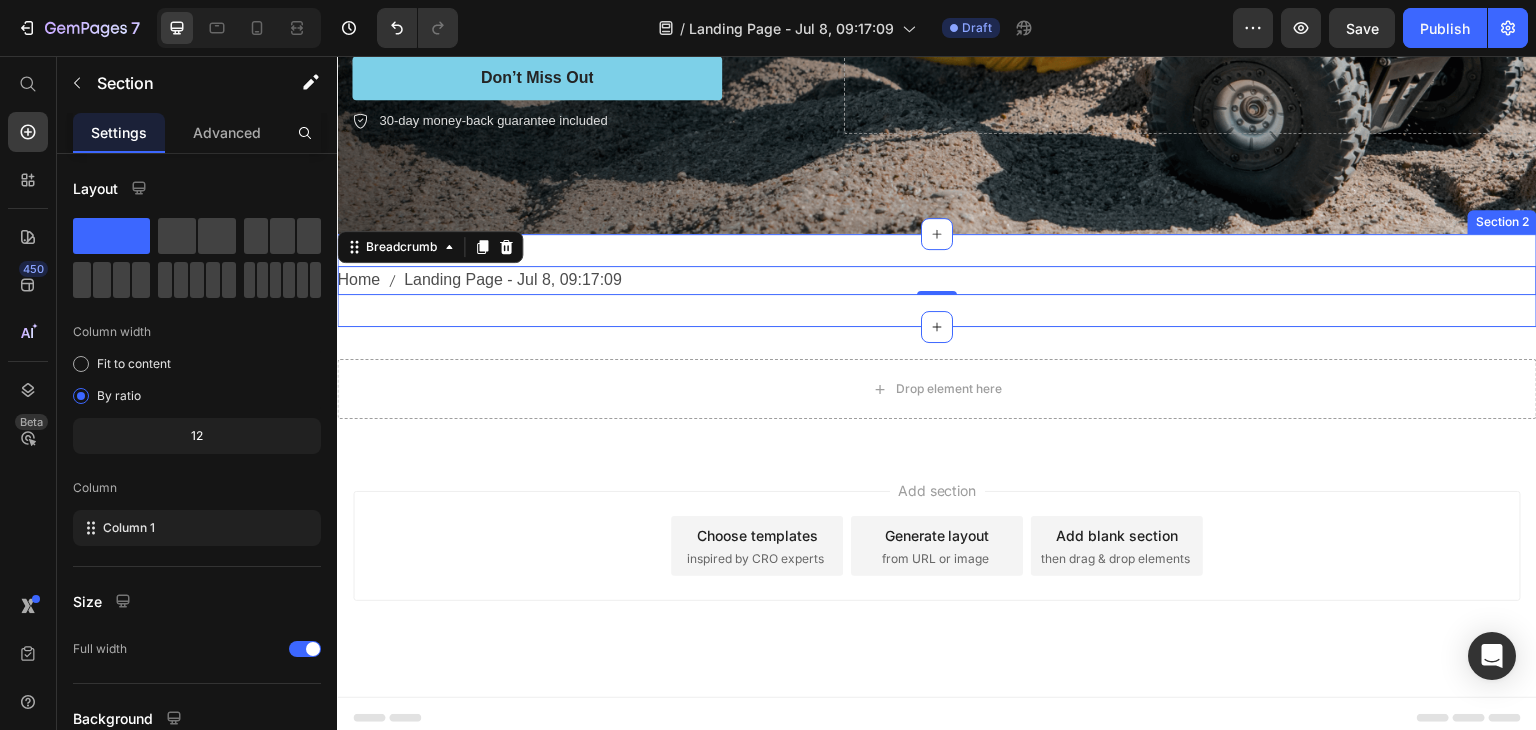 click on "Home
Landing Page - [DATE], [TIME] Breadcrumb   0 Section 2" at bounding box center [937, 280] 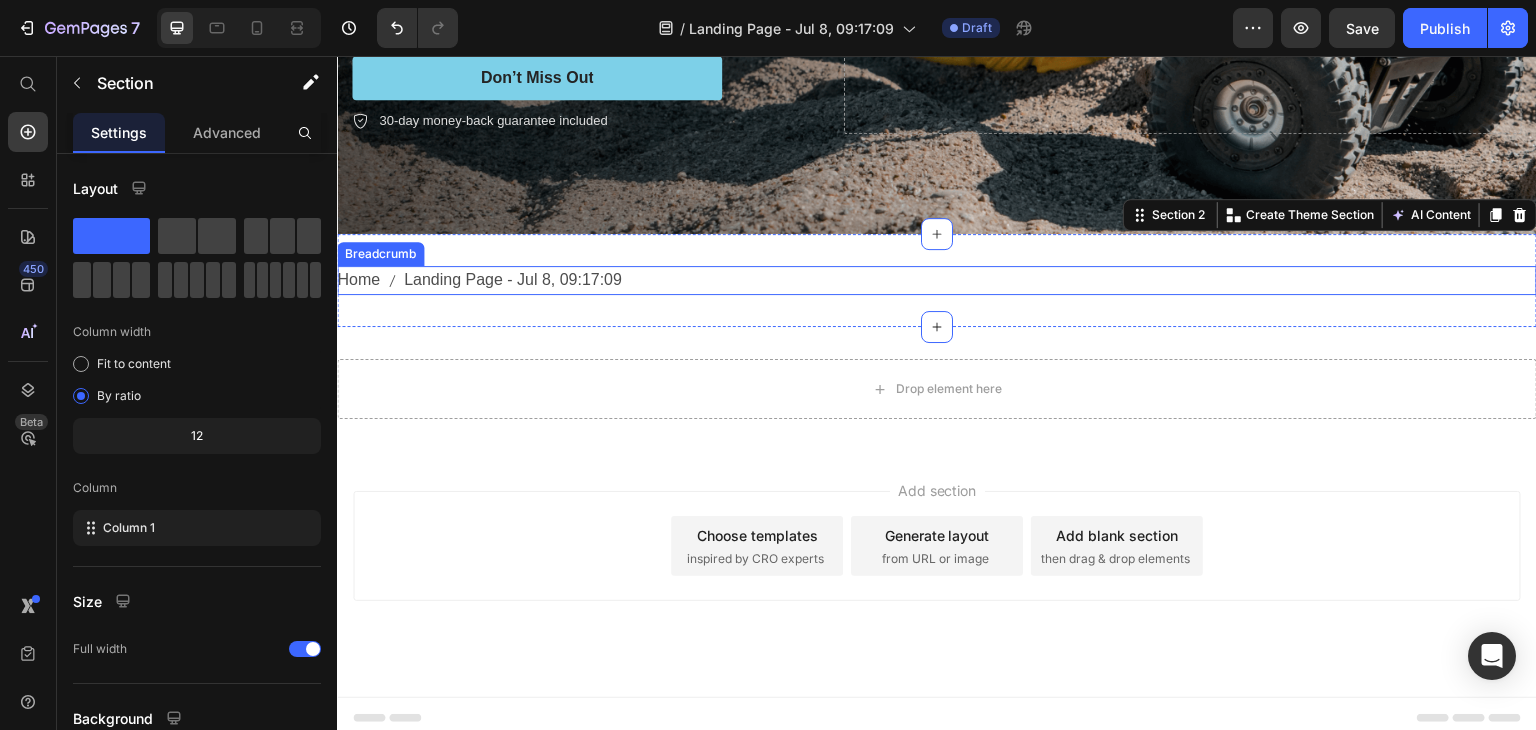 click on "Landing Page - Jul 8, 09:17:09" at bounding box center (513, 280) 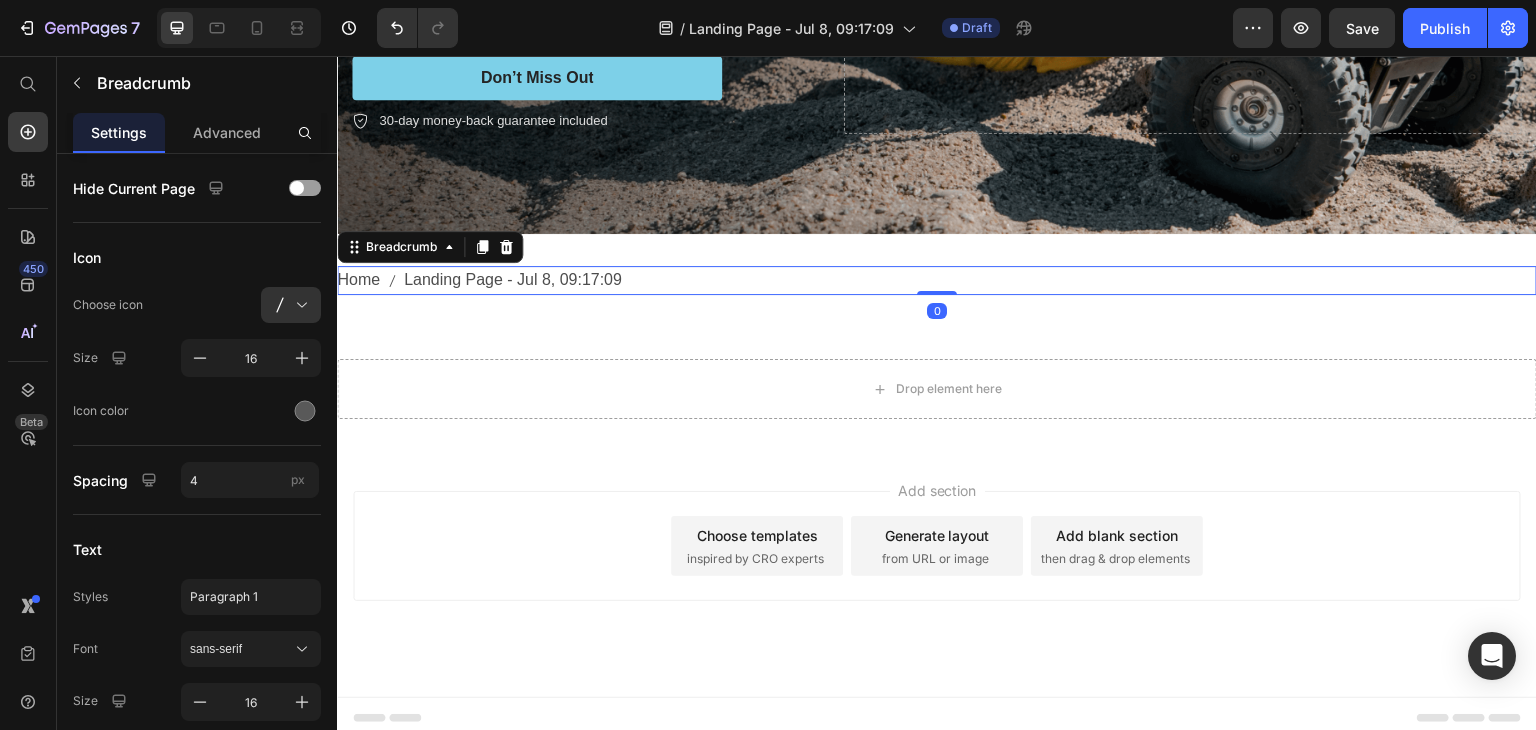 click on "Home
Landing Page - Jul 8, 09:17:09" at bounding box center [937, 280] 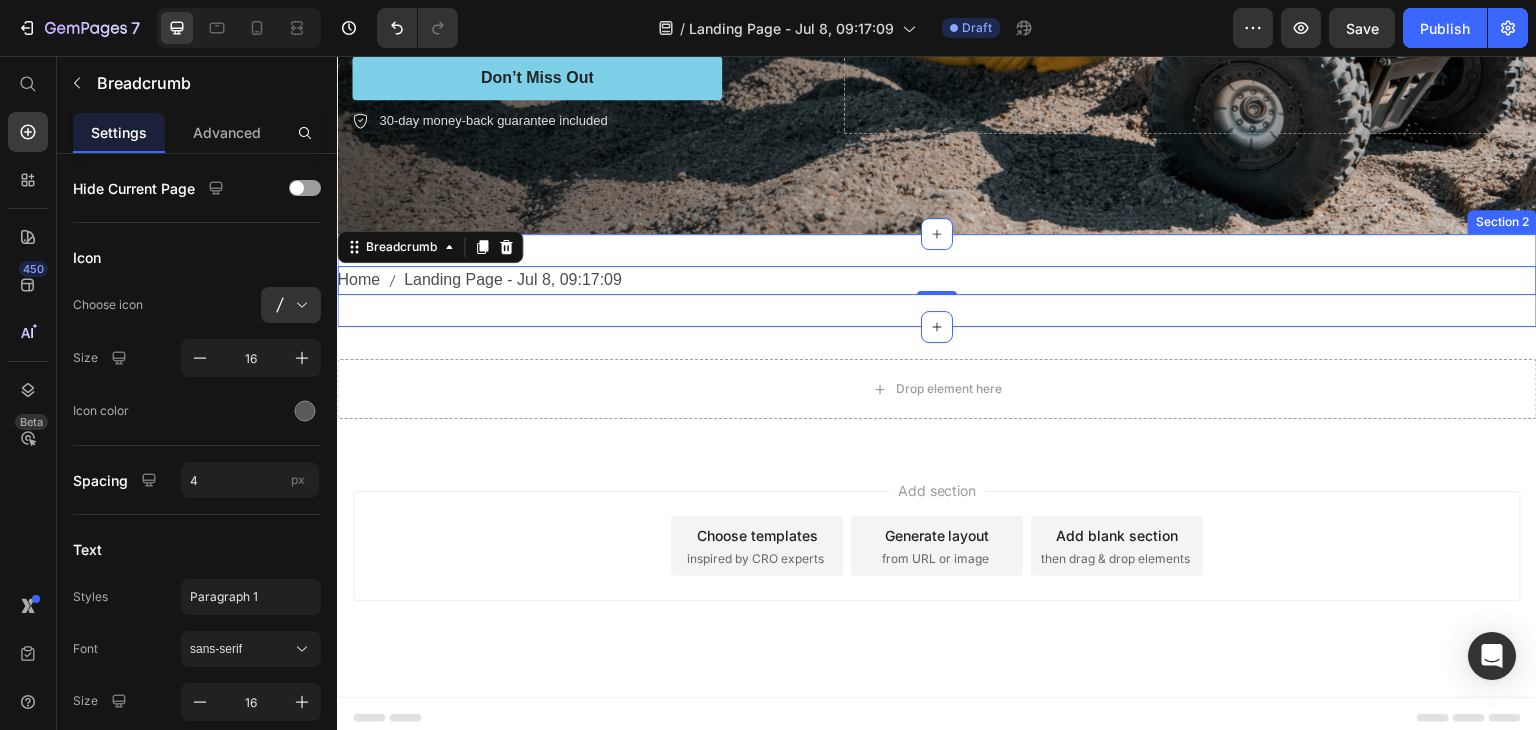 drag, startPoint x: 737, startPoint y: 320, endPoint x: 789, endPoint y: 307, distance: 53.600372 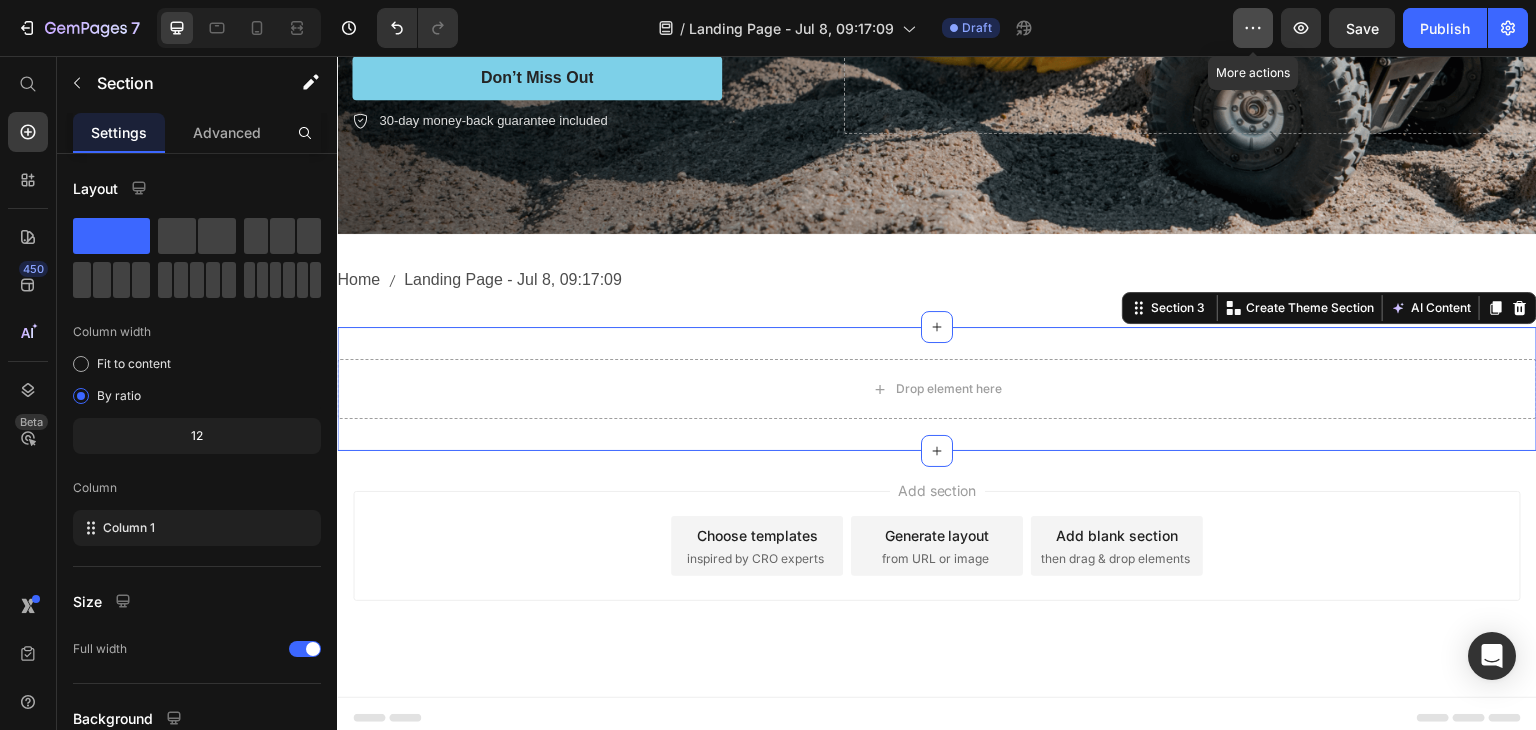 click 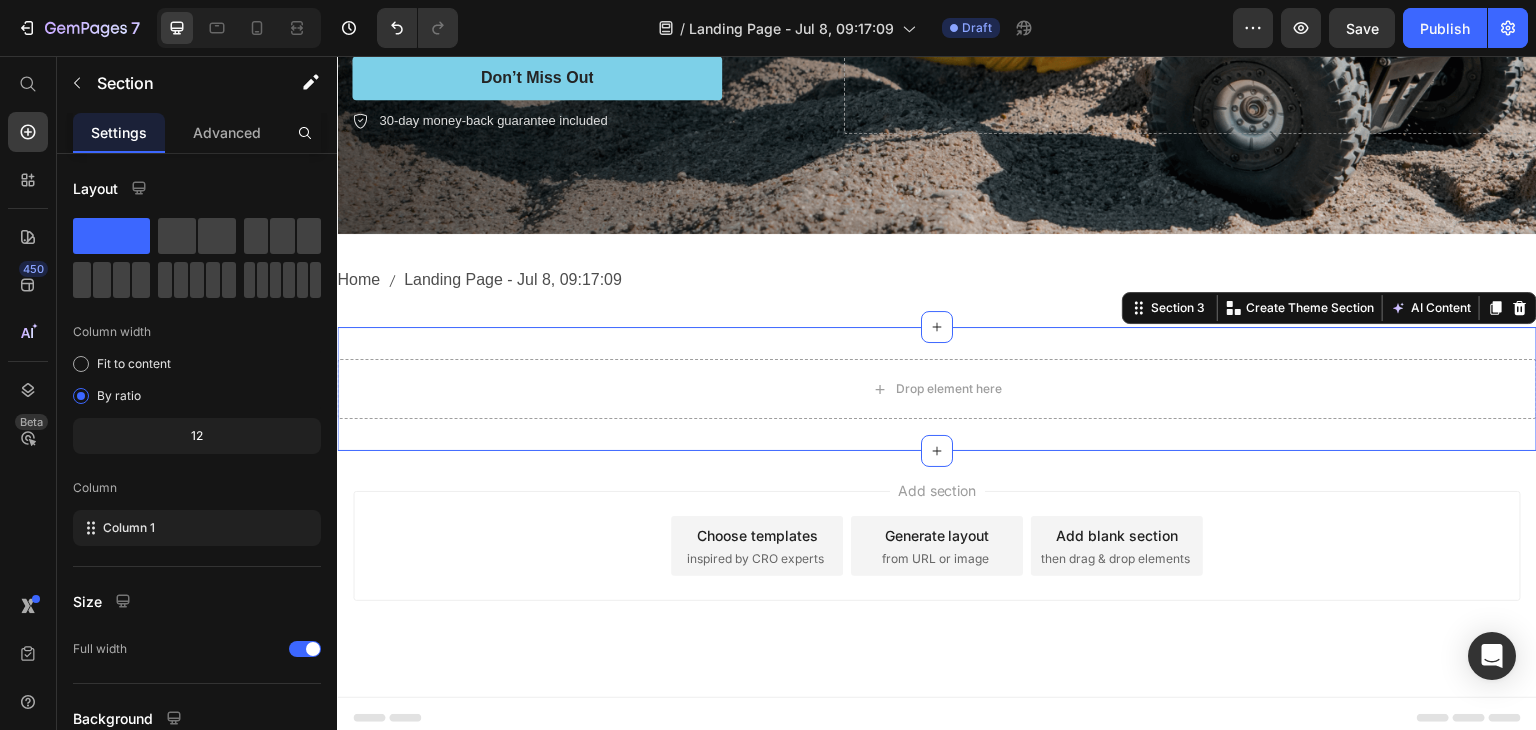 click on "/  Landing Page - [DATE], [TIME] Draft" 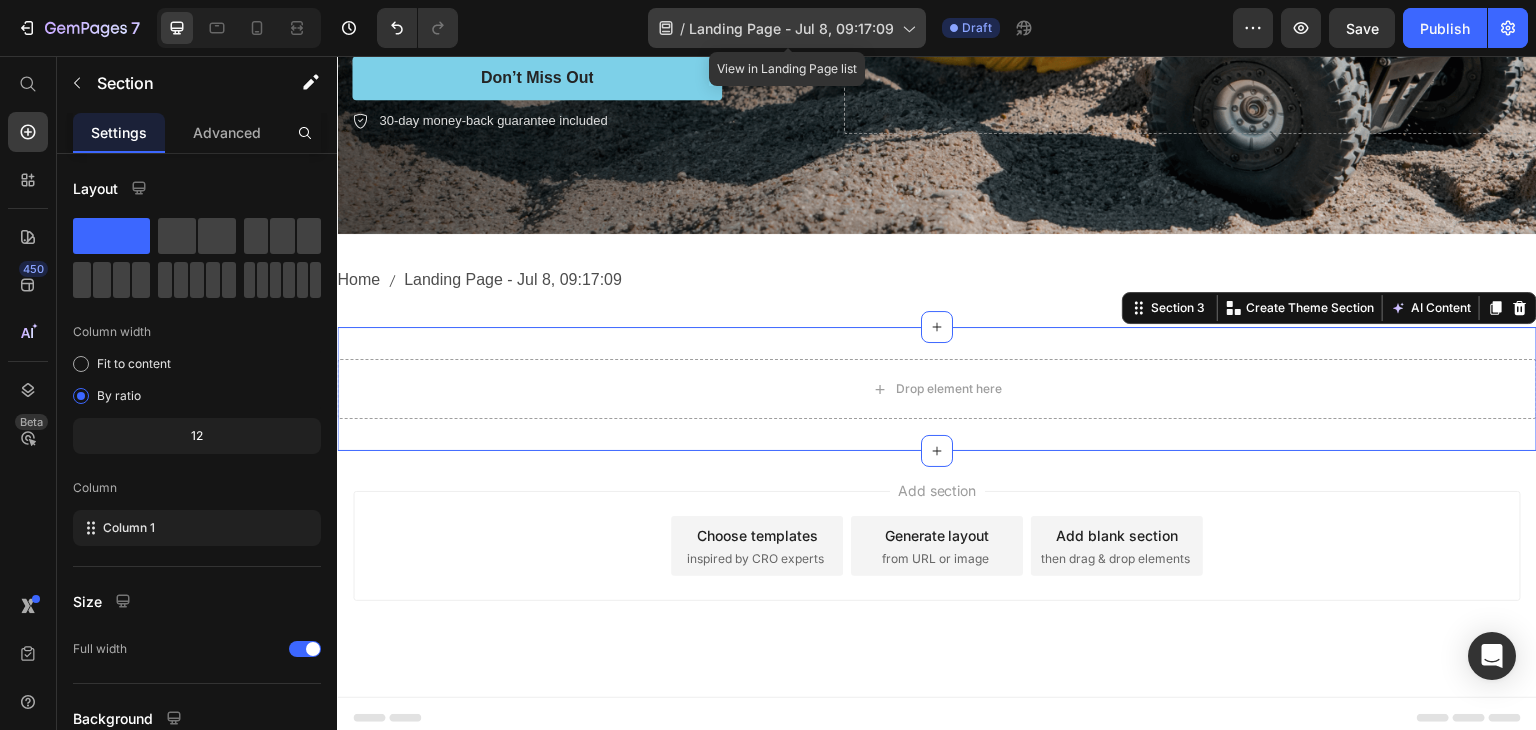 click on "/  Landing Page - Jul 8, 09:17:09" 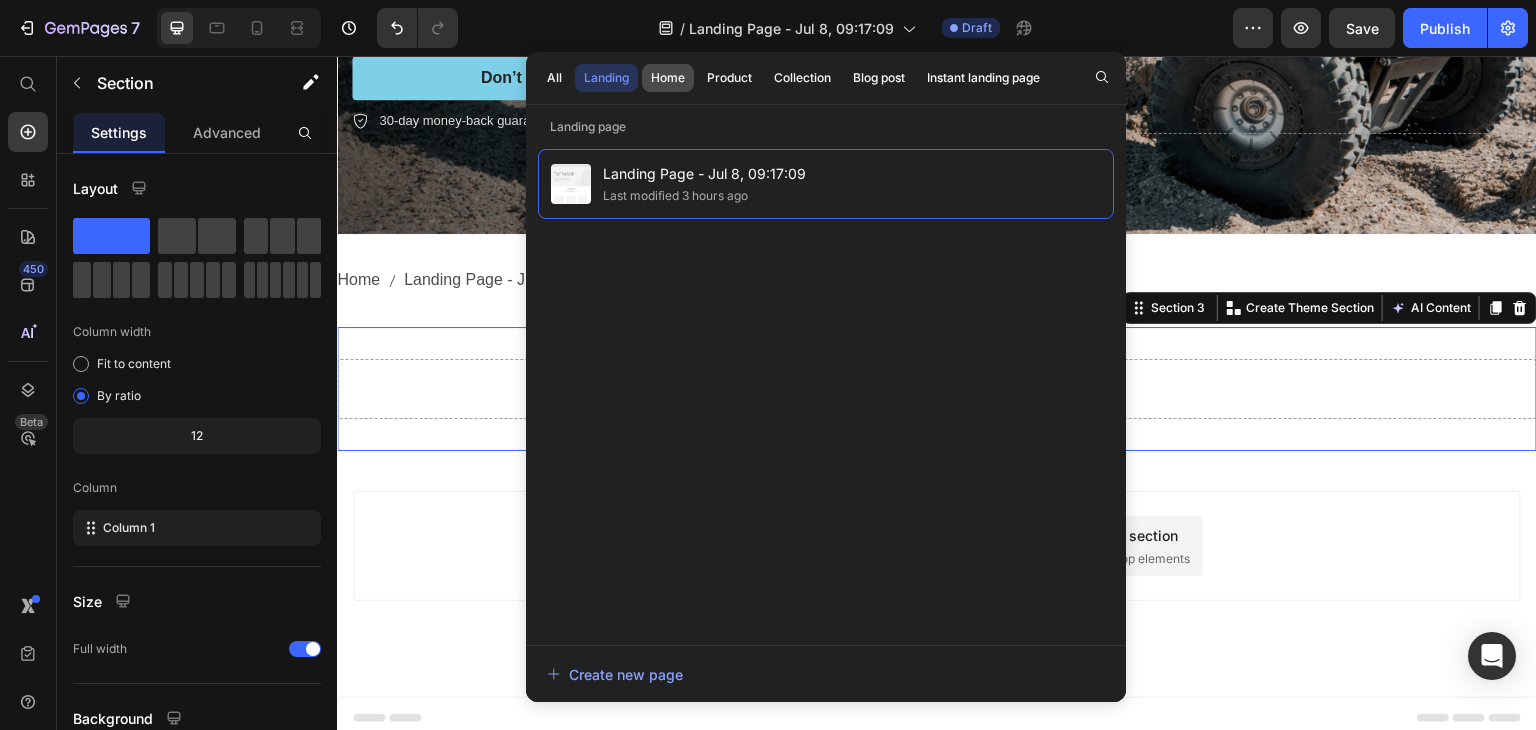 click on "Home" at bounding box center [668, 78] 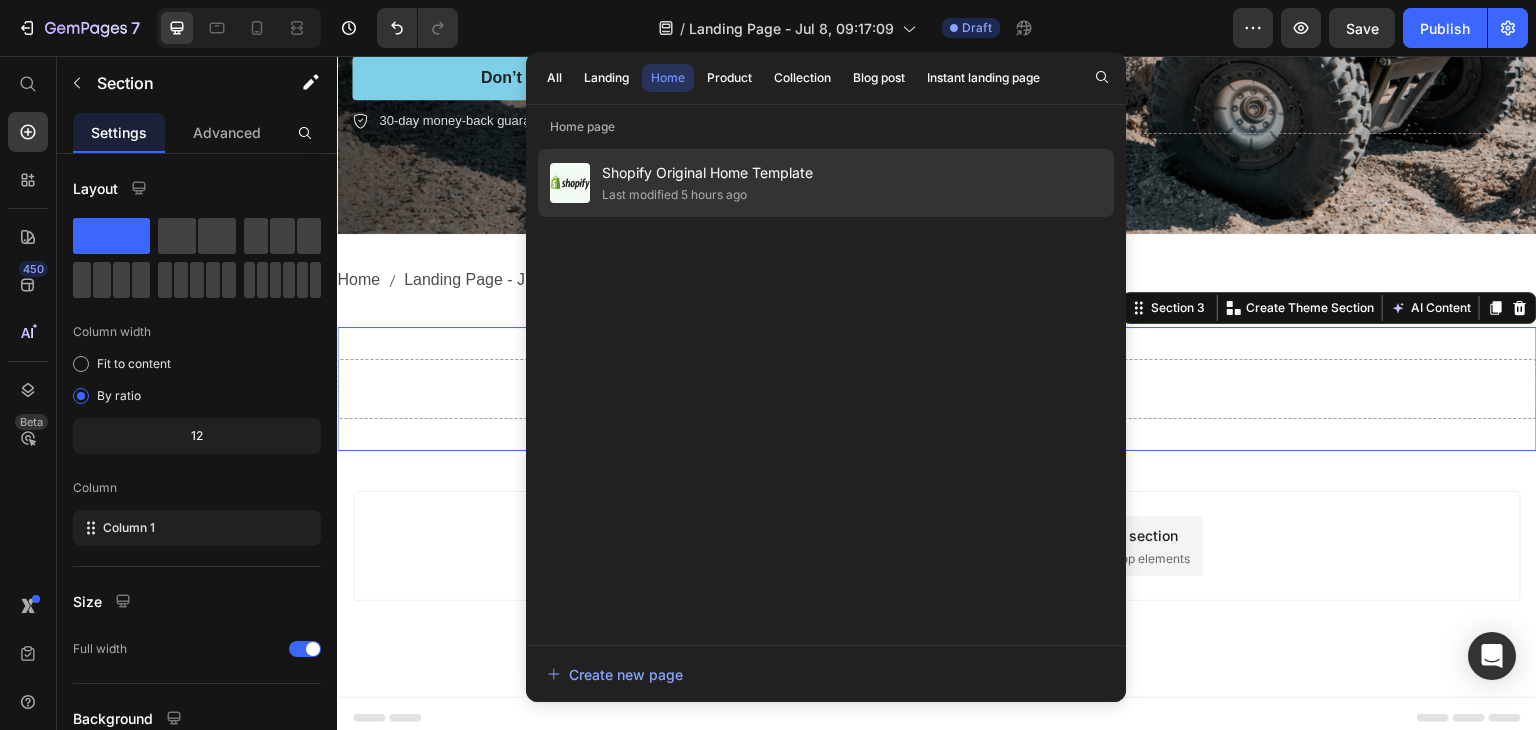 click on "Last modified 5 hours ago" at bounding box center [707, 195] 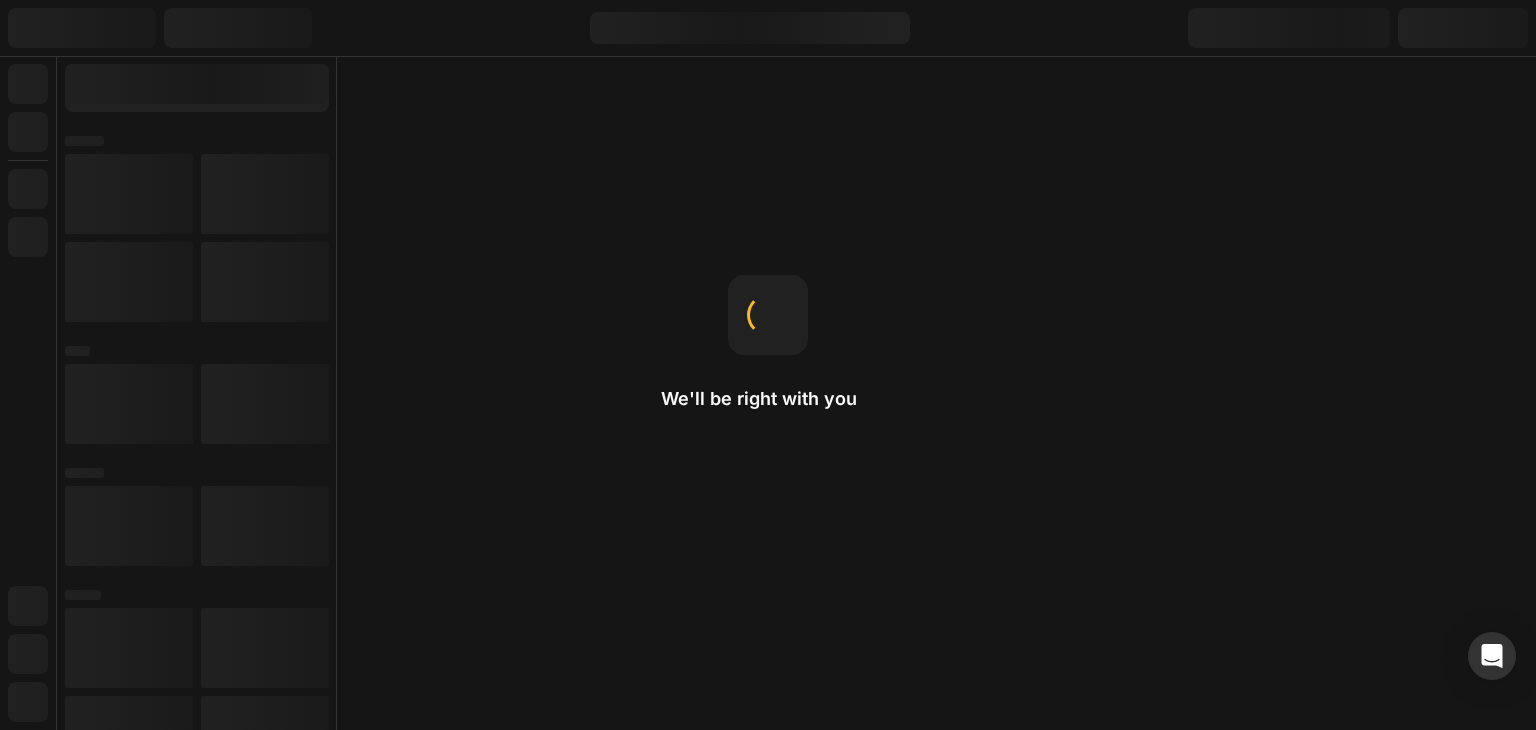 scroll, scrollTop: 0, scrollLeft: 0, axis: both 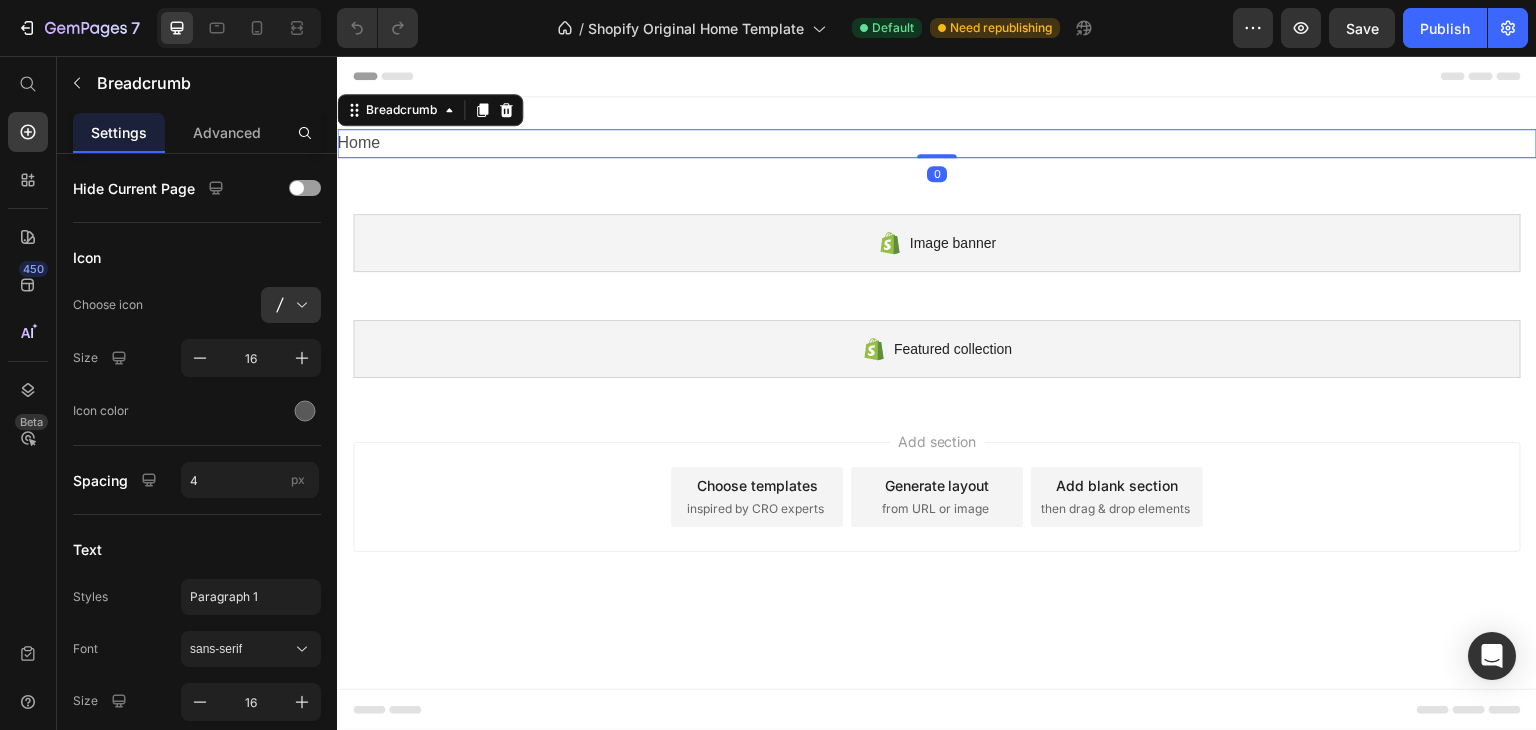 click on "Home" at bounding box center [358, 143] 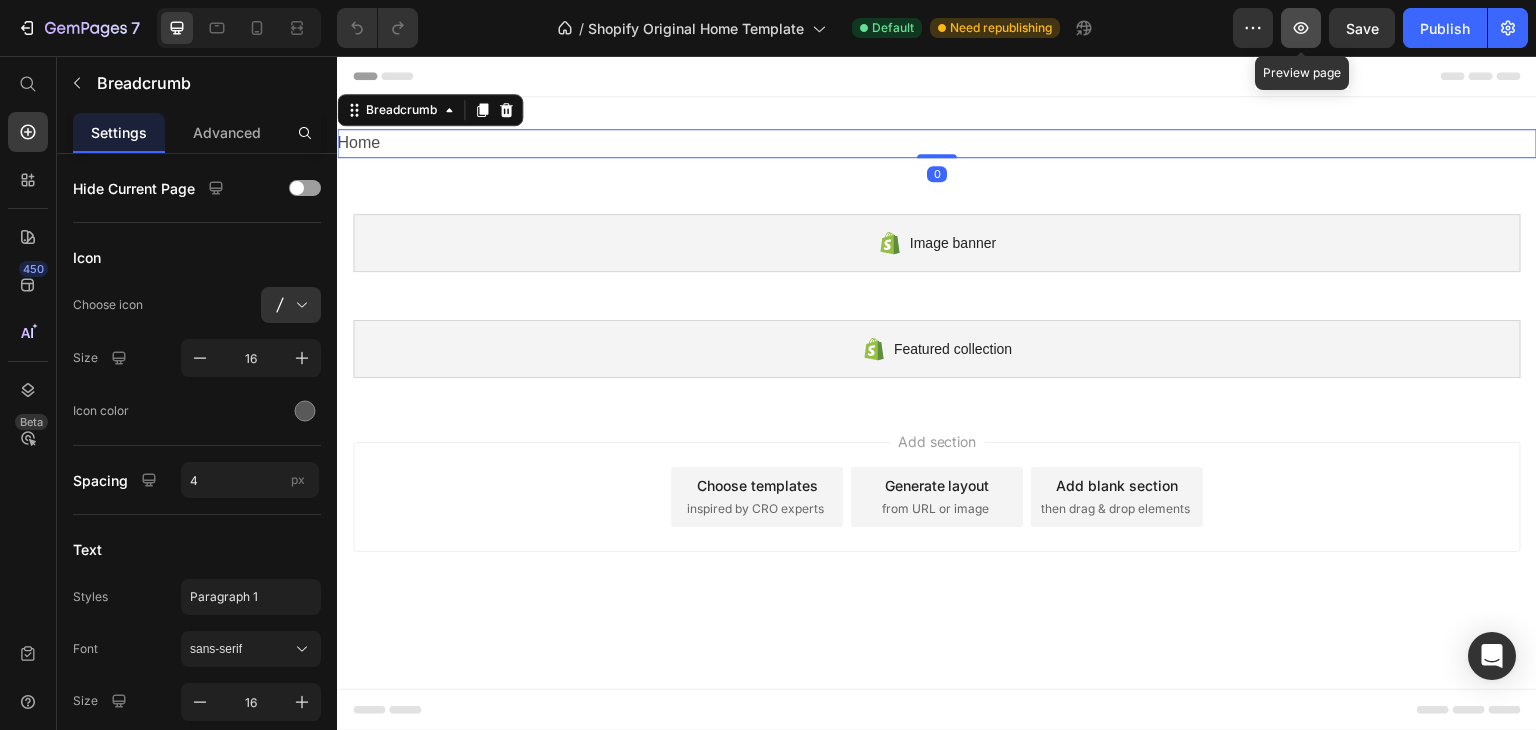 click 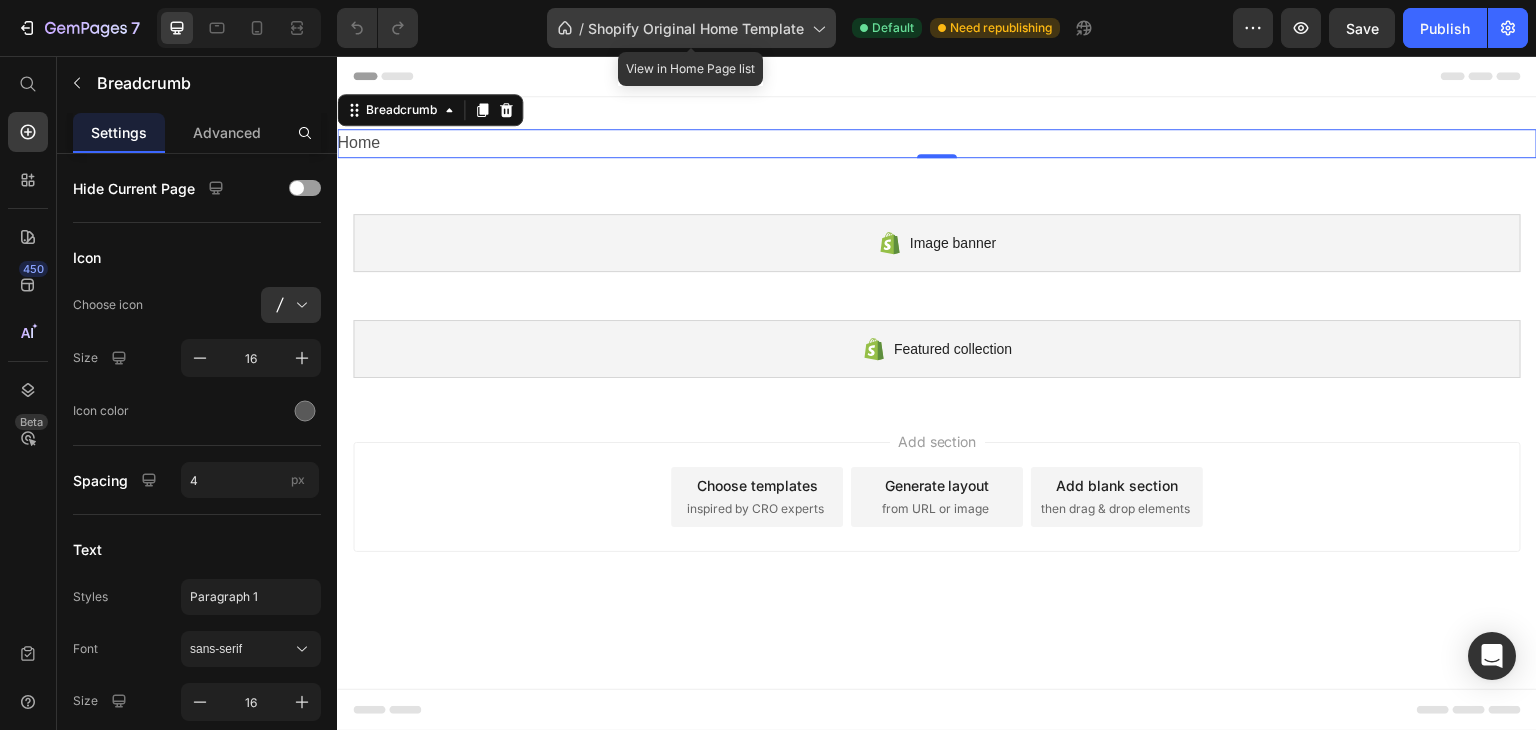 click on "Shopify Original Home Template" at bounding box center (696, 28) 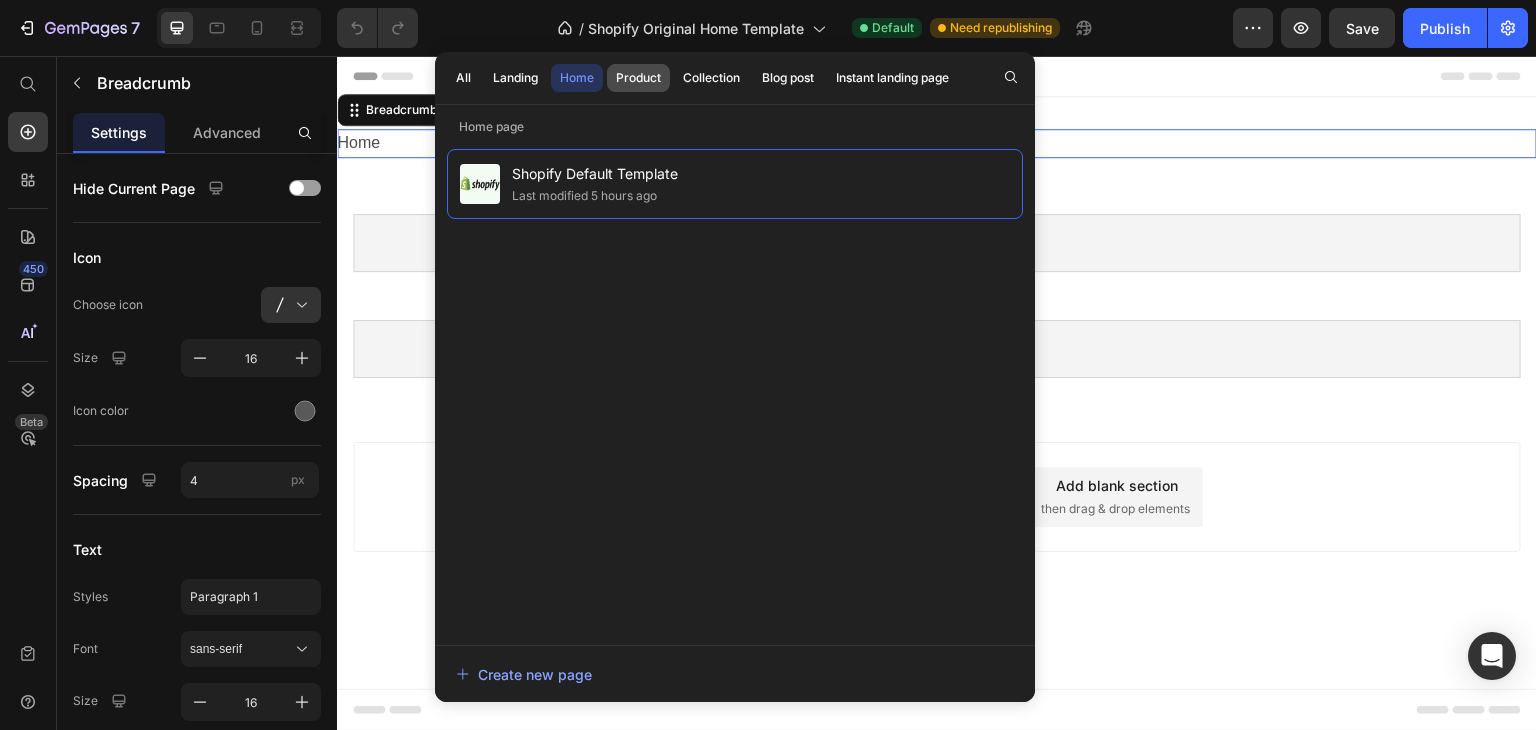 click on "Product" at bounding box center [638, 78] 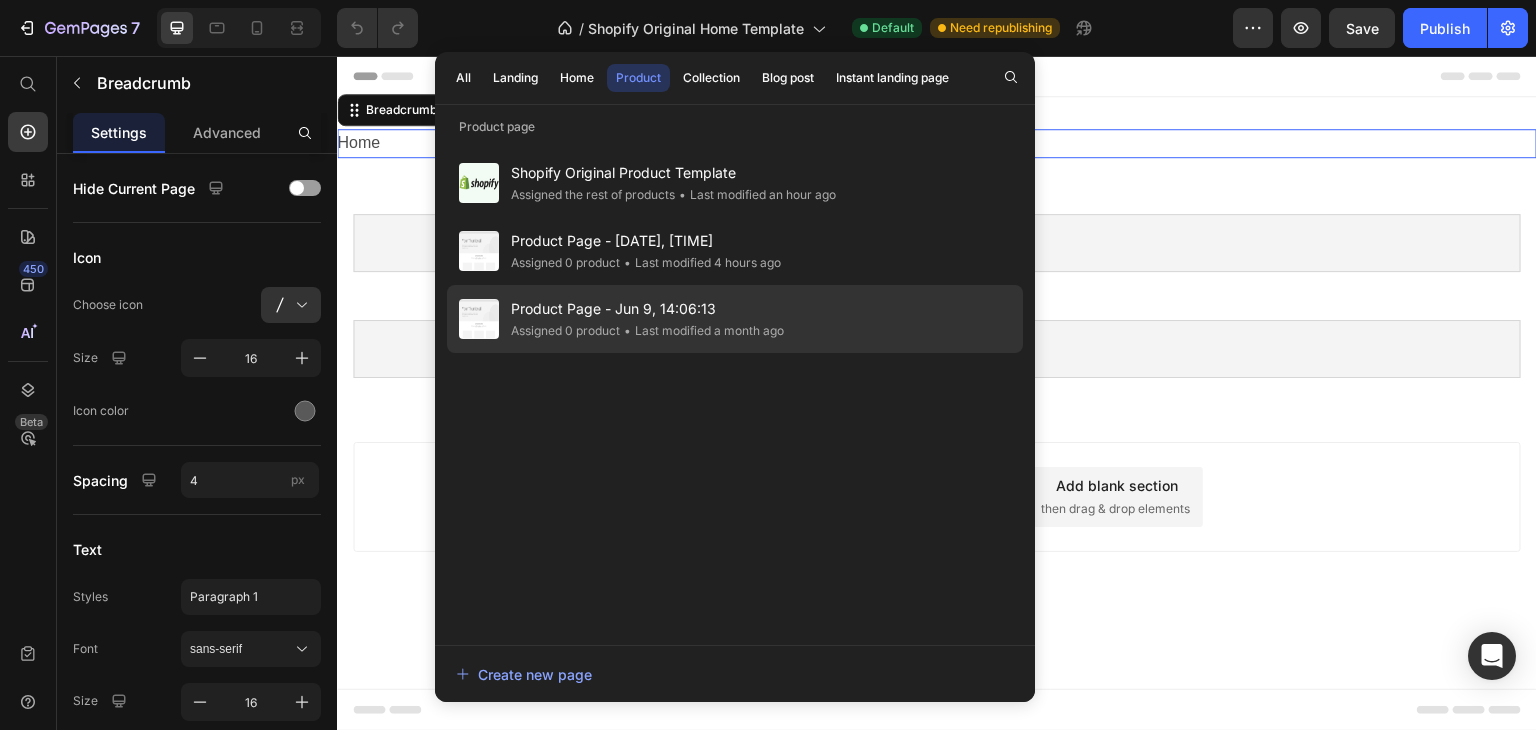 click on "Product Page - [DATE], [TIME] Assigned 0 product • Last modified a month ago" 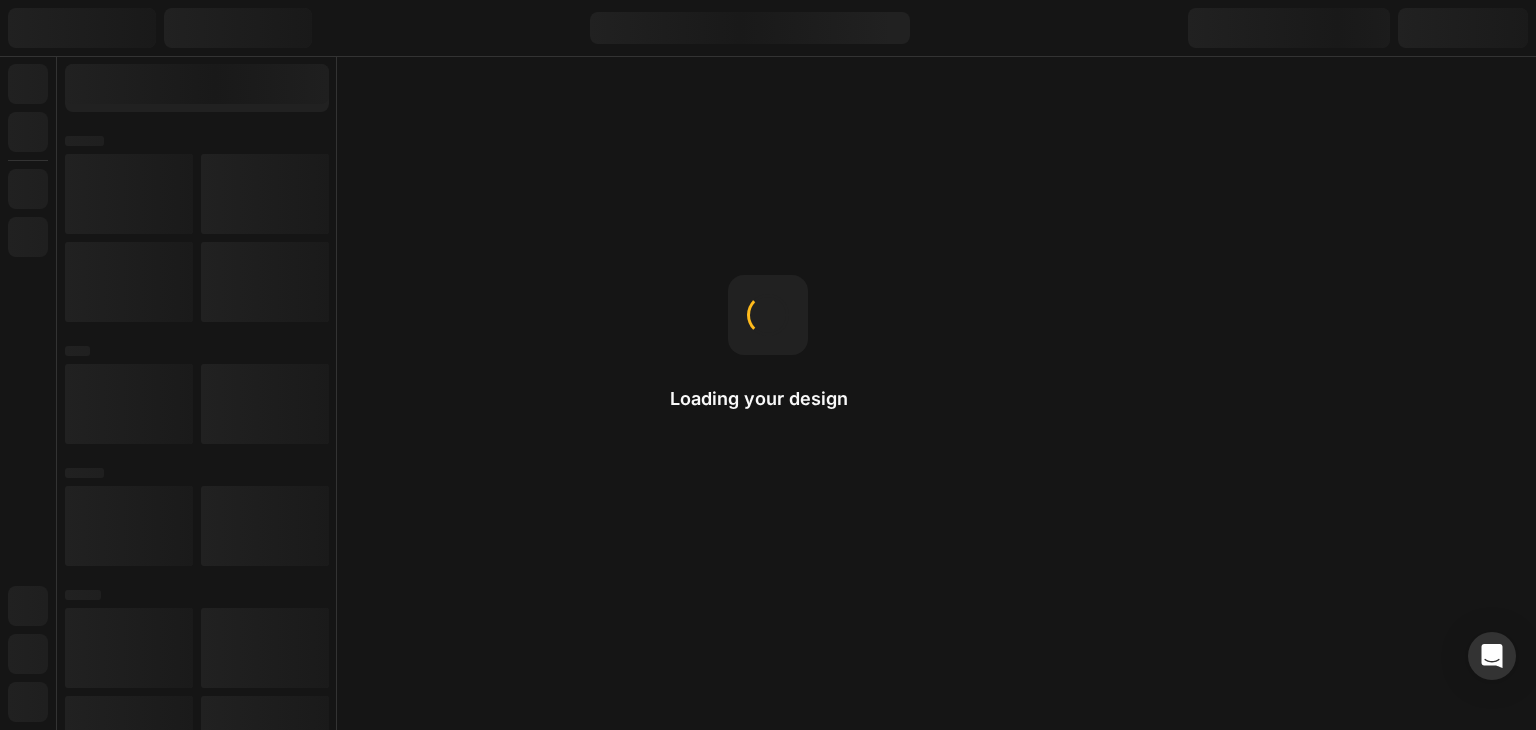 scroll, scrollTop: 0, scrollLeft: 0, axis: both 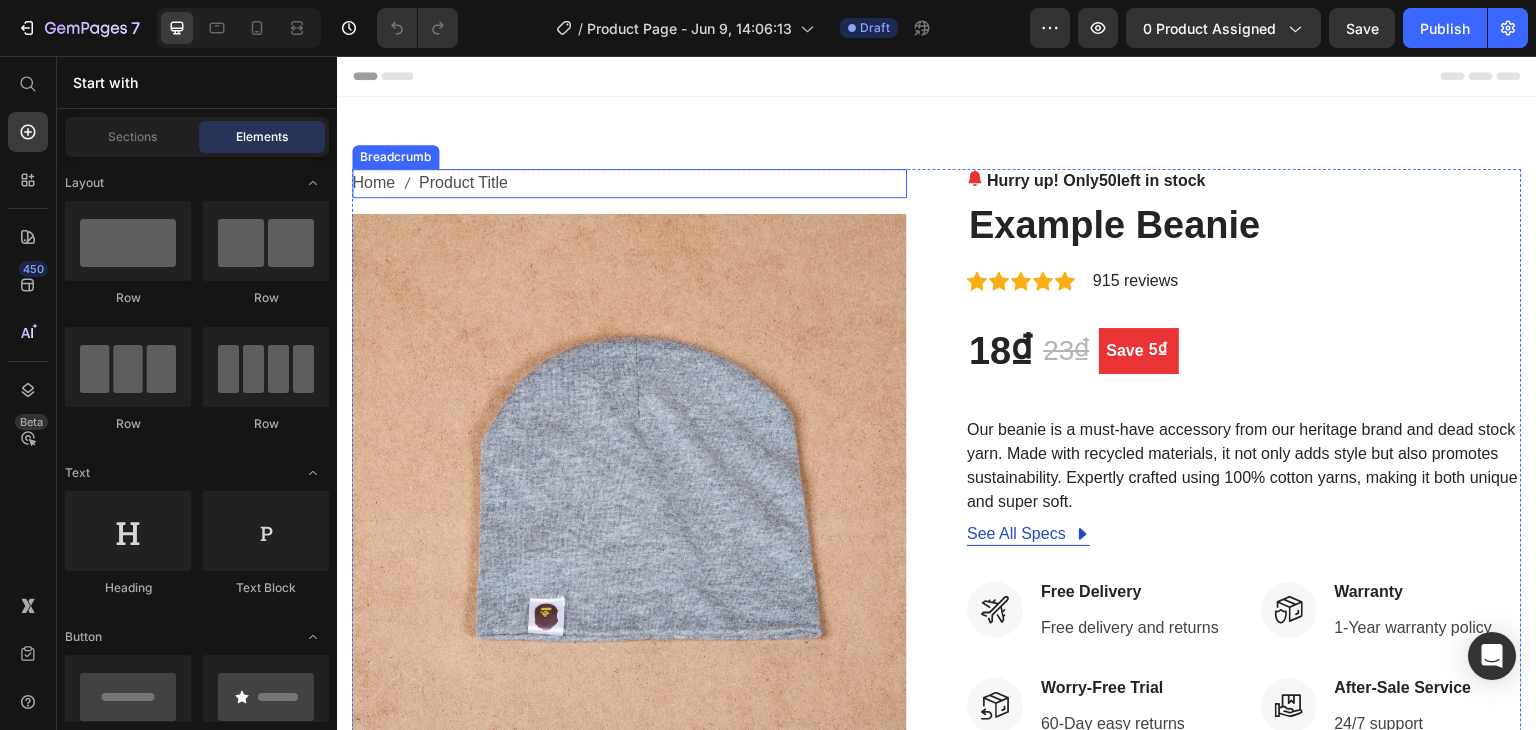 click on "Product Title" at bounding box center (463, 183) 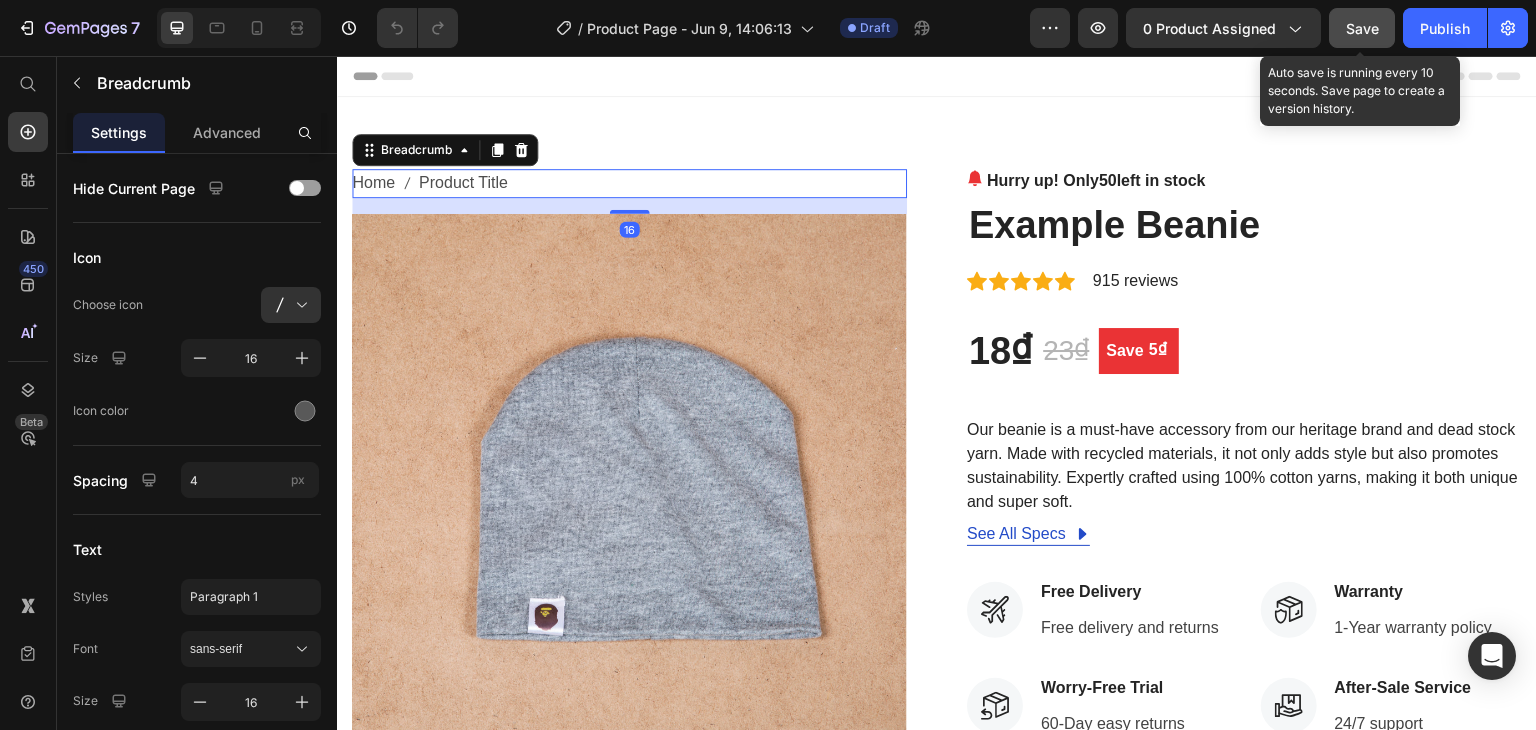 click on "Save" 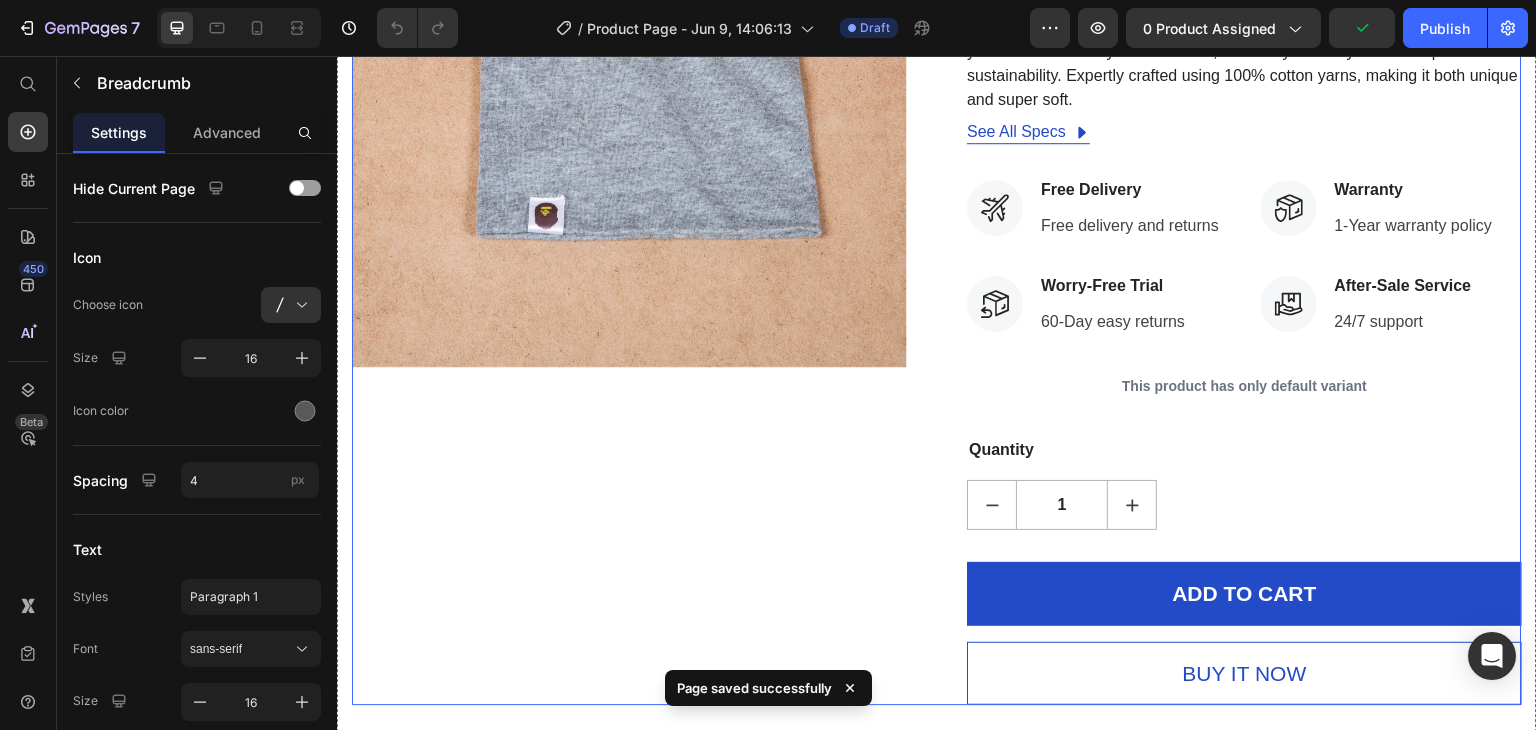 scroll, scrollTop: 300, scrollLeft: 0, axis: vertical 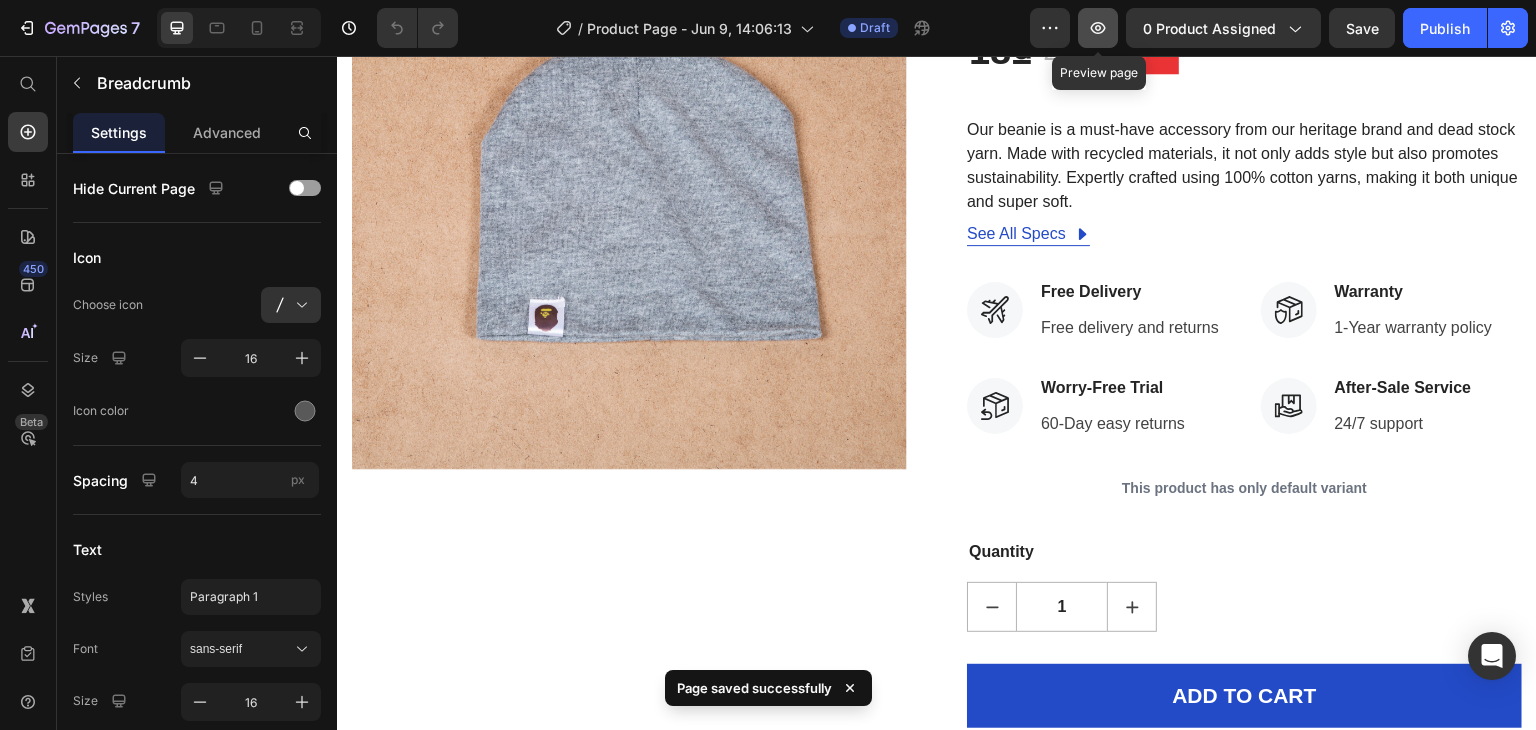 click 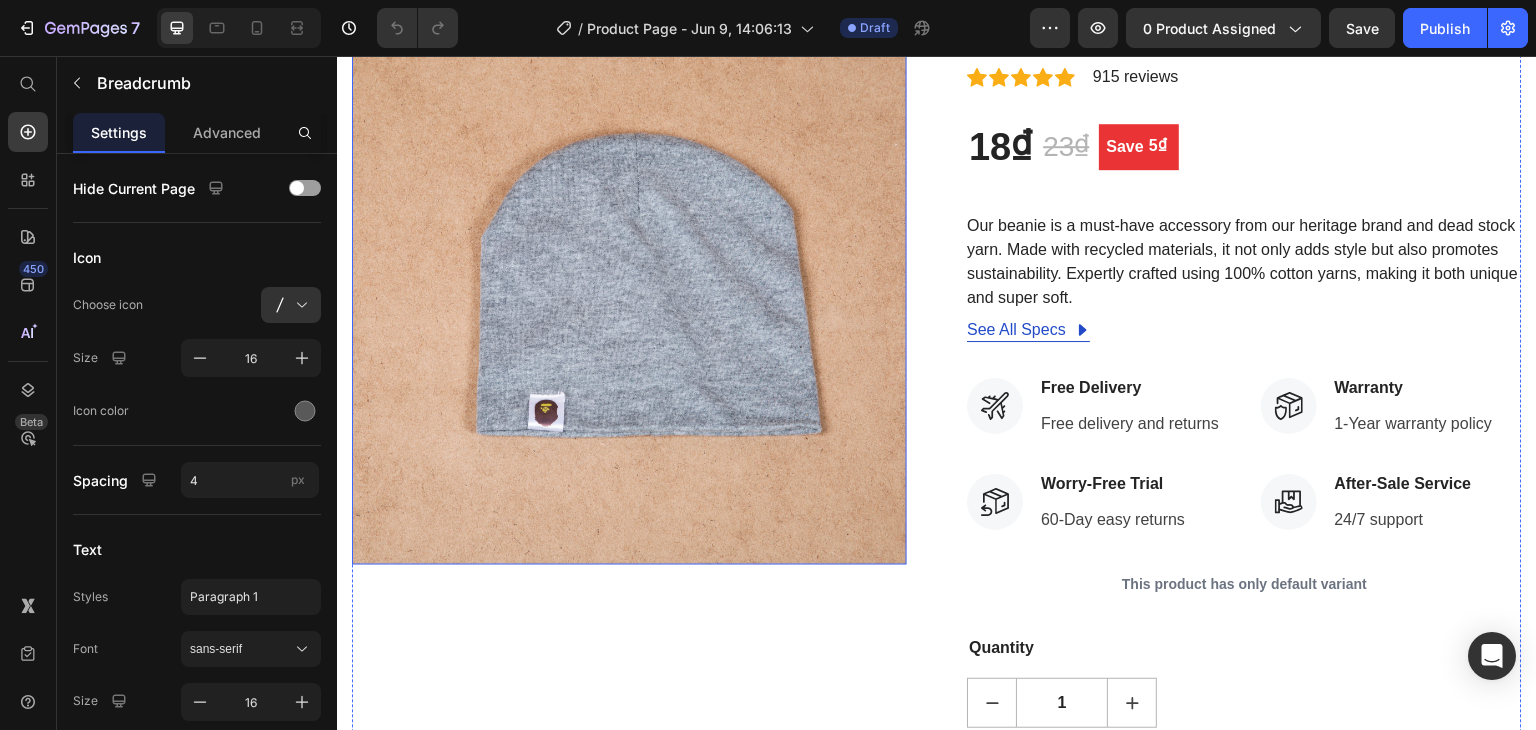 scroll, scrollTop: 0, scrollLeft: 0, axis: both 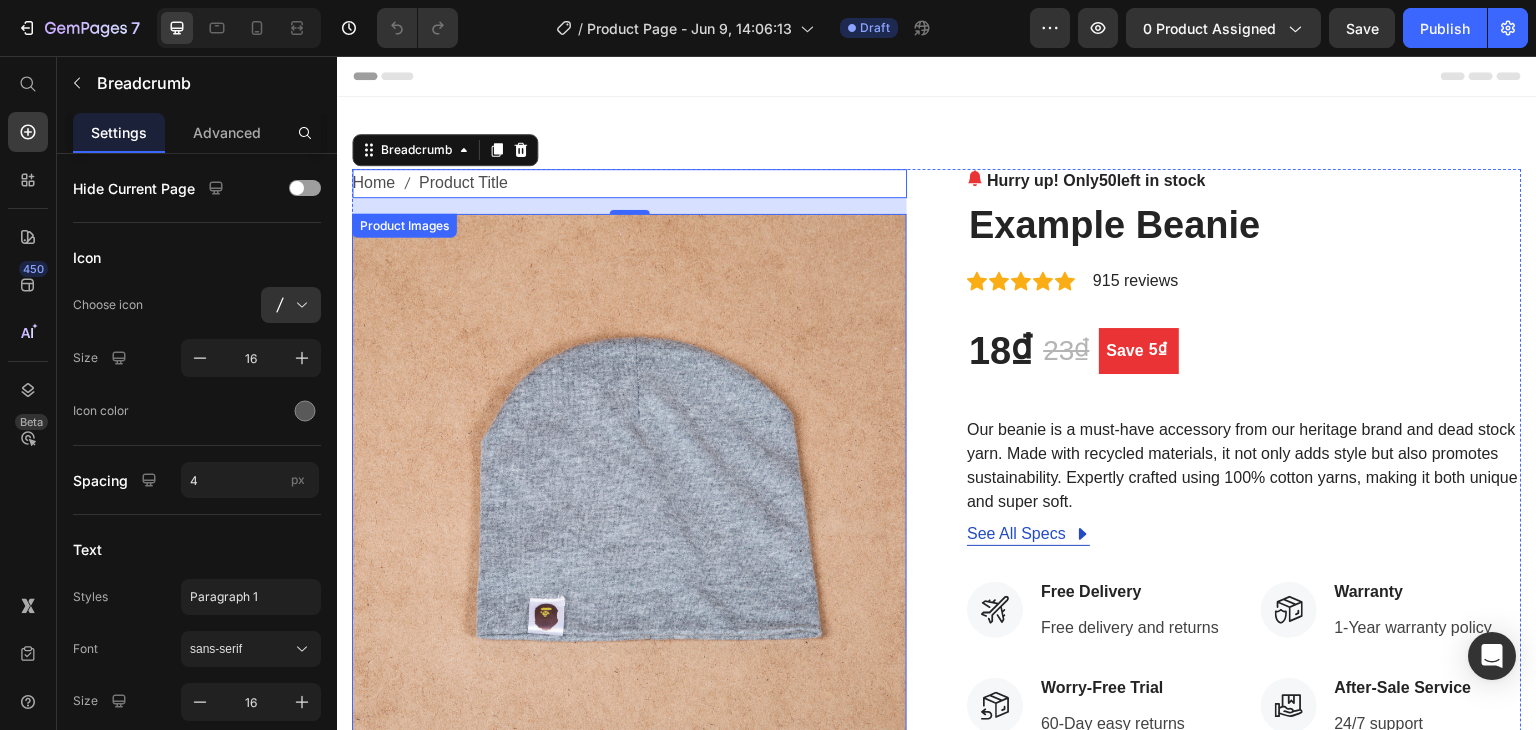 click at bounding box center (629, 491) 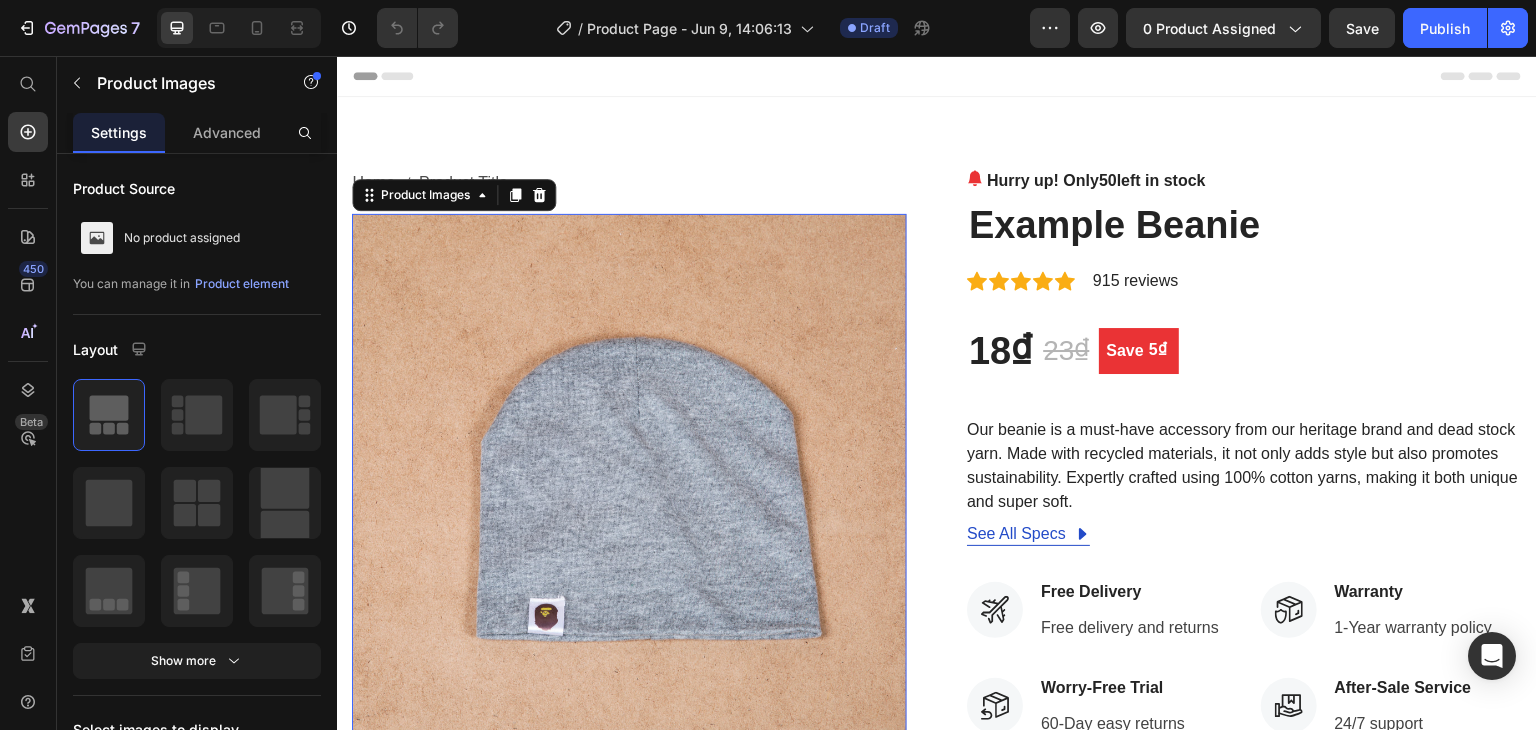 click at bounding box center [629, 491] 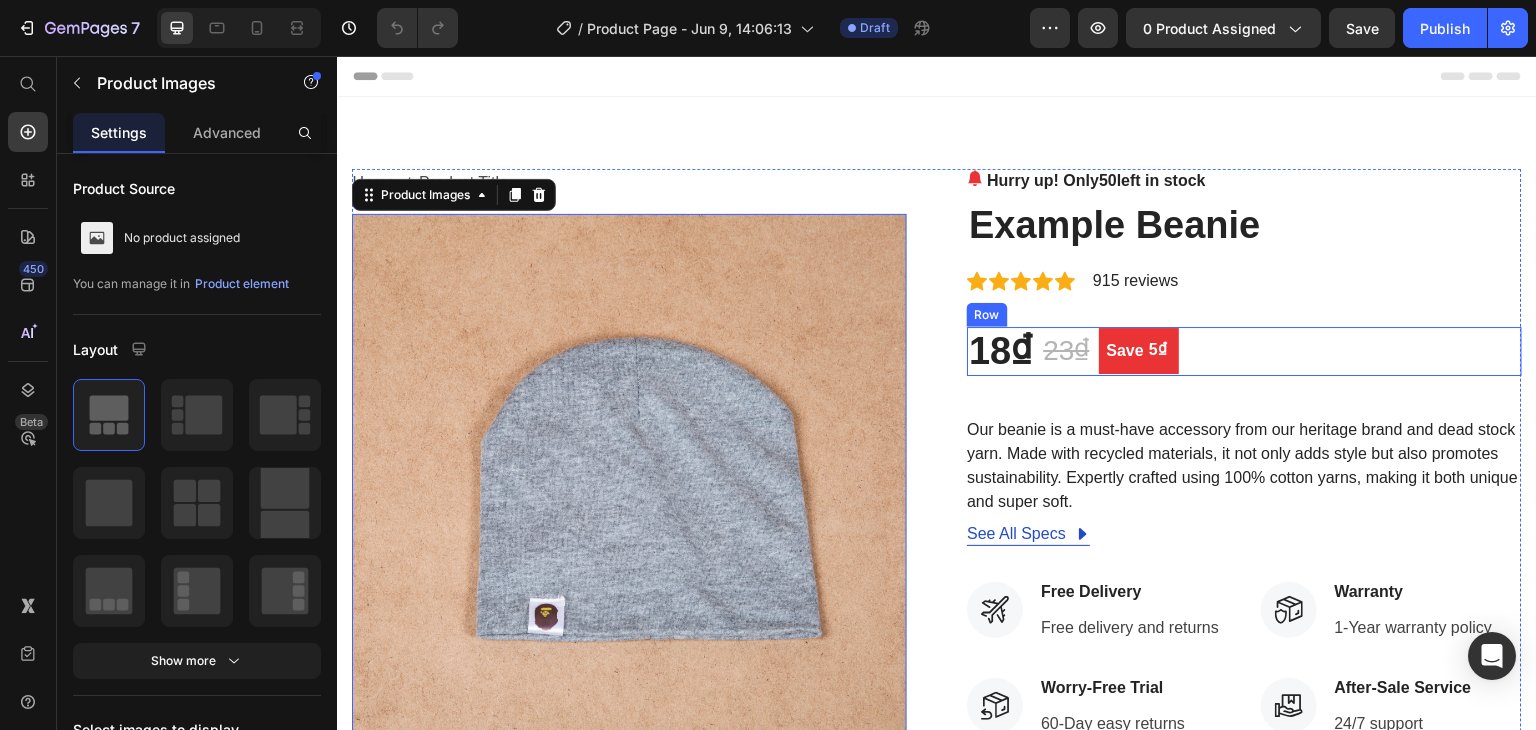 click on "18₫ (P) Price 23₫ (P) Price Save 5₫ (P) Tag Row" at bounding box center [1244, 352] 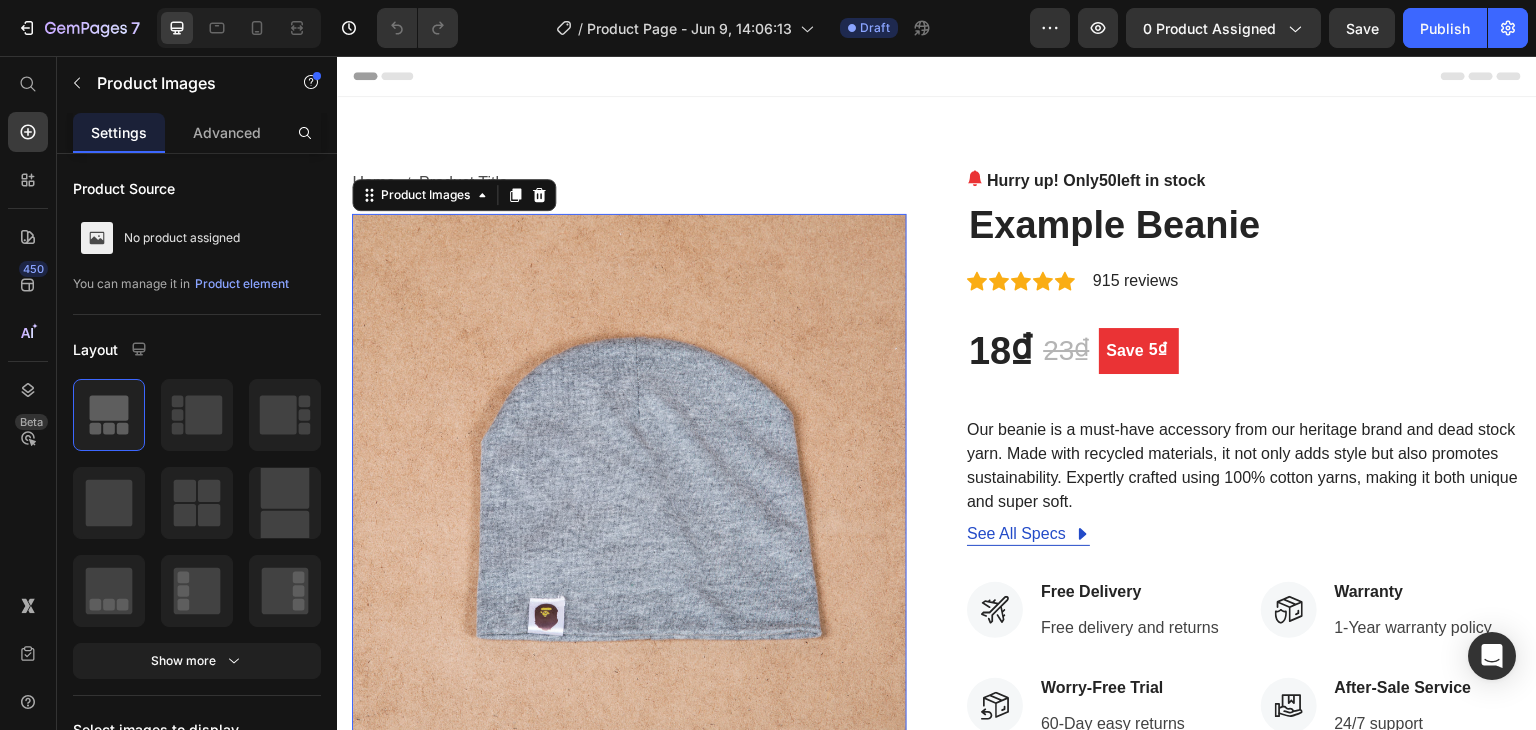 click at bounding box center (629, 491) 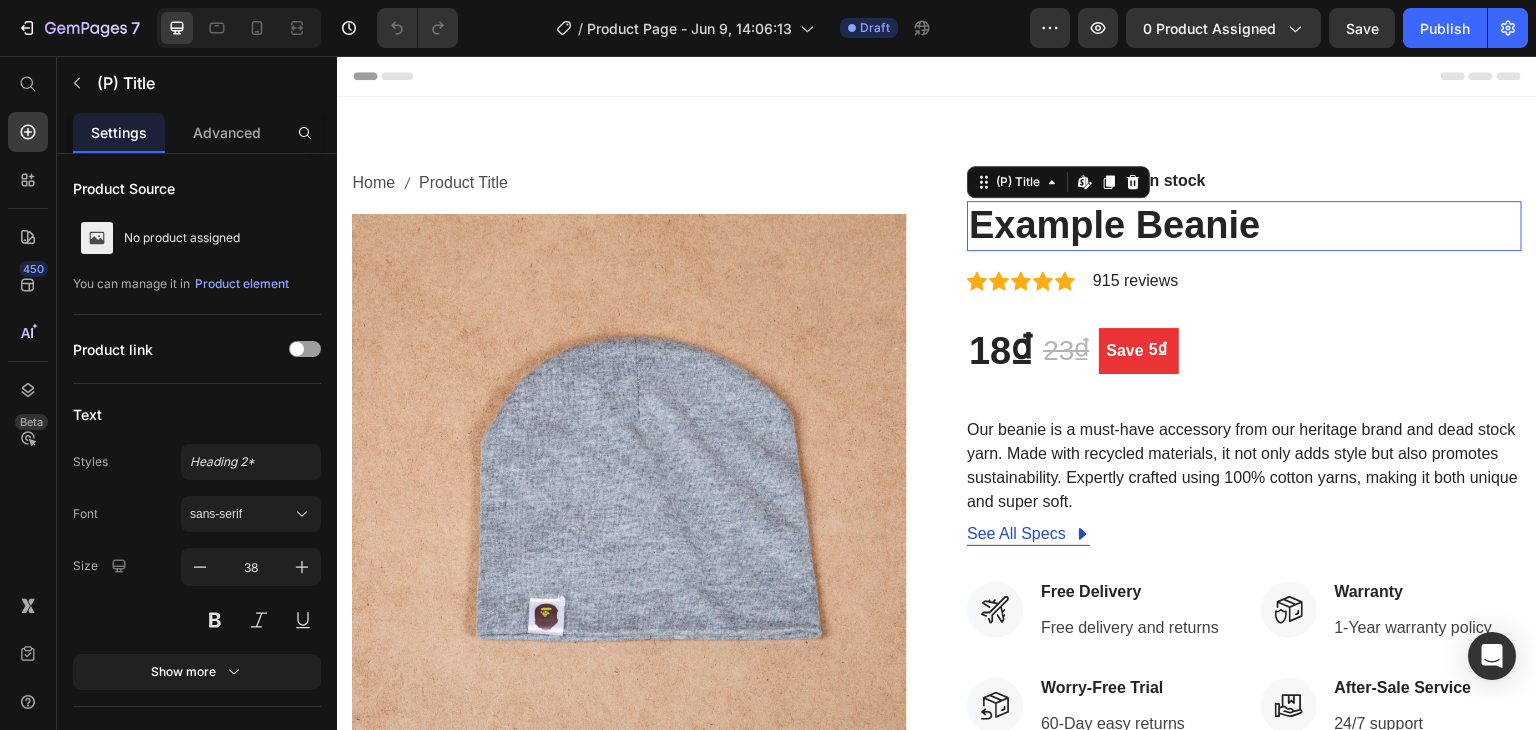 click on "Example Beanie" at bounding box center (1244, 226) 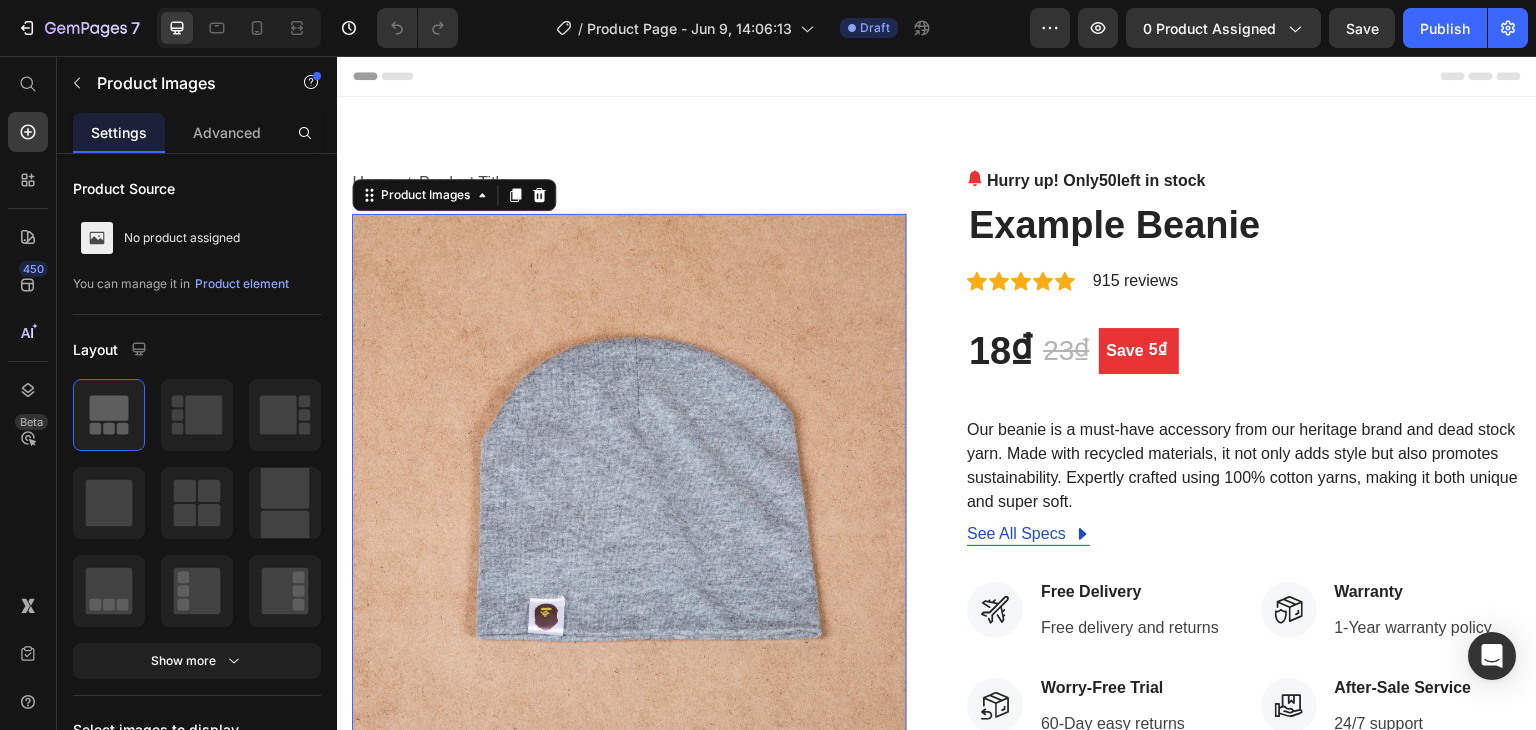 click at bounding box center [629, 491] 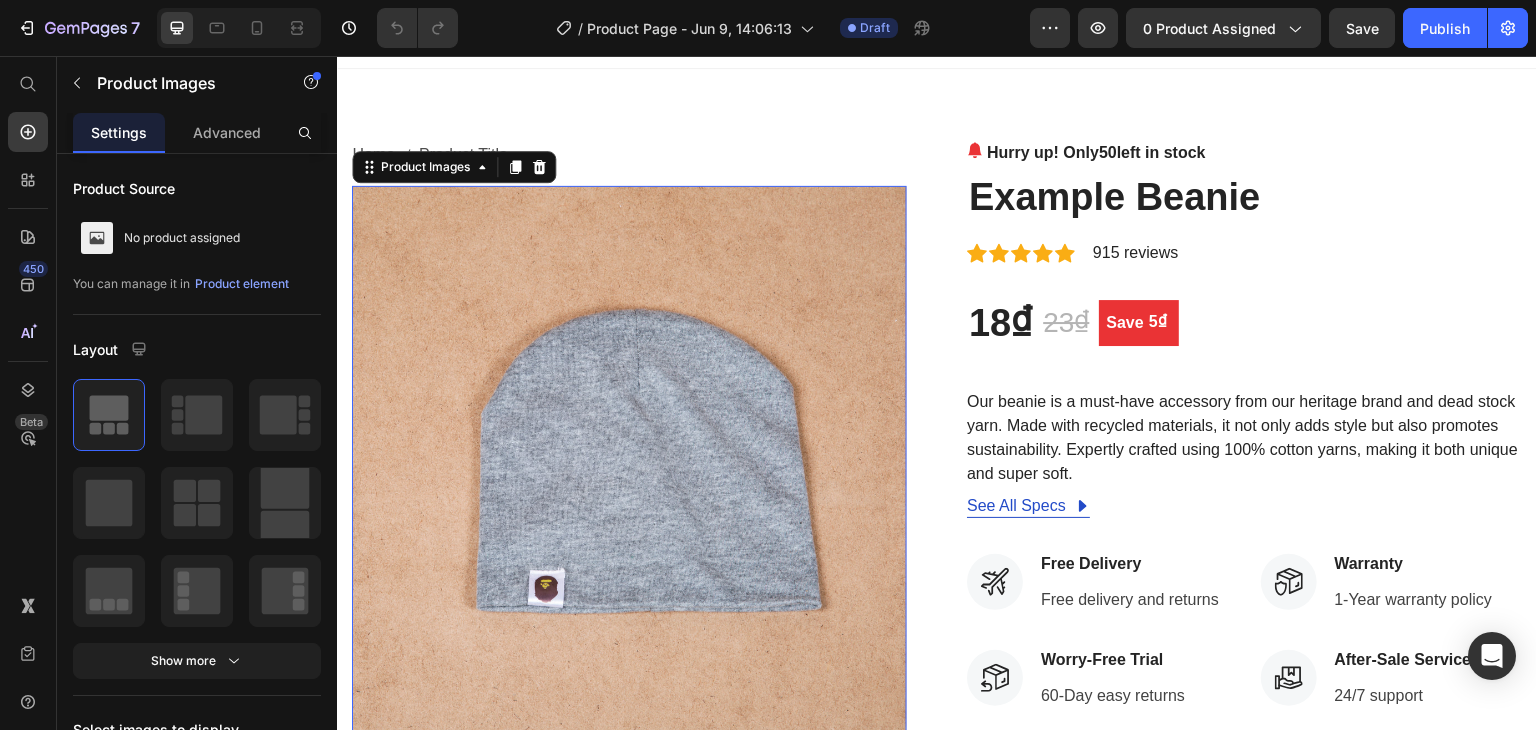 scroll, scrollTop: 0, scrollLeft: 0, axis: both 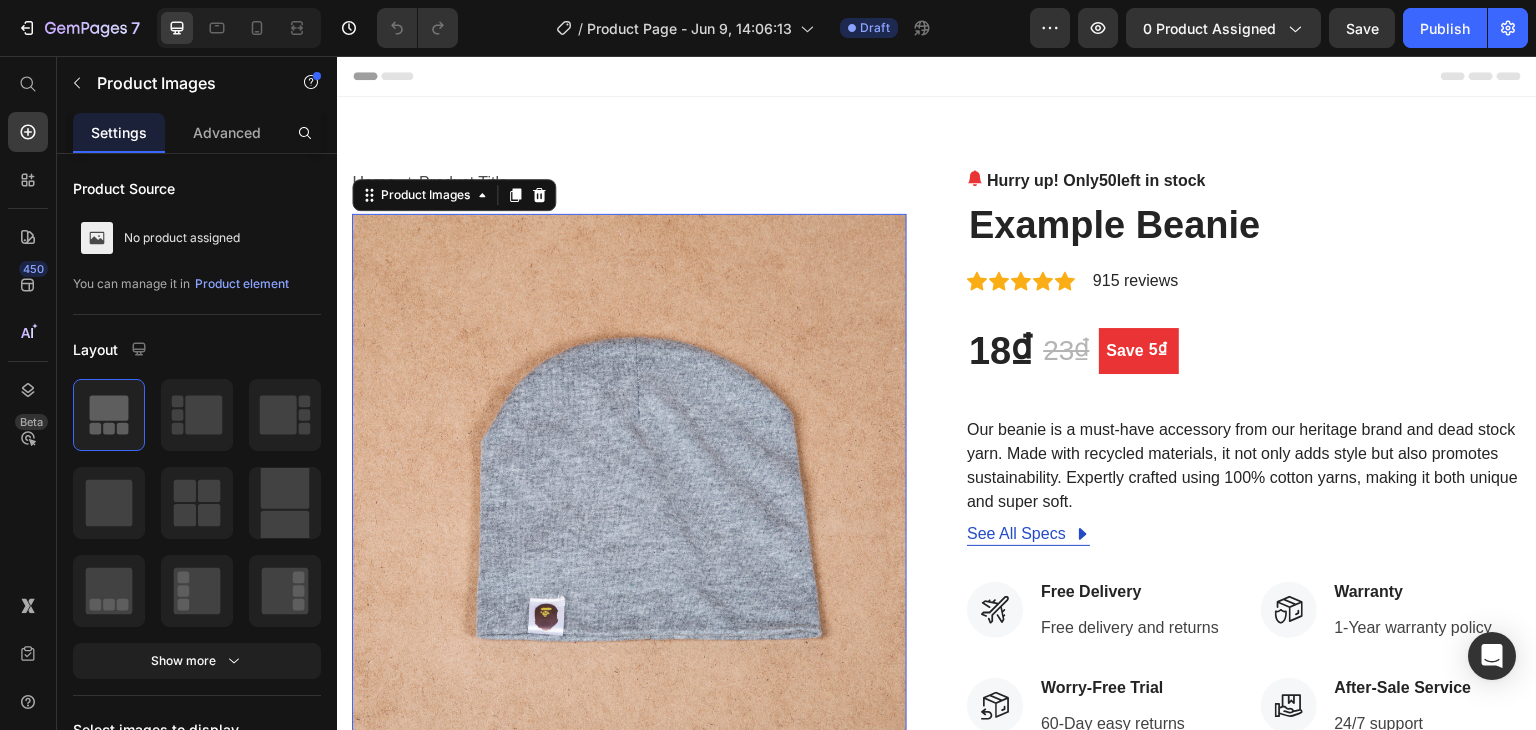 click at bounding box center (629, 491) 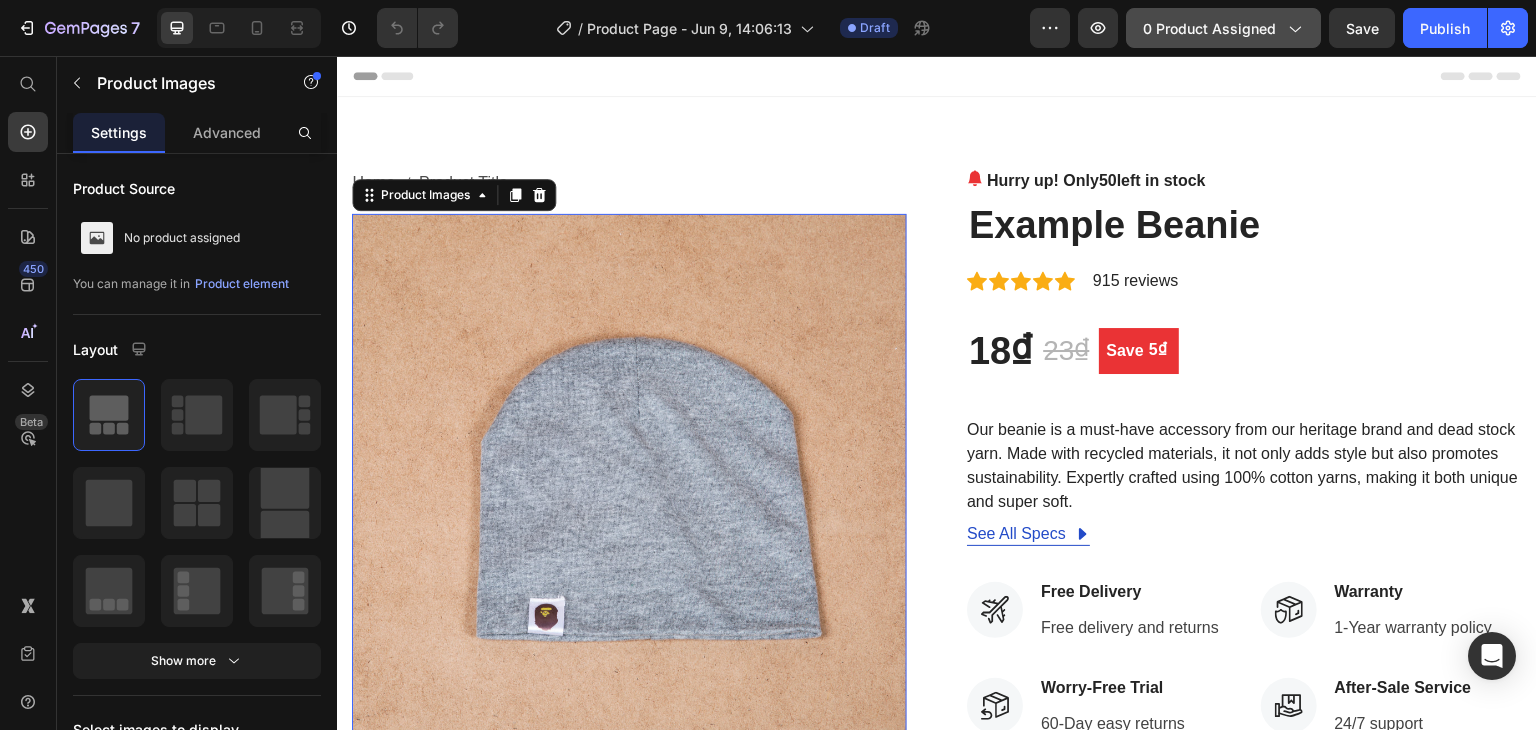 click on "0 product assigned" at bounding box center [1223, 28] 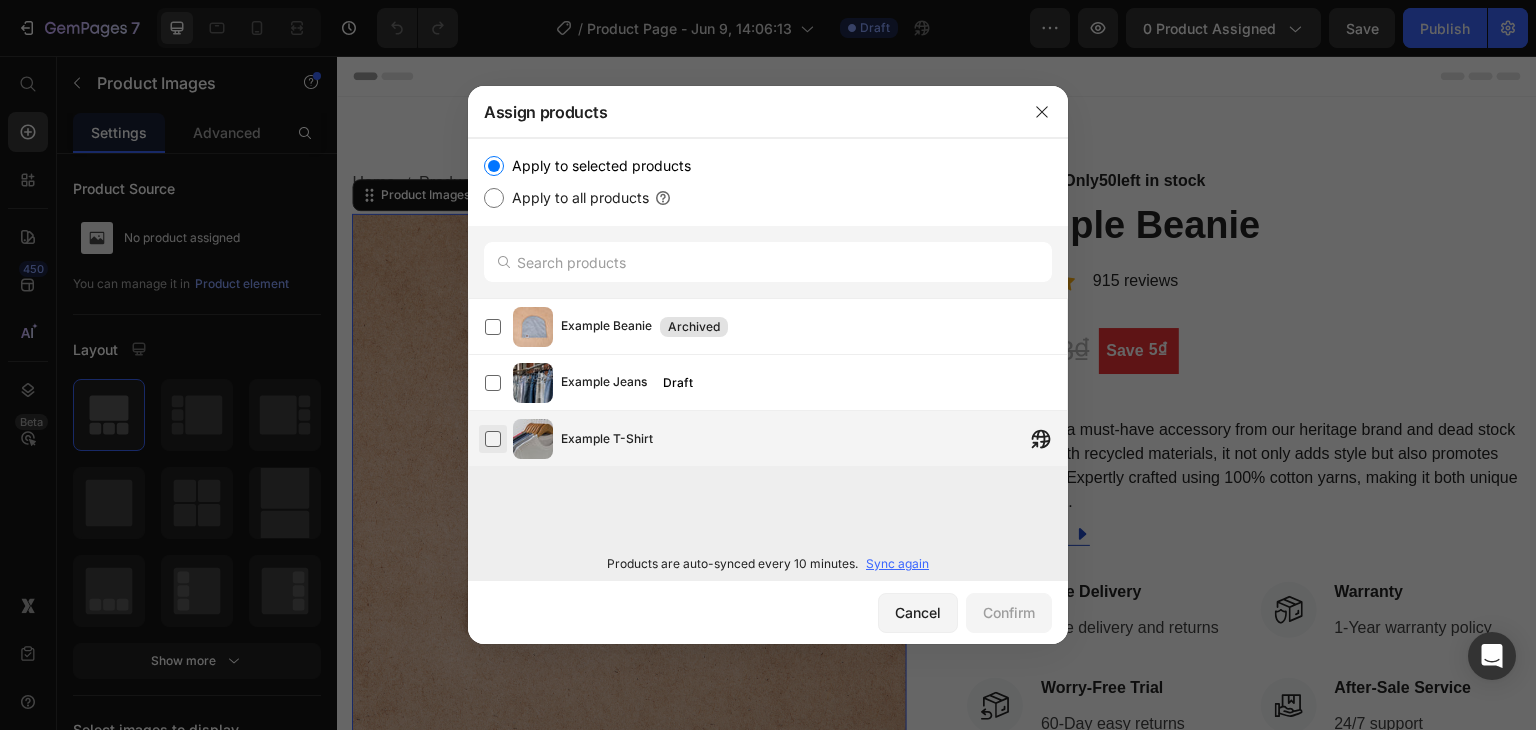 click at bounding box center [493, 439] 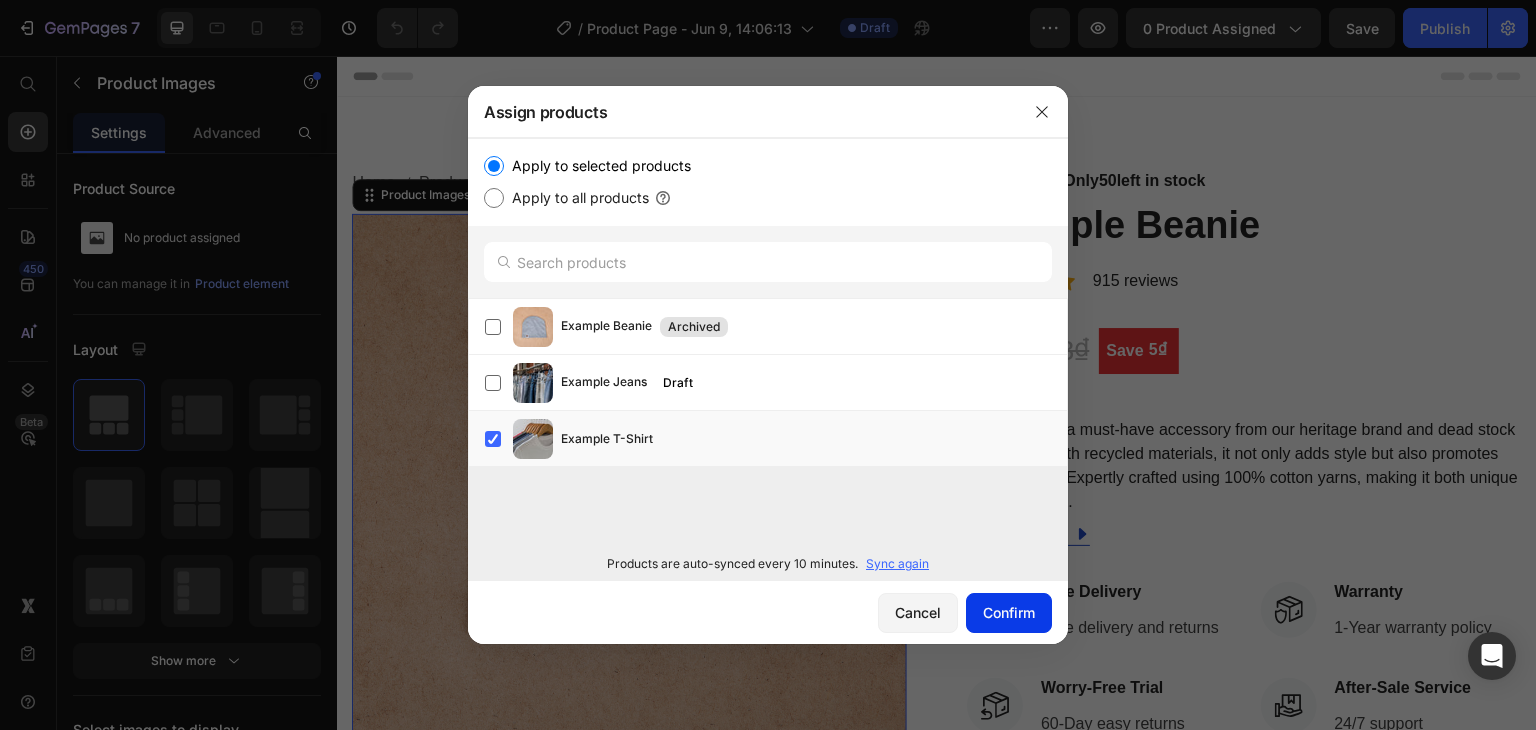 click on "Confirm" at bounding box center (1009, 612) 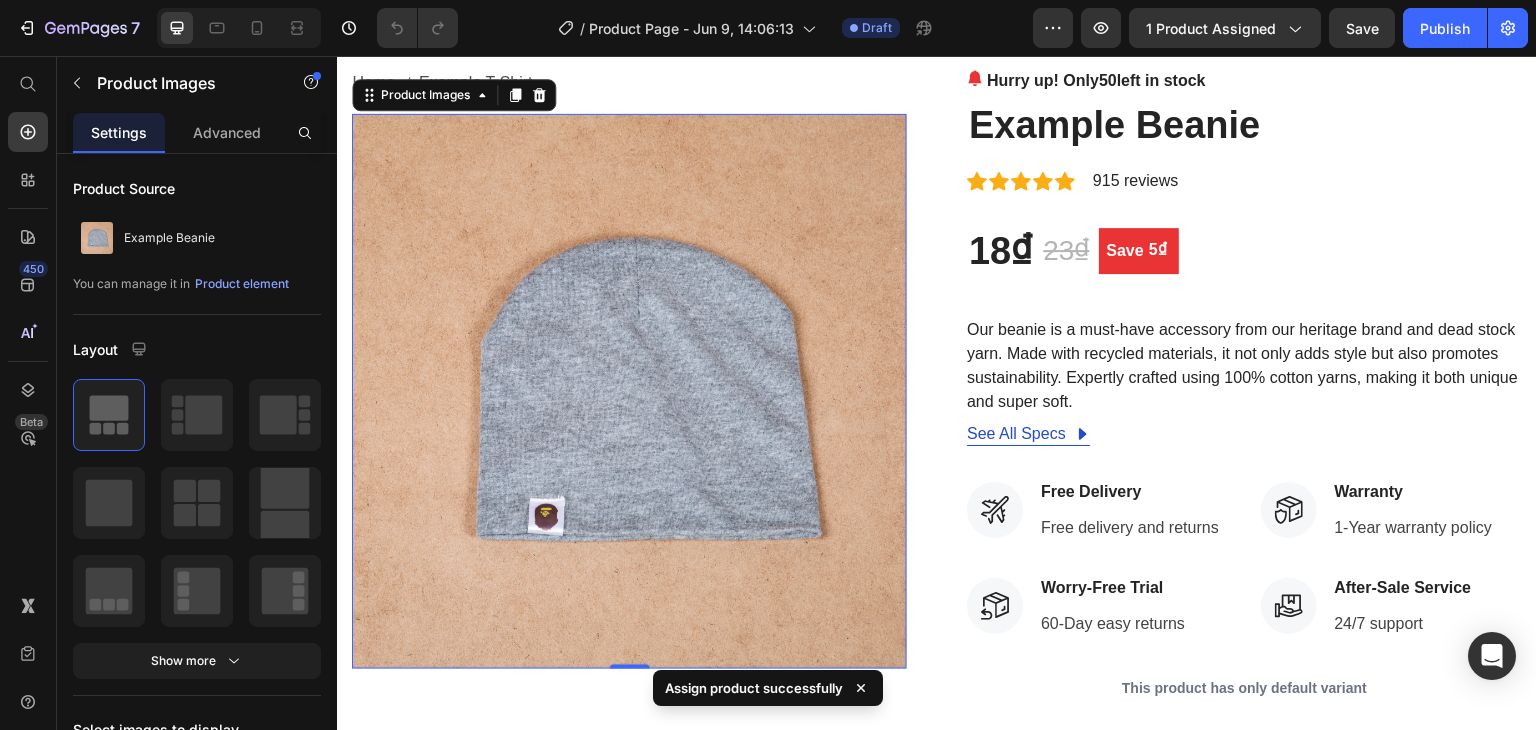 scroll, scrollTop: 0, scrollLeft: 0, axis: both 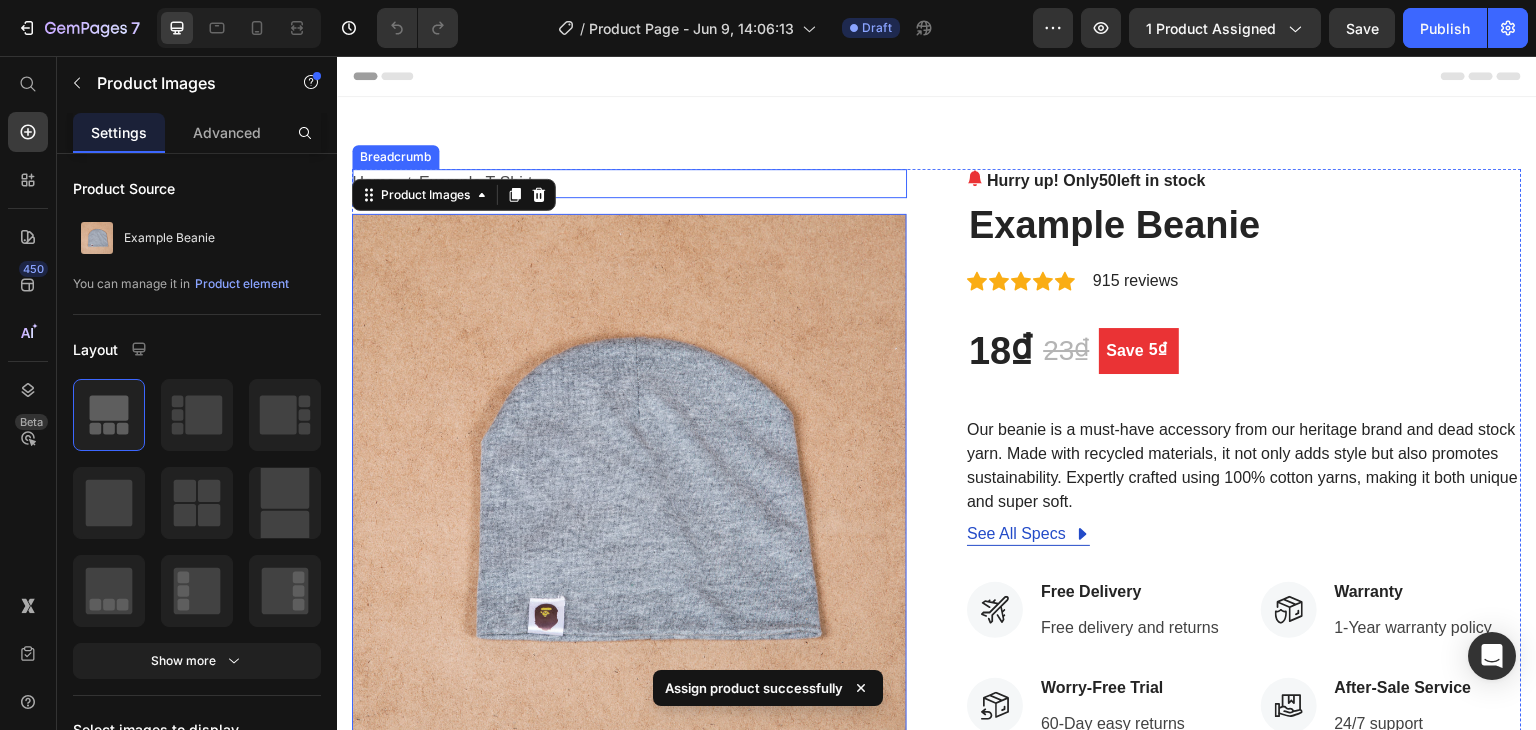 click on "Home
Example T-Shirt" at bounding box center (629, 183) 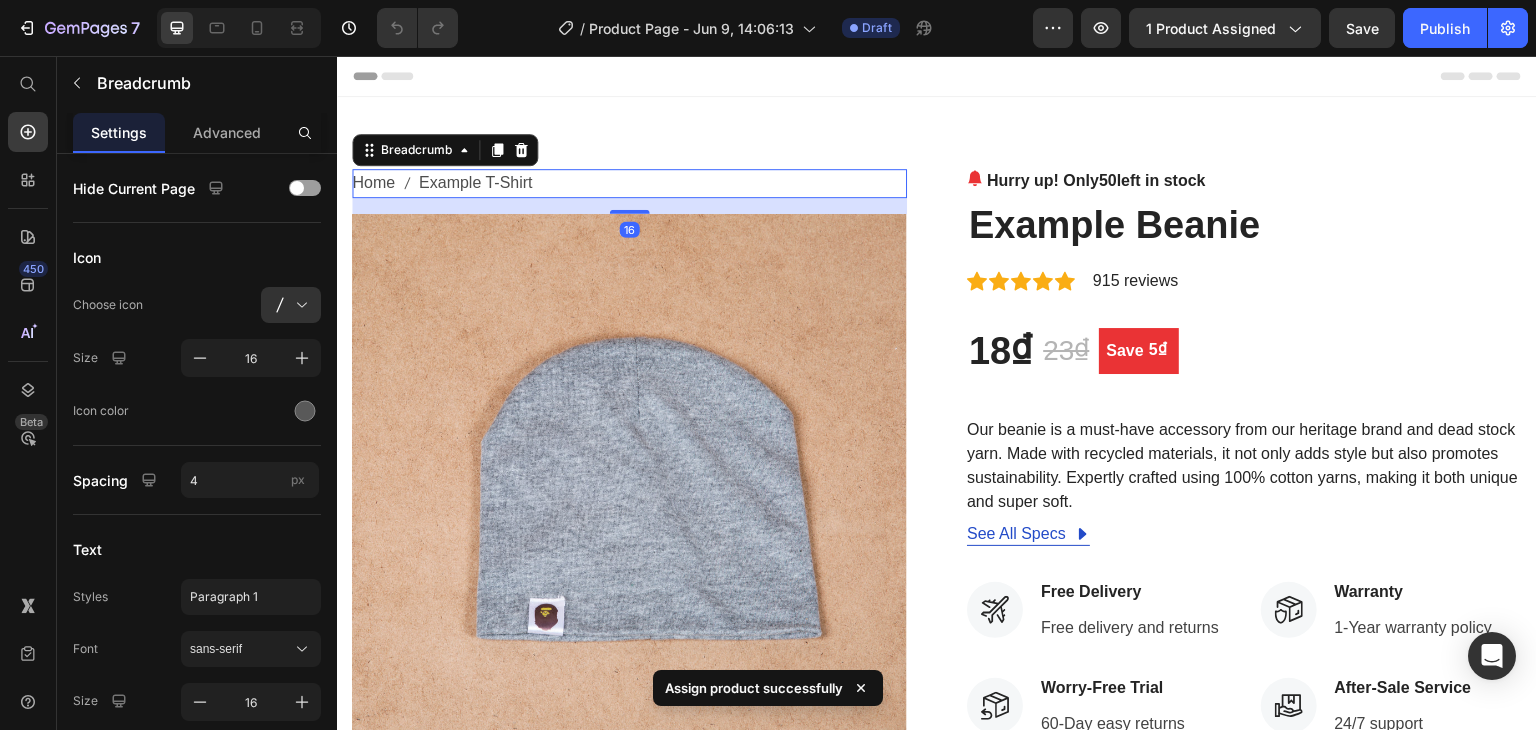 click on "Example T-Shirt" at bounding box center (476, 183) 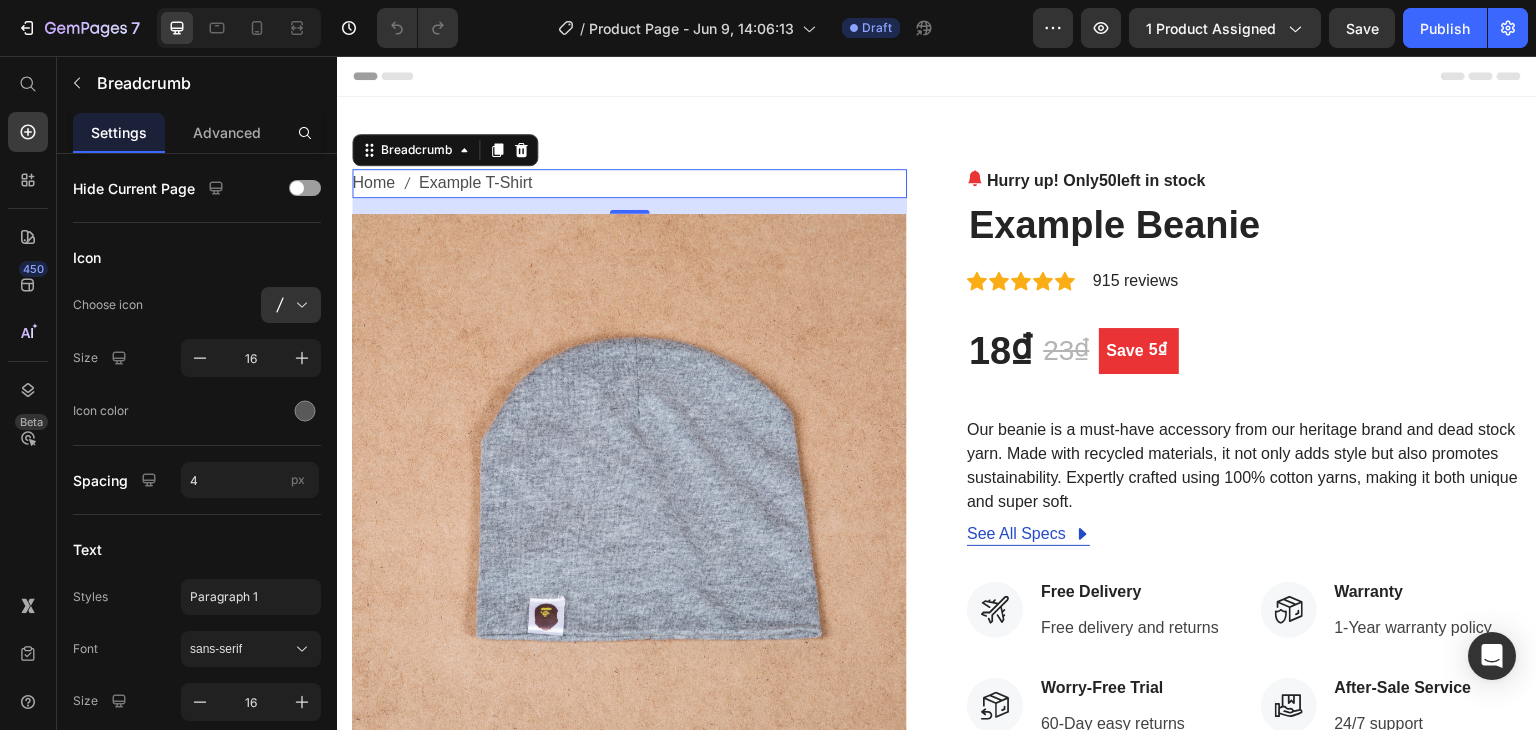 click on "Example T-Shirt" at bounding box center (476, 183) 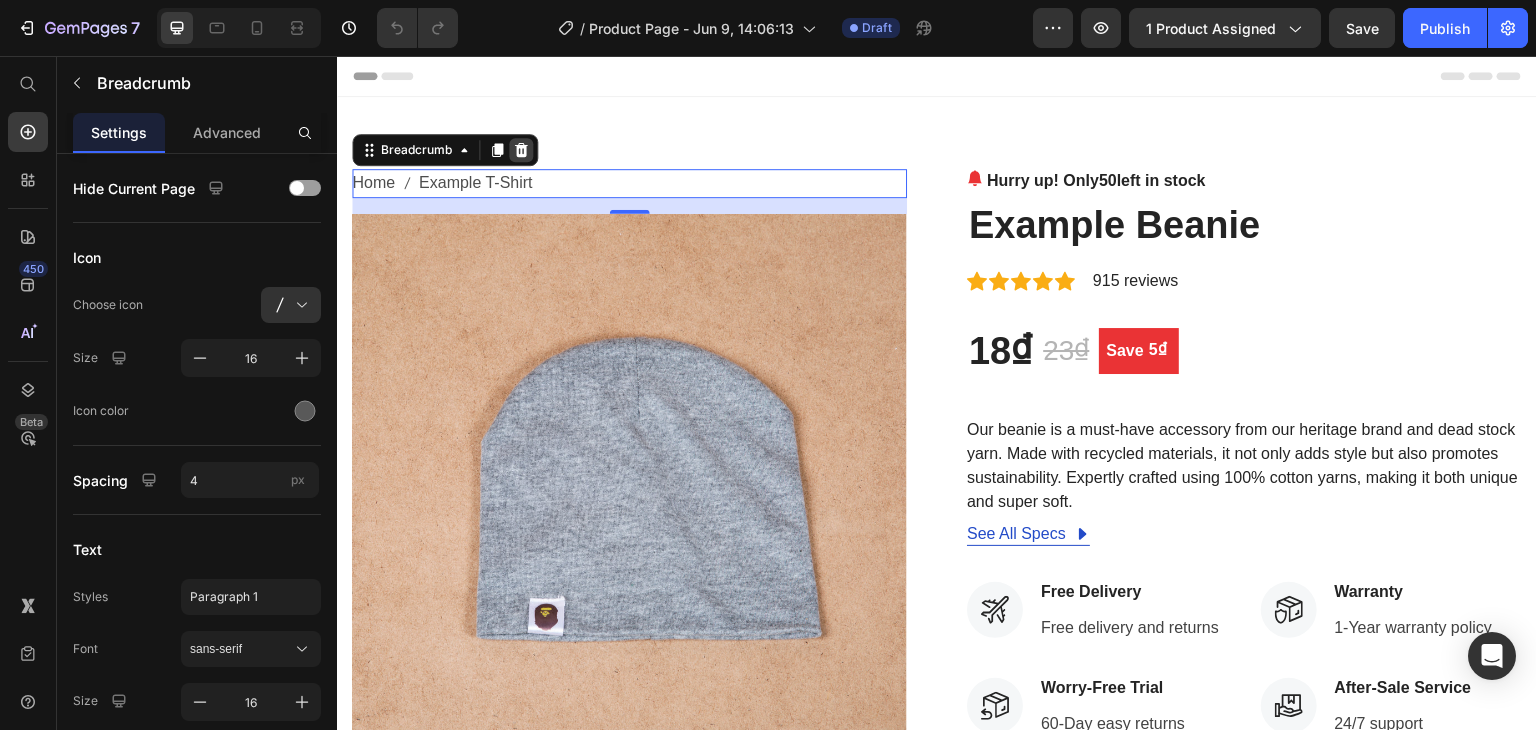 click 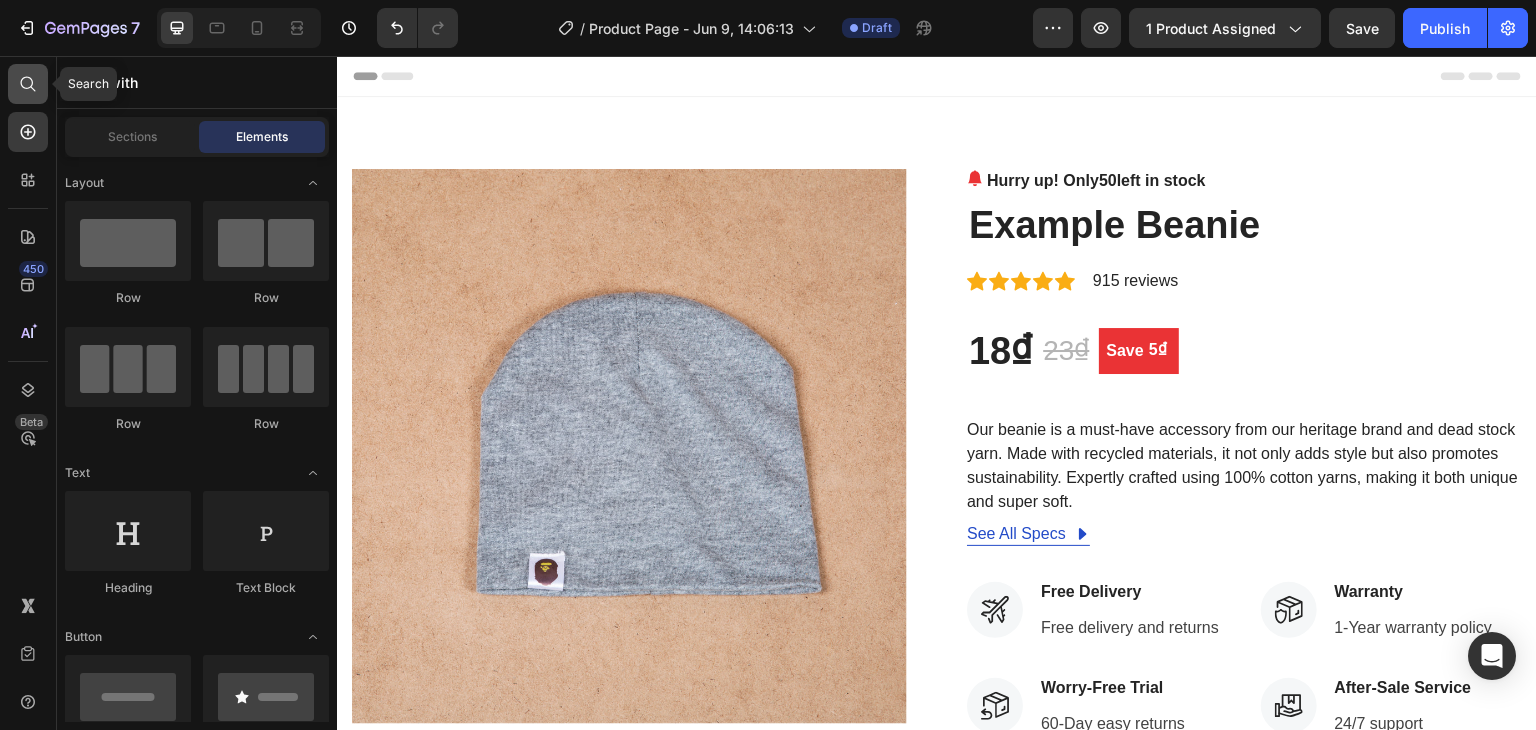 click 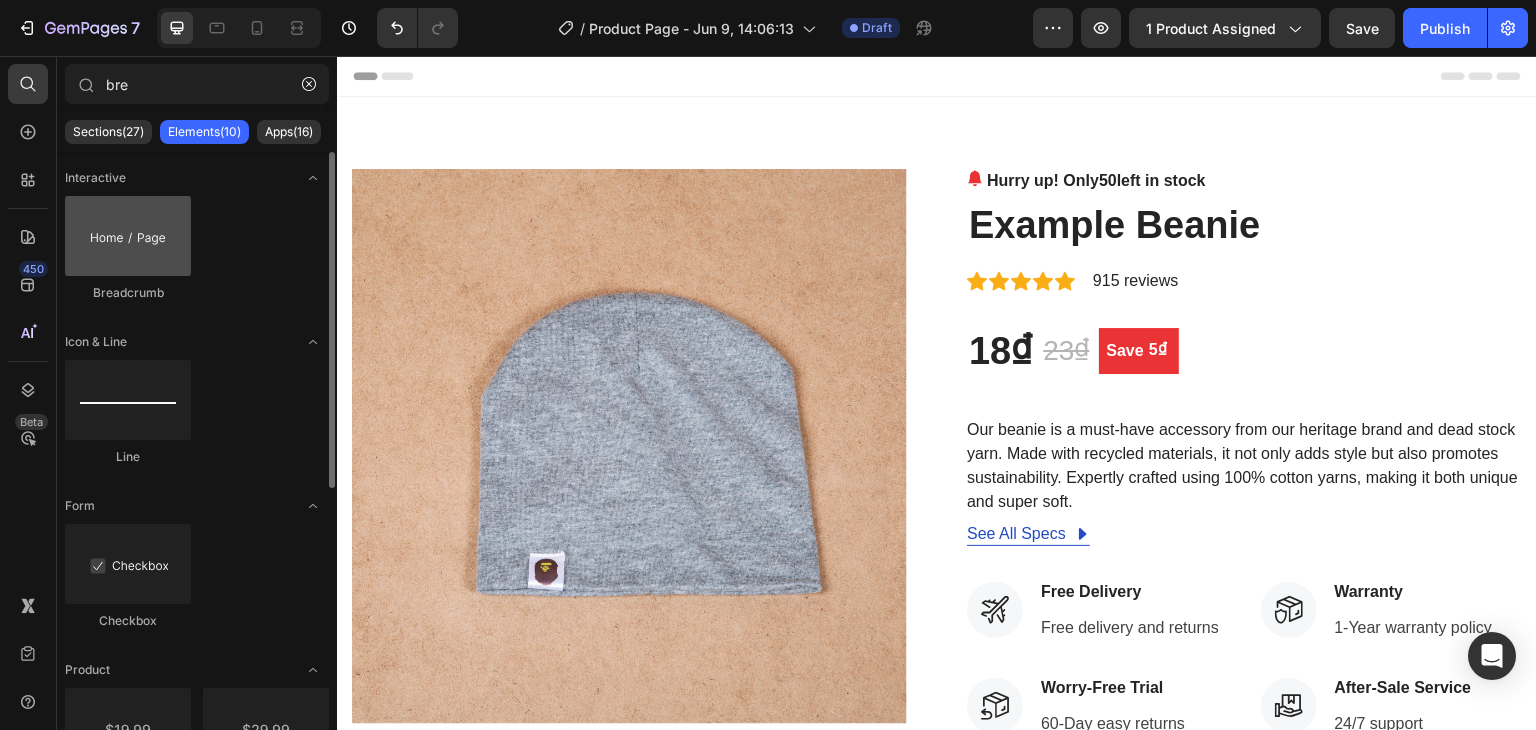type on "bre" 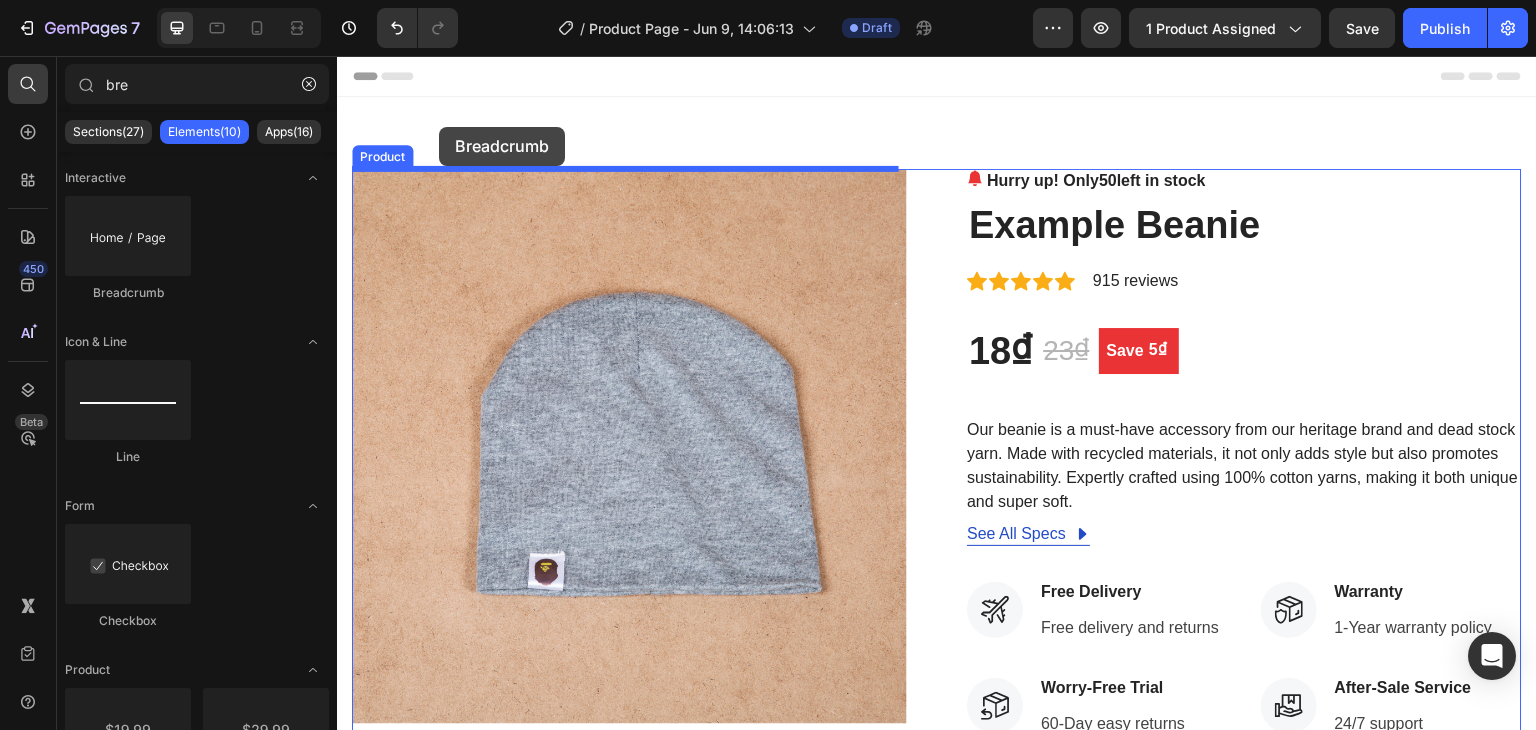 drag, startPoint x: 490, startPoint y: 309, endPoint x: 405, endPoint y: 121, distance: 206.32256 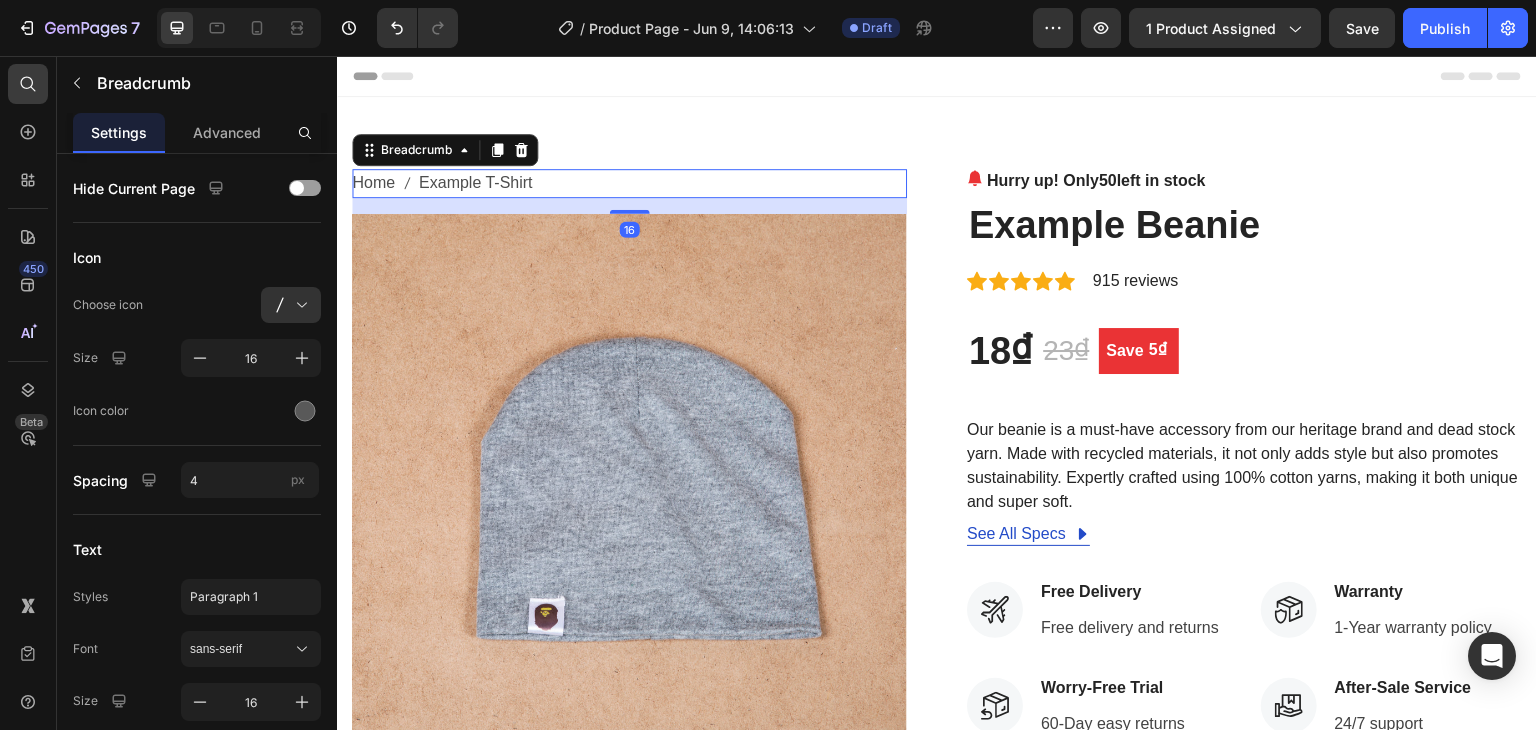 click on "Home
Example T-Shirt" at bounding box center [629, 183] 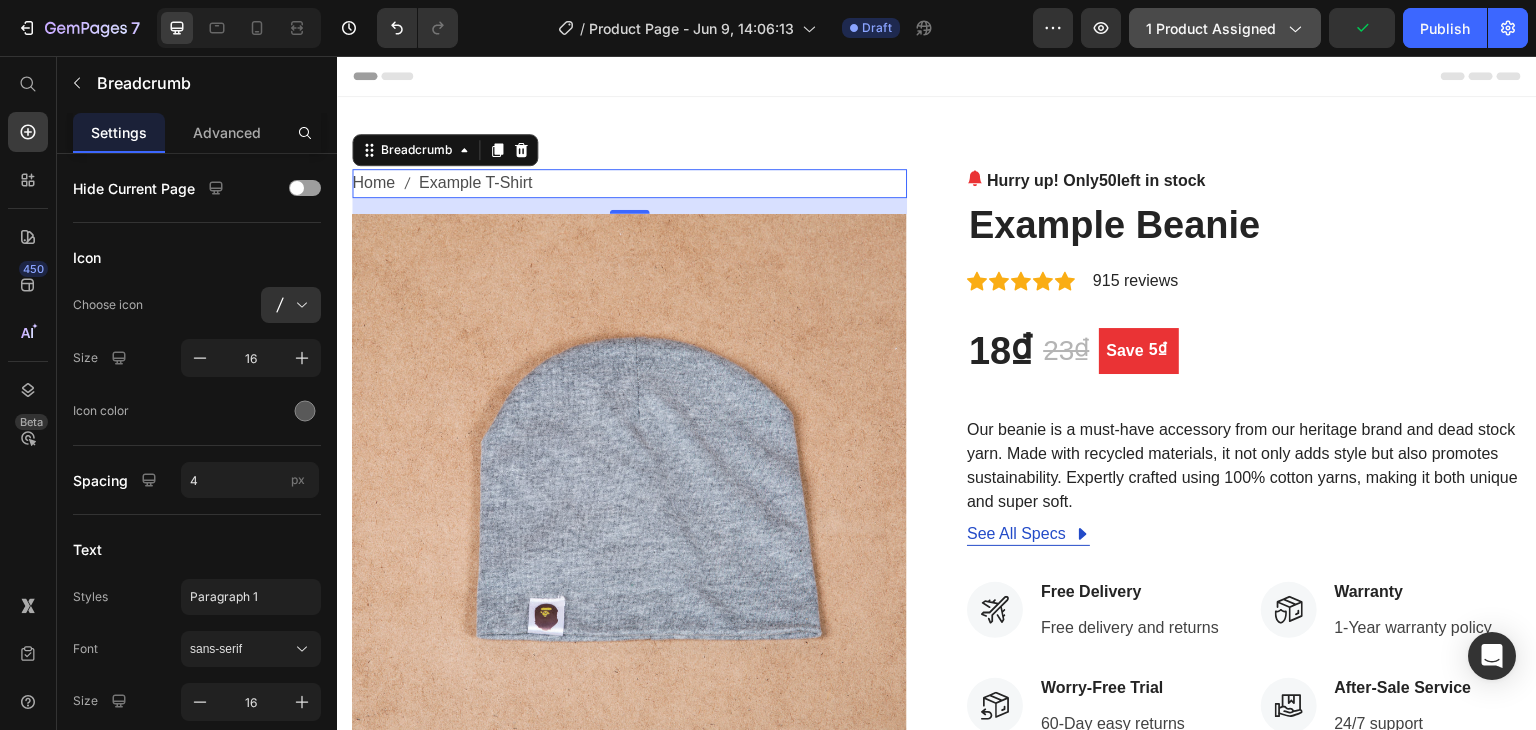 click on "1 product assigned" 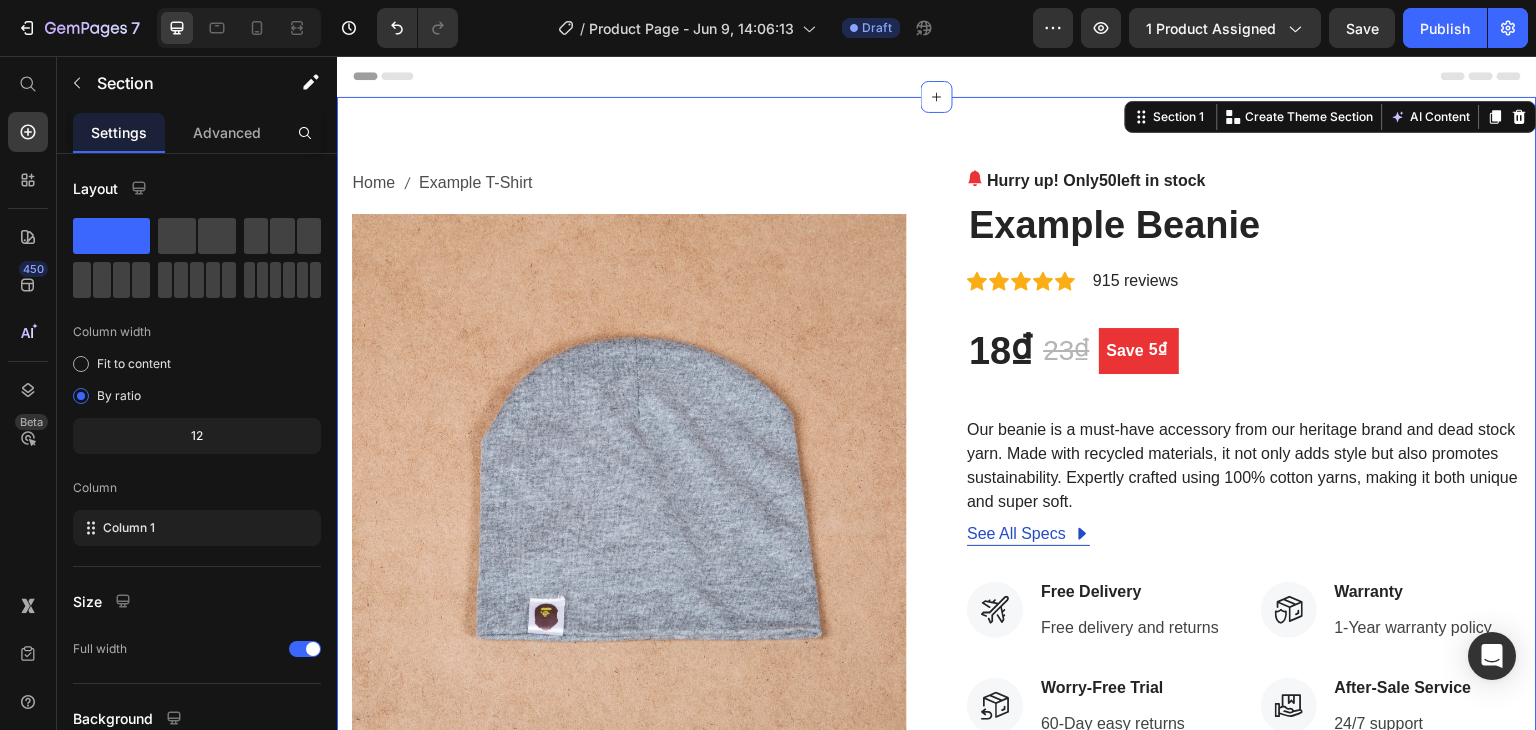 click on "Home
Example T-Shirt Breadcrumb Product Images
Hurry up! Only  50  left in stock (P) Stock Counter Example Beanie (P) Title
Icon
Icon
Icon
Icon
Icon Icon List Hoz 915 reviews Text block Row 18₫ (P) Price 23₫ (P) Price Save 5₫ (P) Tag Row Our beanie is a must-have accessory from our heritage brand and dead stock yarn. Made with recycled materials, it not only adds style but also promotes sustainability. Expertly crafted using 100% cotton yarns, making it both unique and super soft. (P) Description
See All Specs Button Row
Icon Free Delivery Text block Free delivery and returns Text block Icon List
Icon Worry-Free Trial Text block 60-Day easy returns Text block Icon List
Icon Warranty Text block 1-Year warranty policy Text block Icon List
Icon After-Sale Service Row 1" at bounding box center (937, 638) 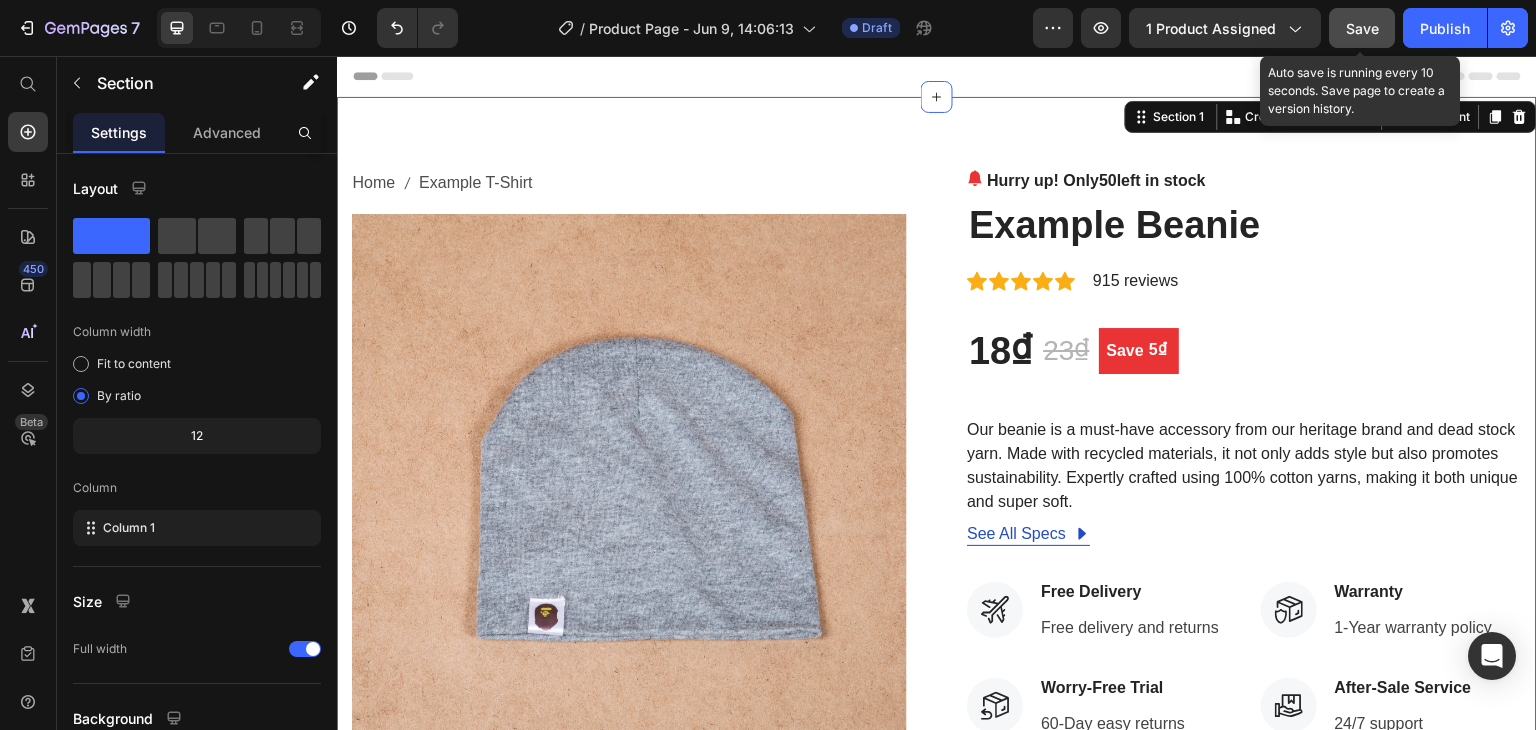 click on "Save" at bounding box center (1362, 28) 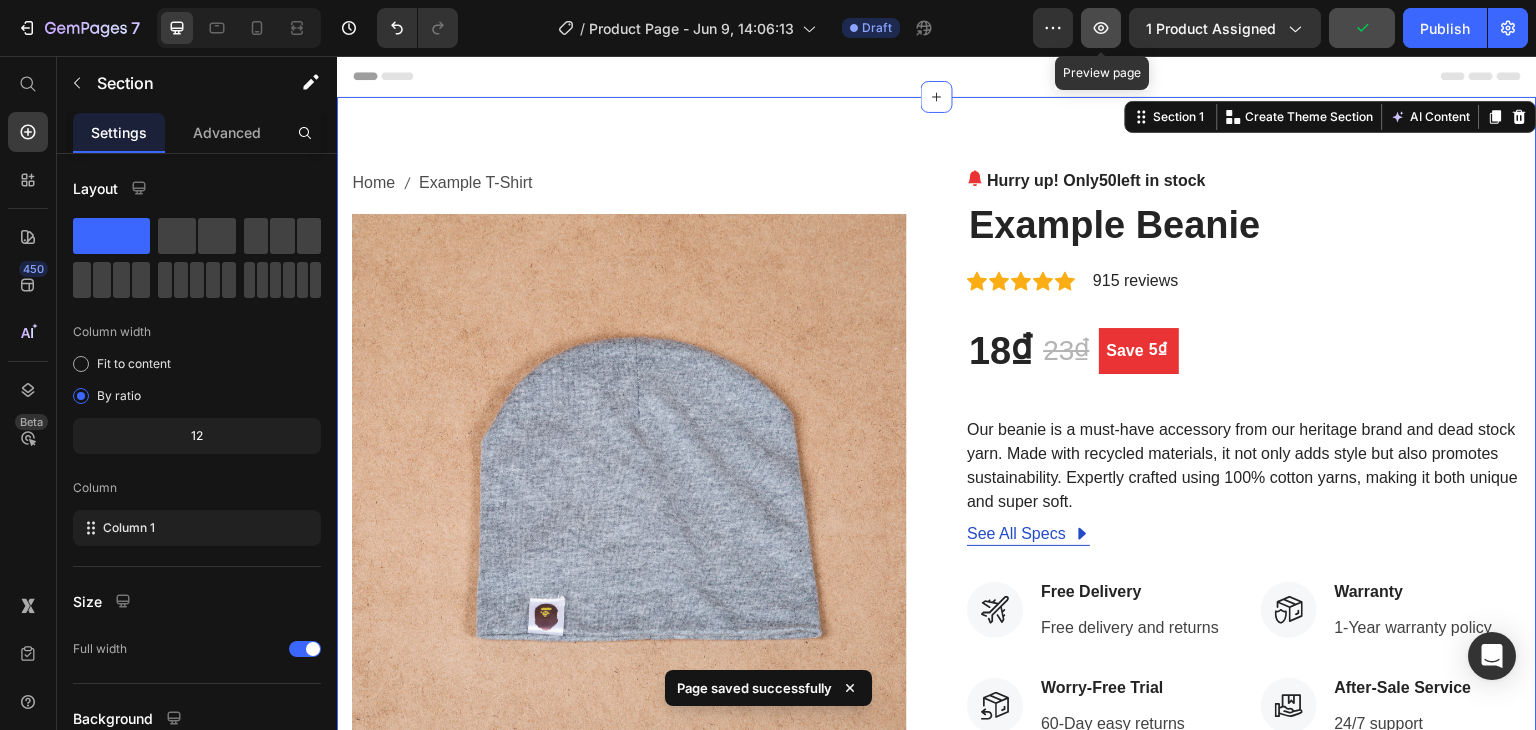 click 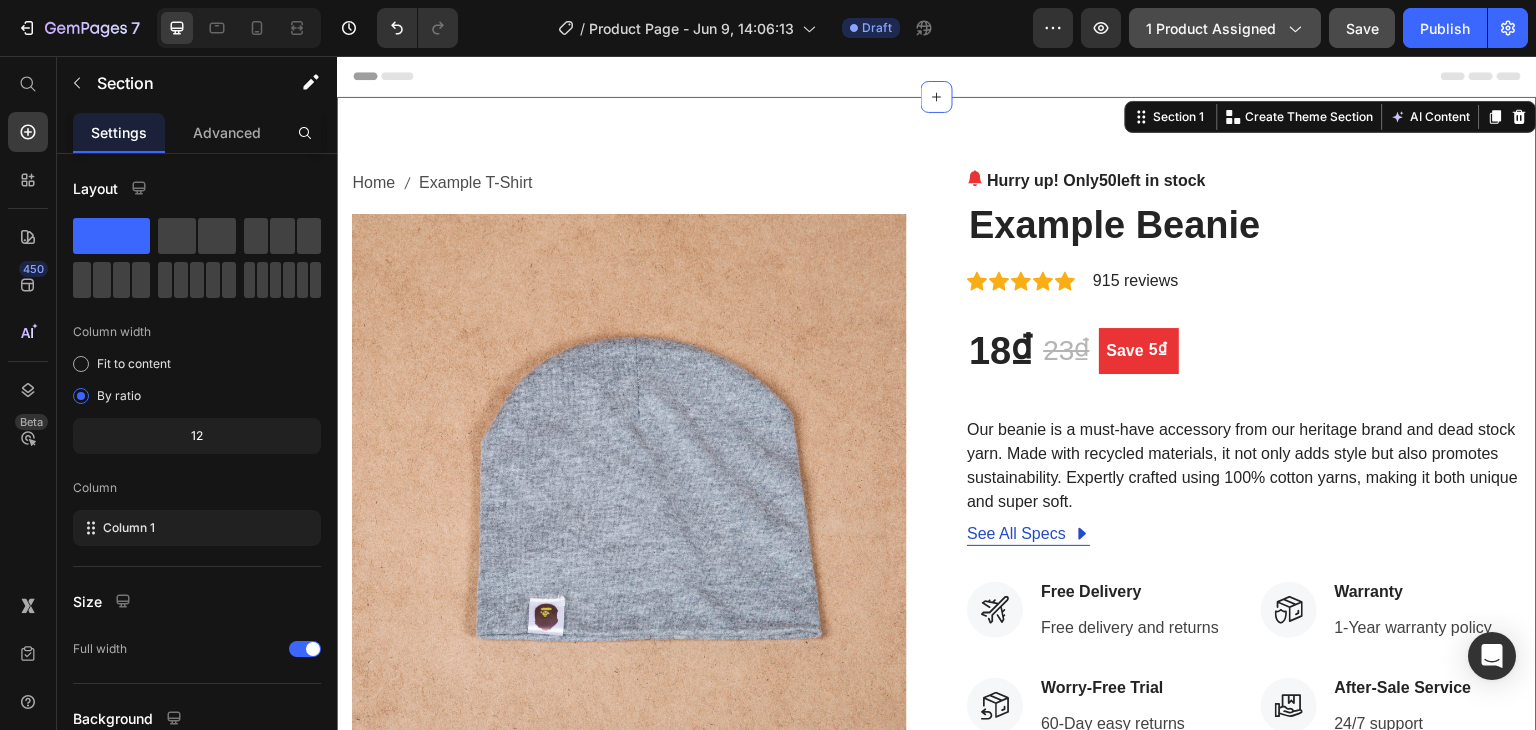 click on "1 product assigned" 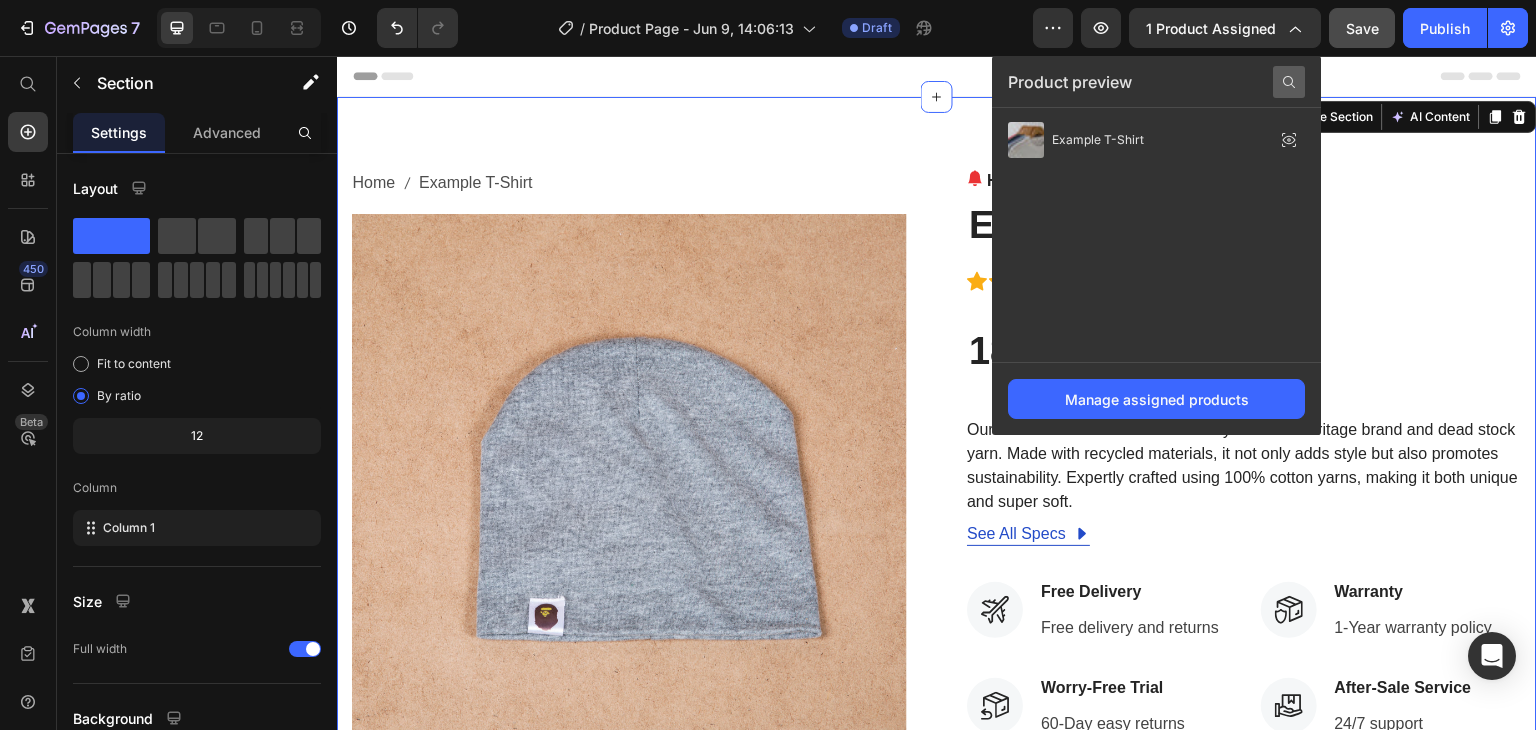 click 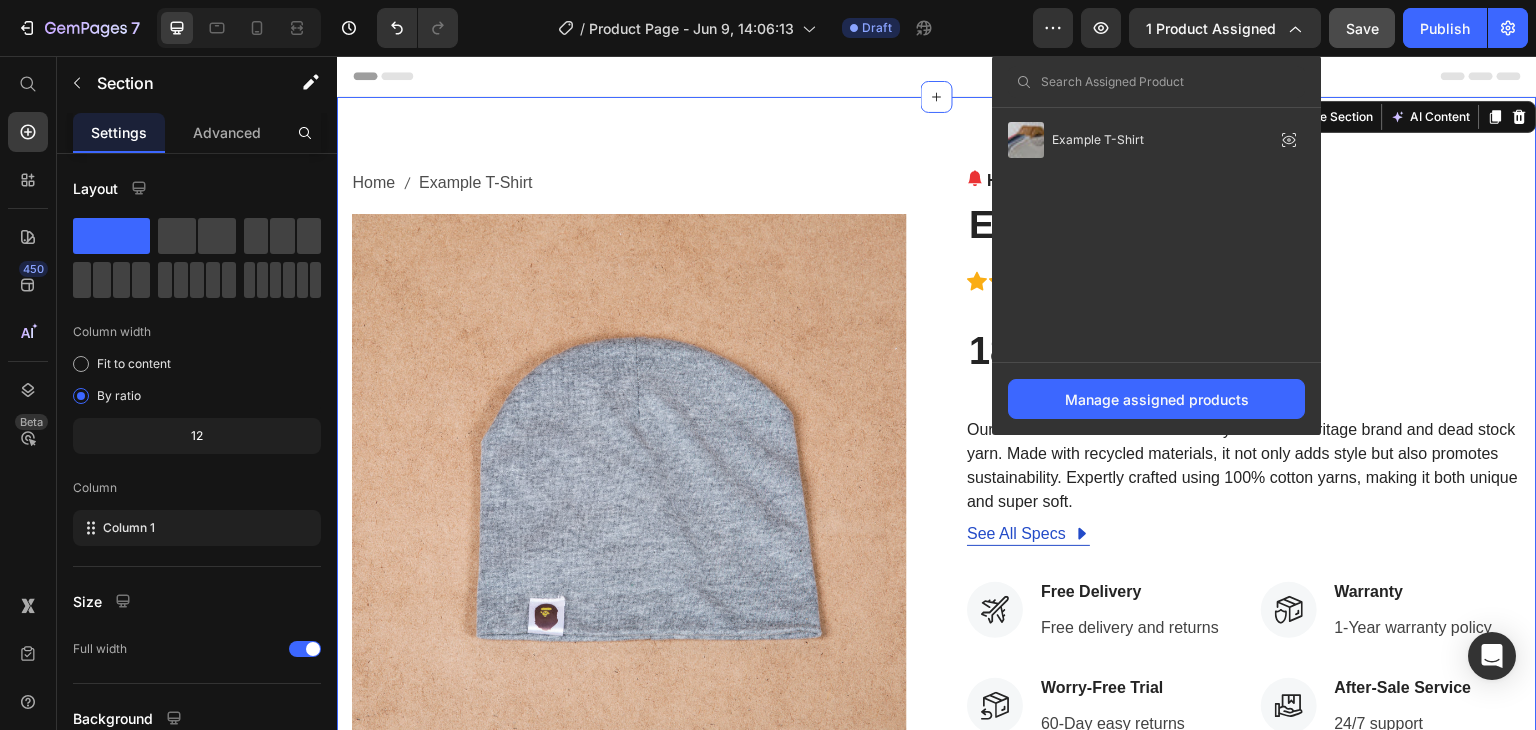 click at bounding box center [1156, 82] 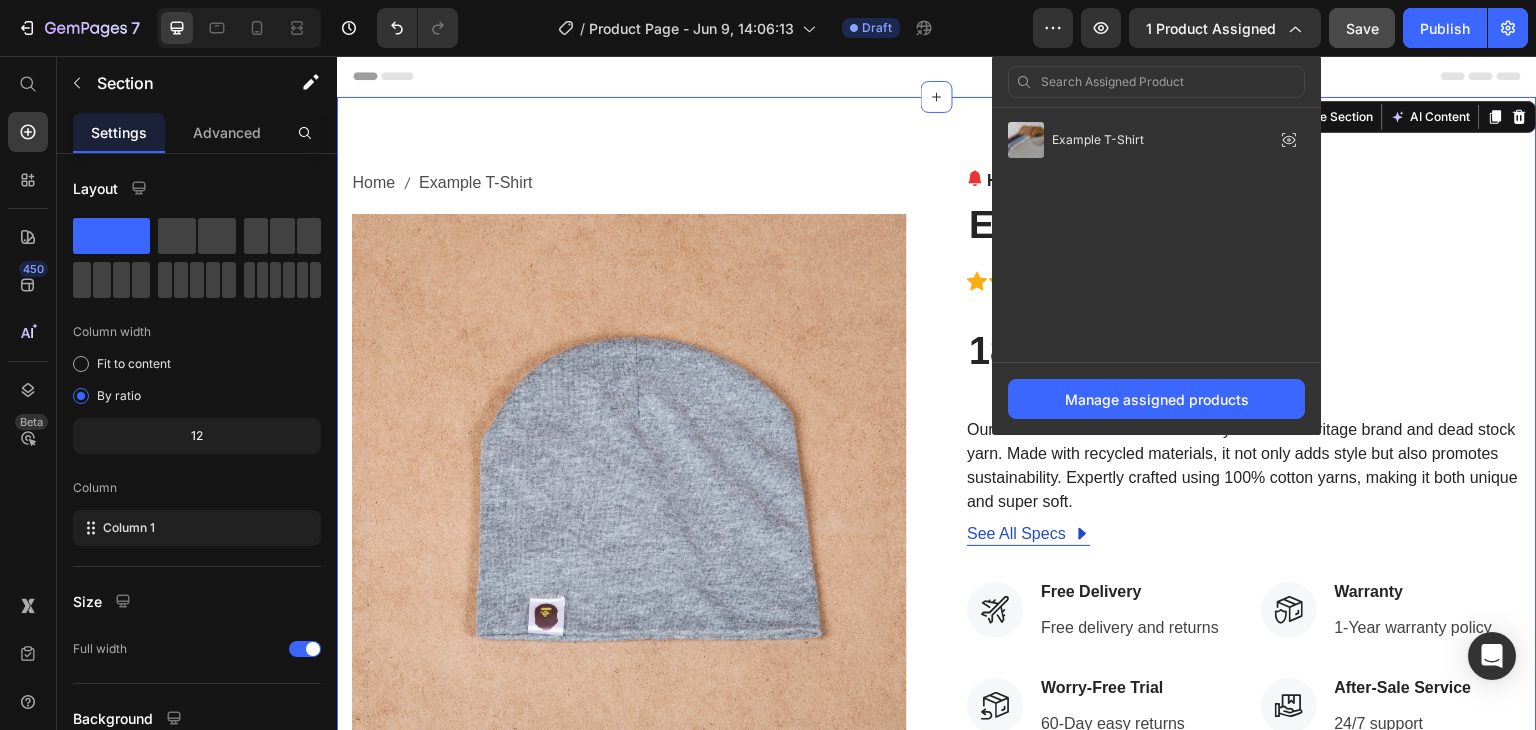 click on "Example T-Shirt" 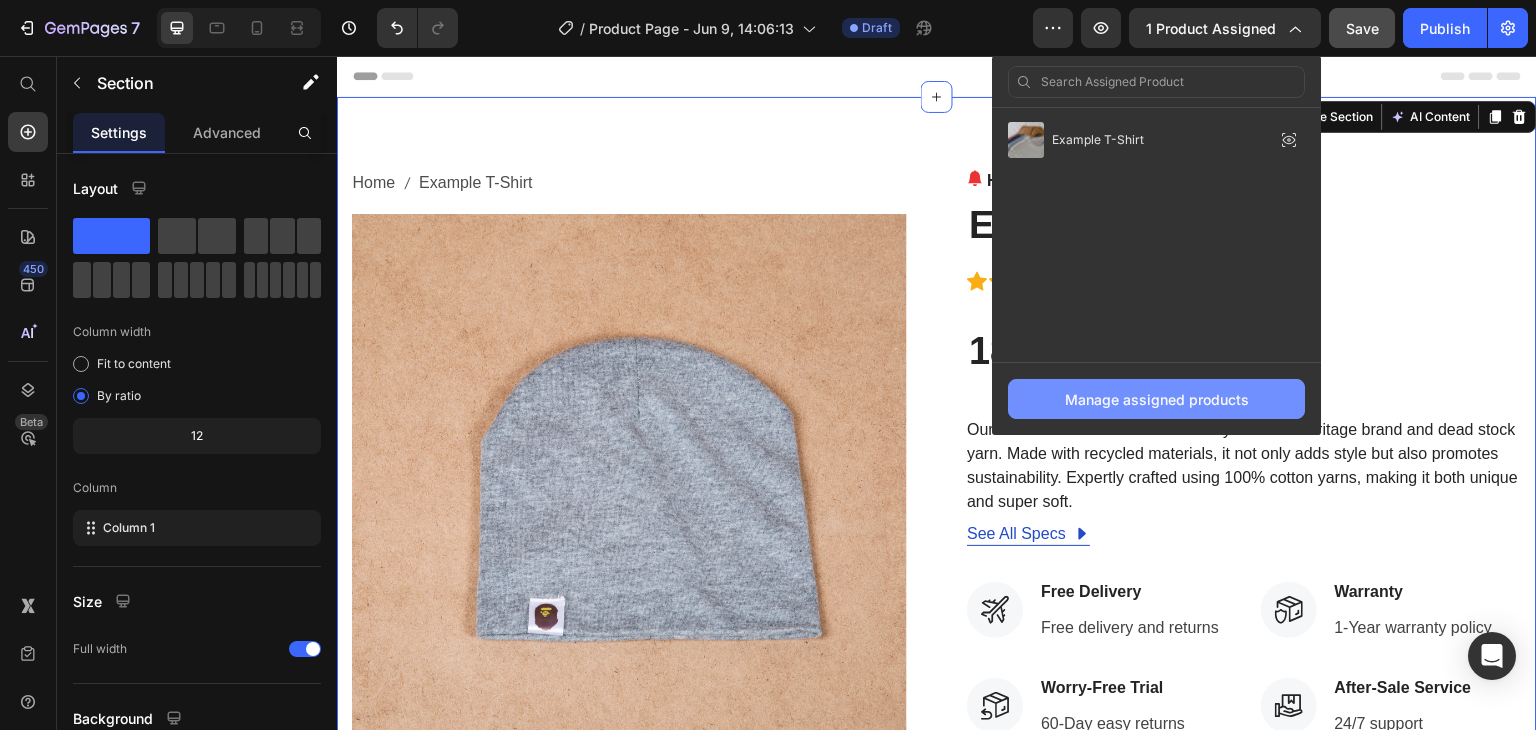 click on "Manage assigned products" at bounding box center (1157, 399) 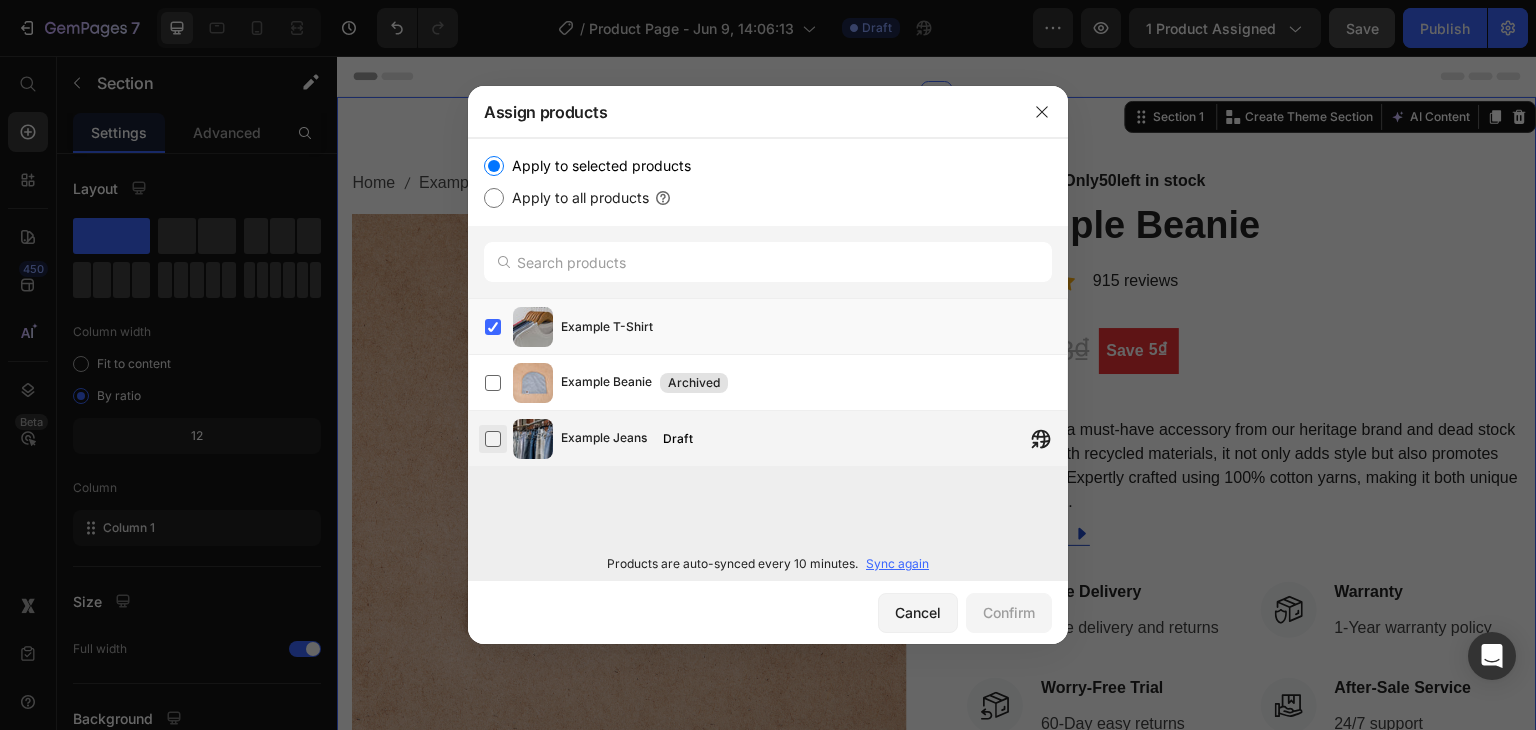 click at bounding box center (493, 439) 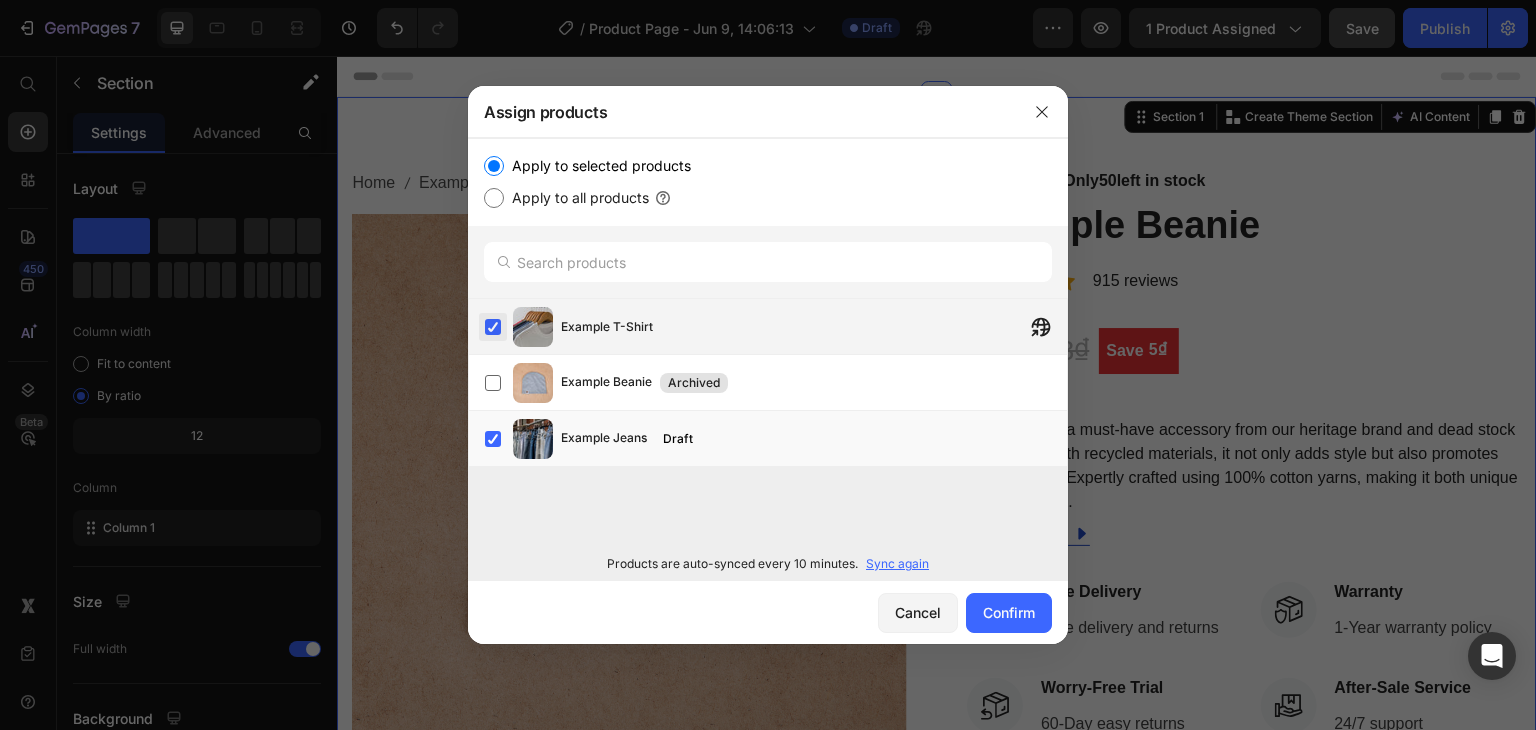 click at bounding box center (493, 327) 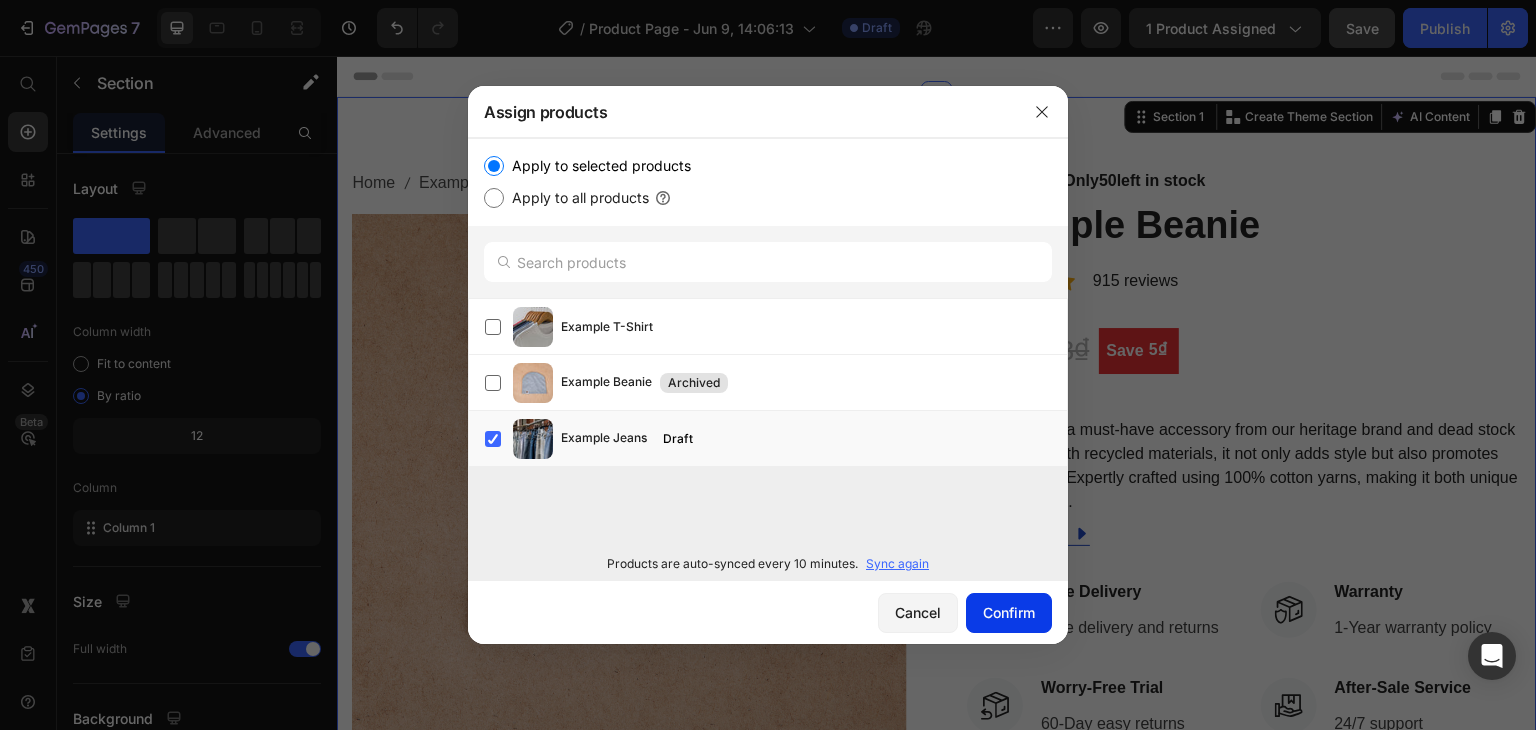 click on "Confirm" at bounding box center (1009, 612) 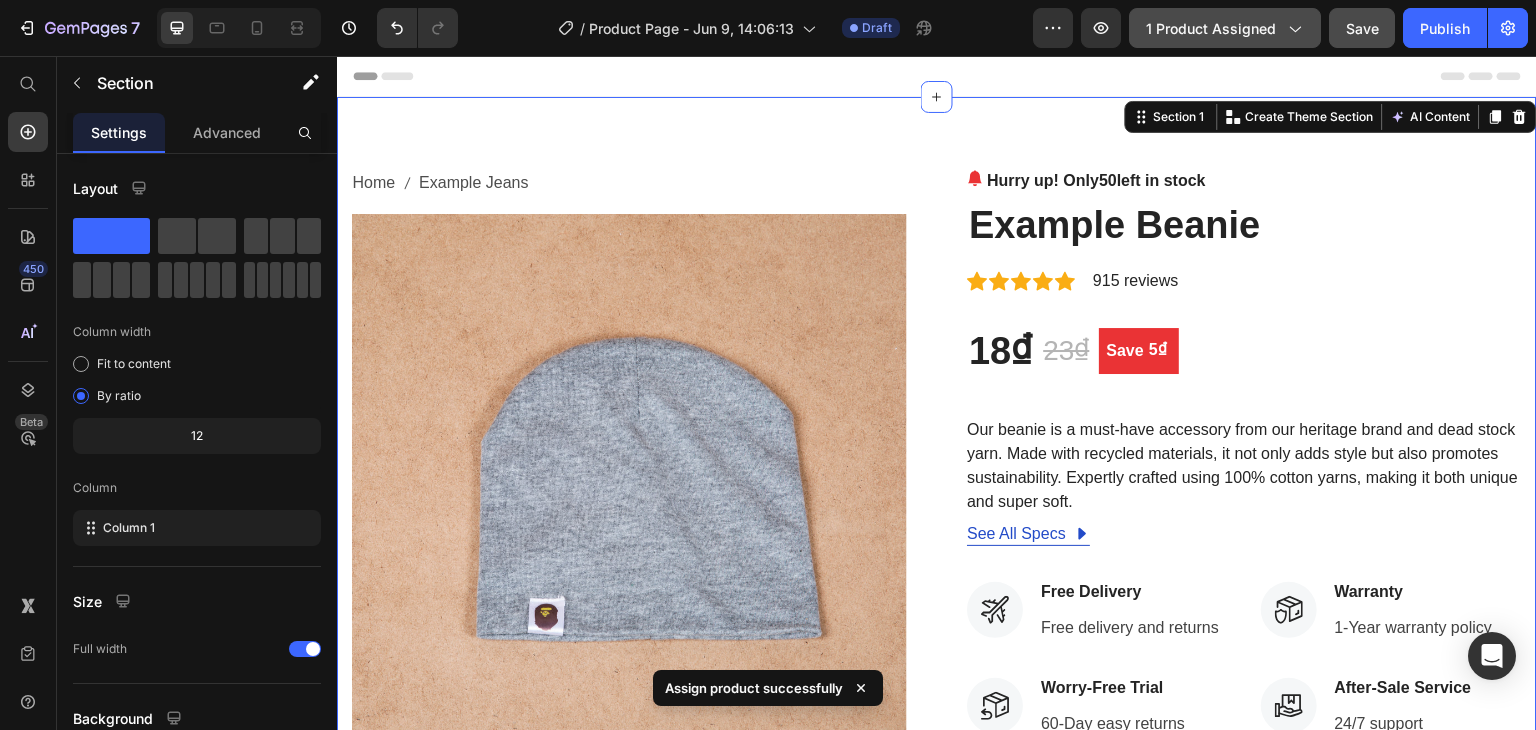 click on "1 product assigned" 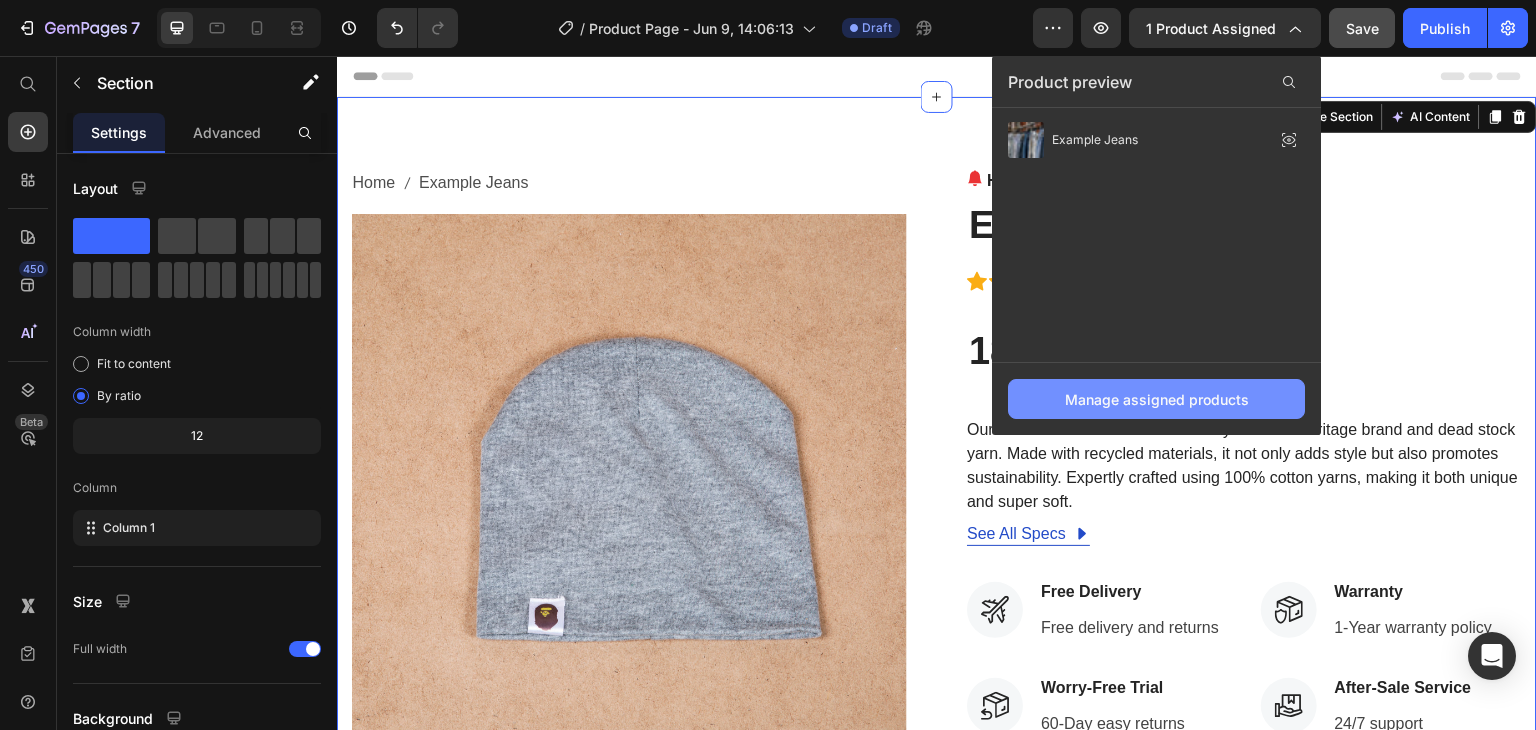 click on "Manage assigned products" at bounding box center [1156, 399] 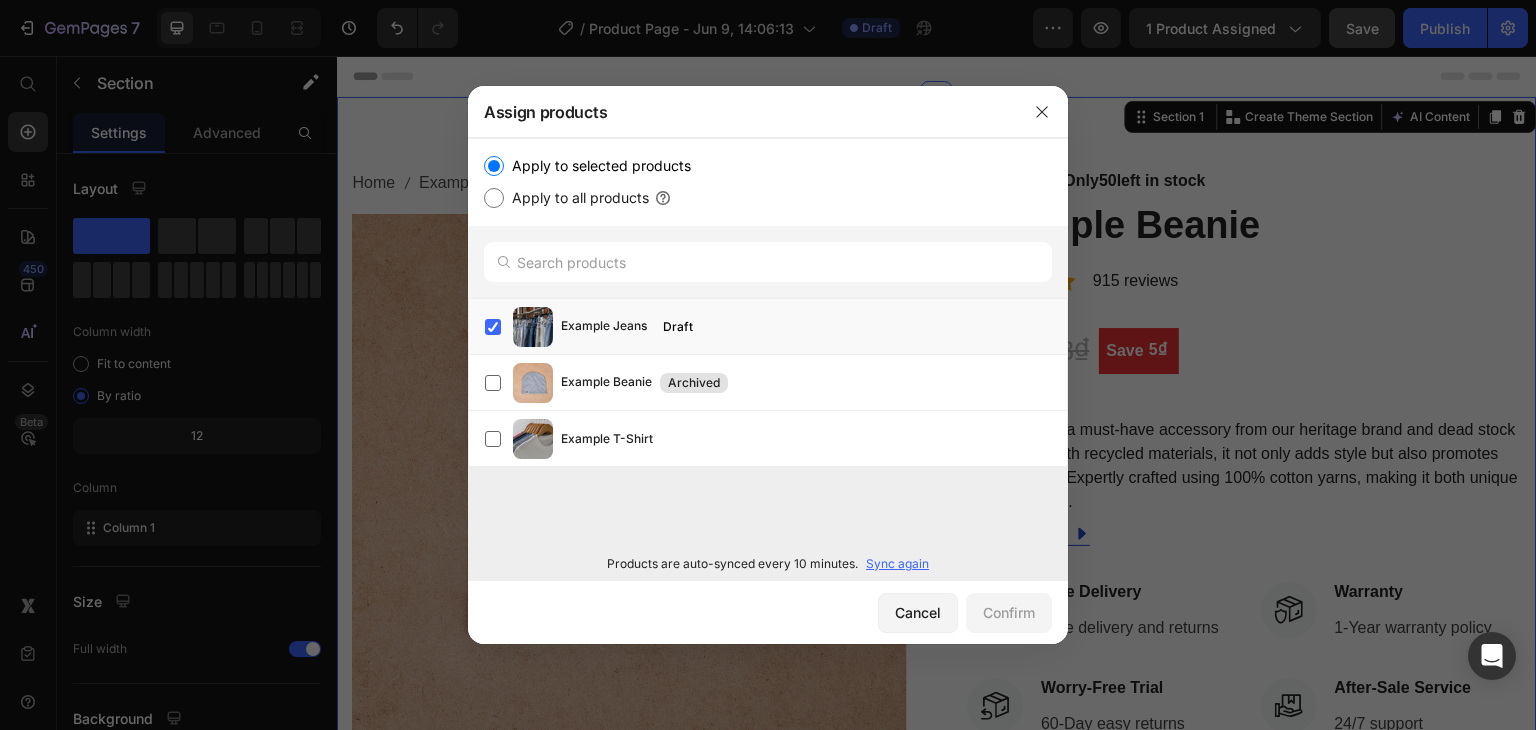 click on "Apply to selected products" at bounding box center [597, 166] 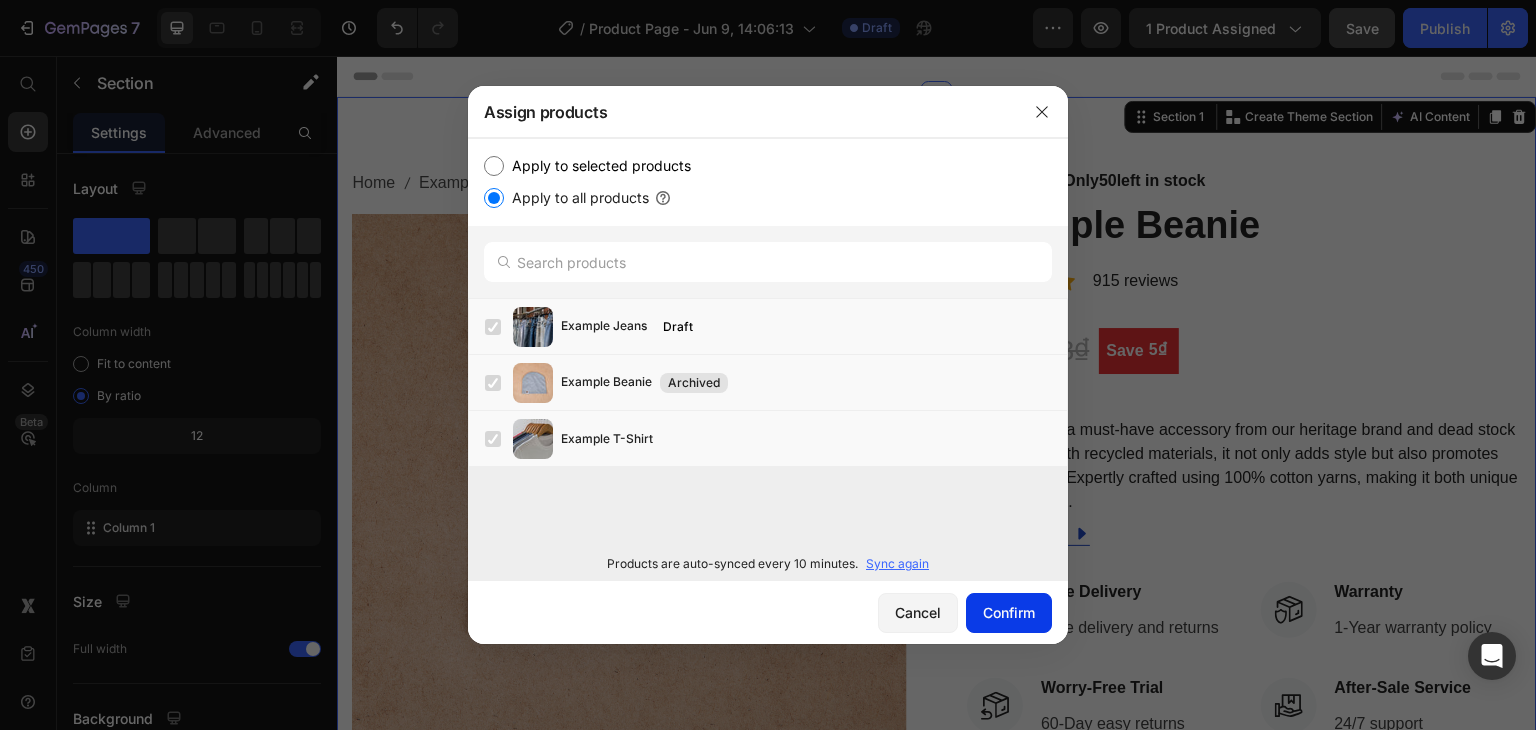 click on "Confirm" at bounding box center [1009, 612] 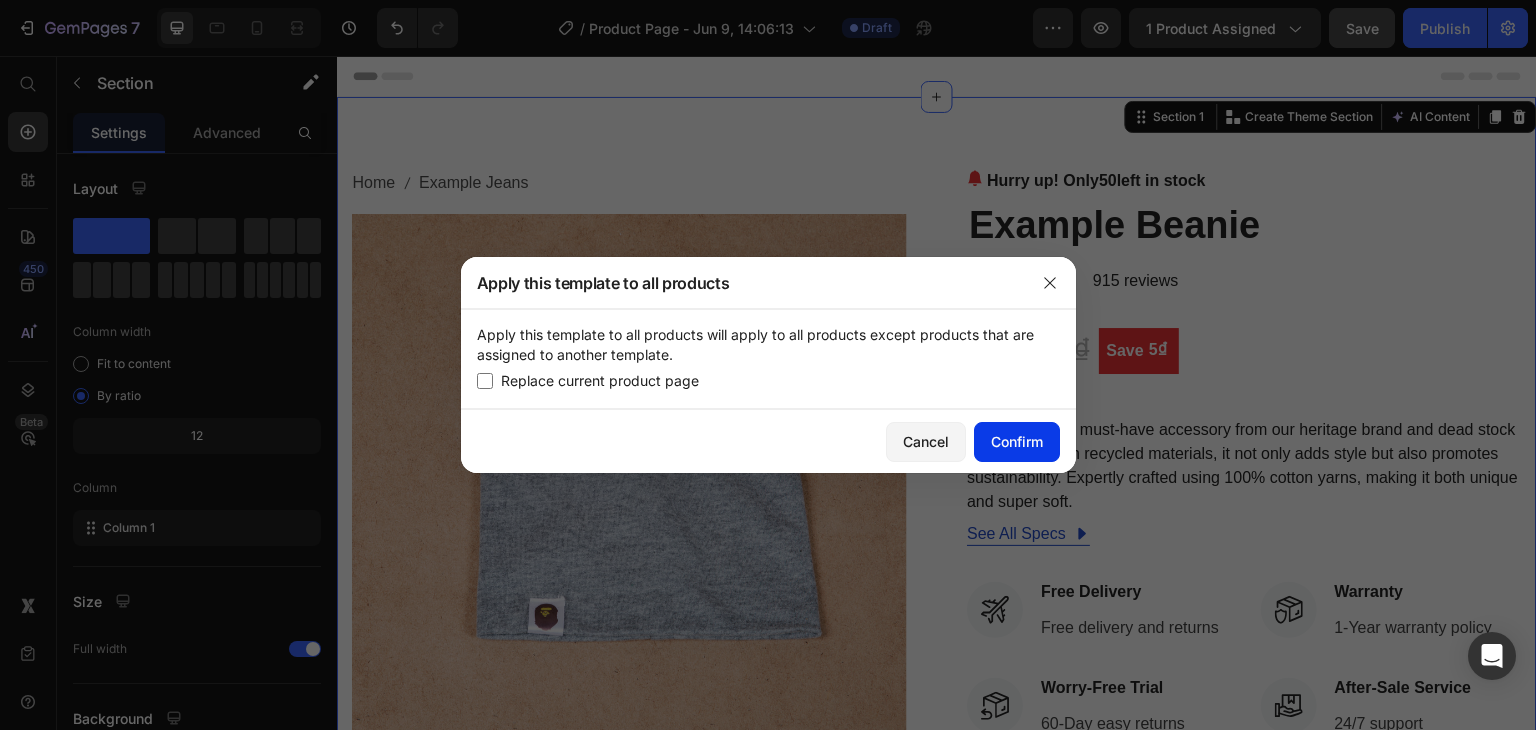 click on "Confirm" 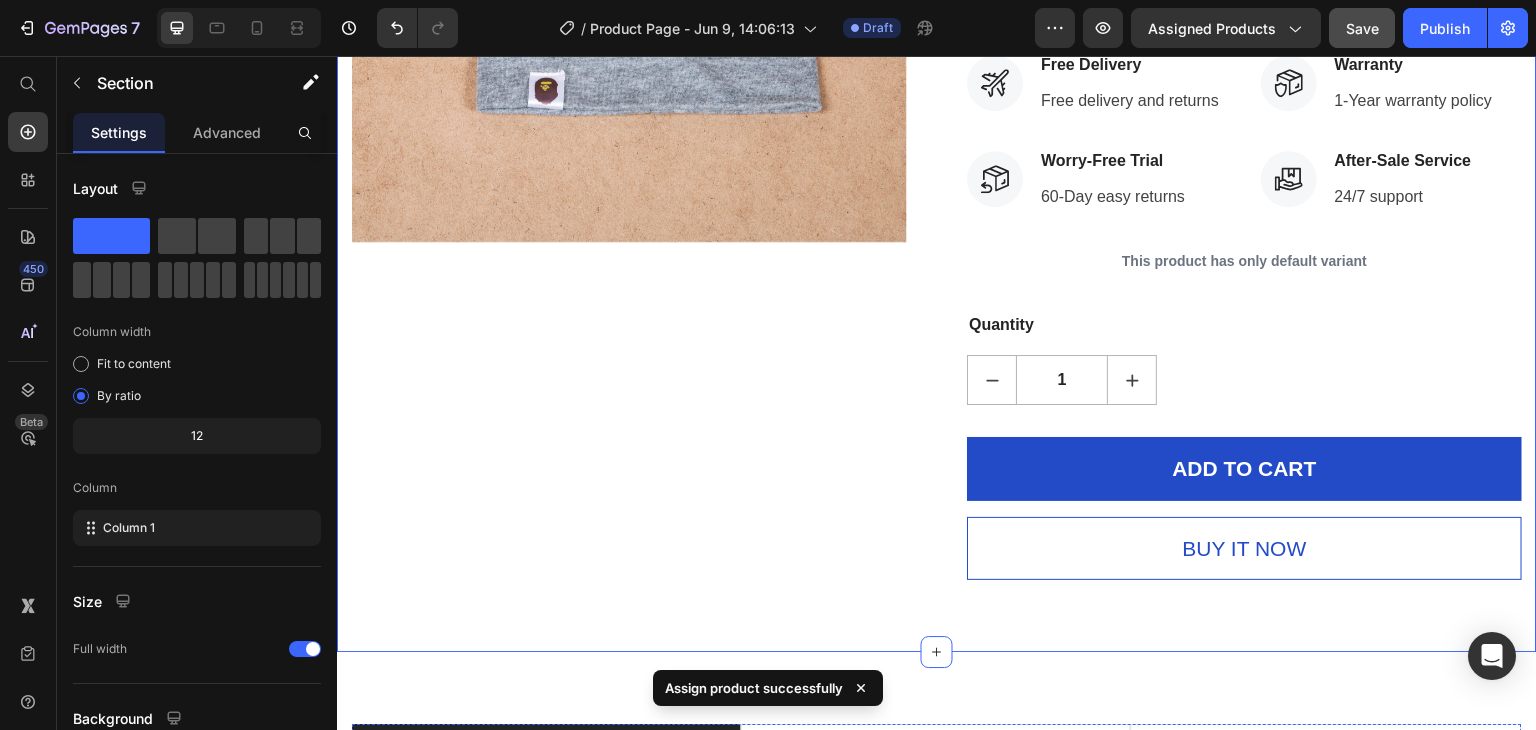scroll, scrollTop: 500, scrollLeft: 0, axis: vertical 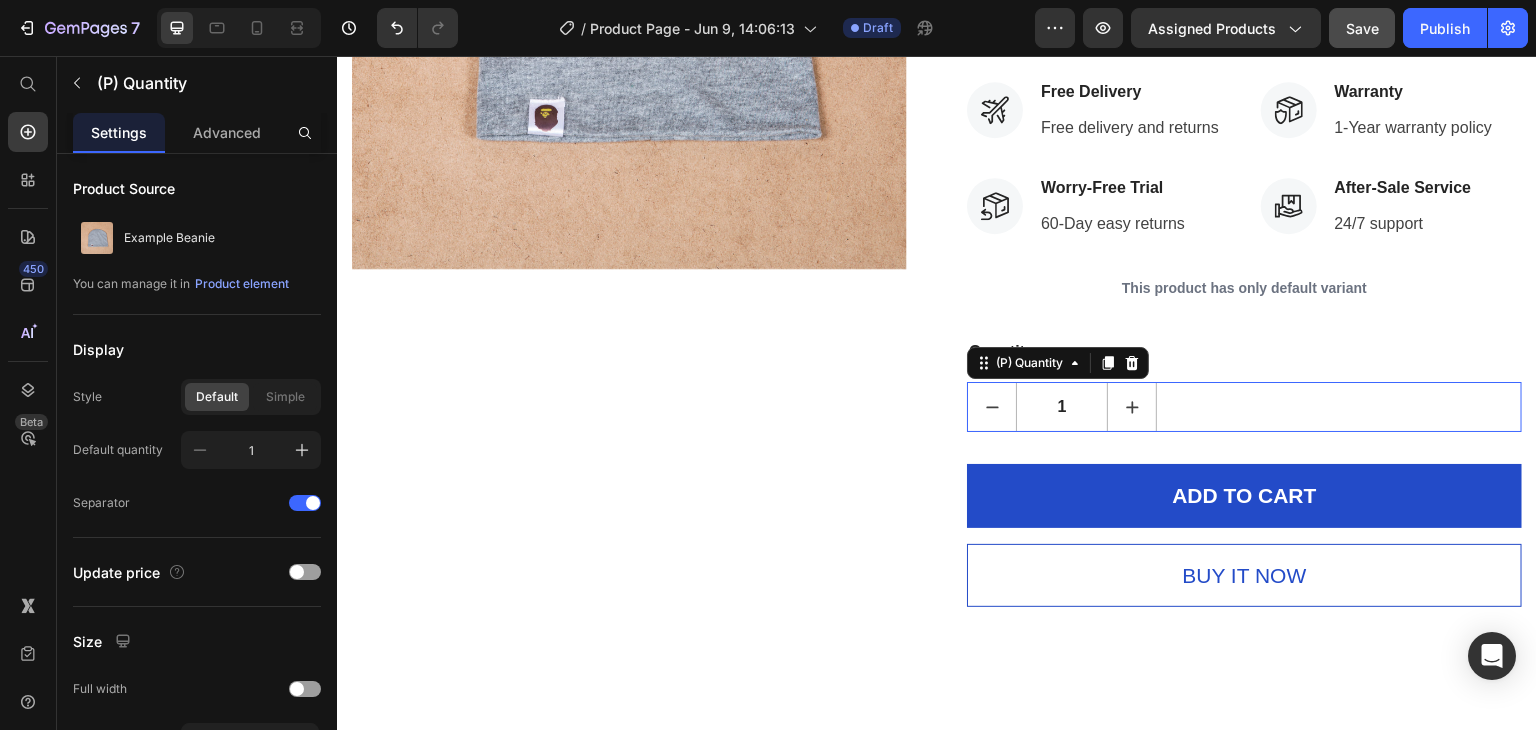 click on "1" at bounding box center [1062, 407] 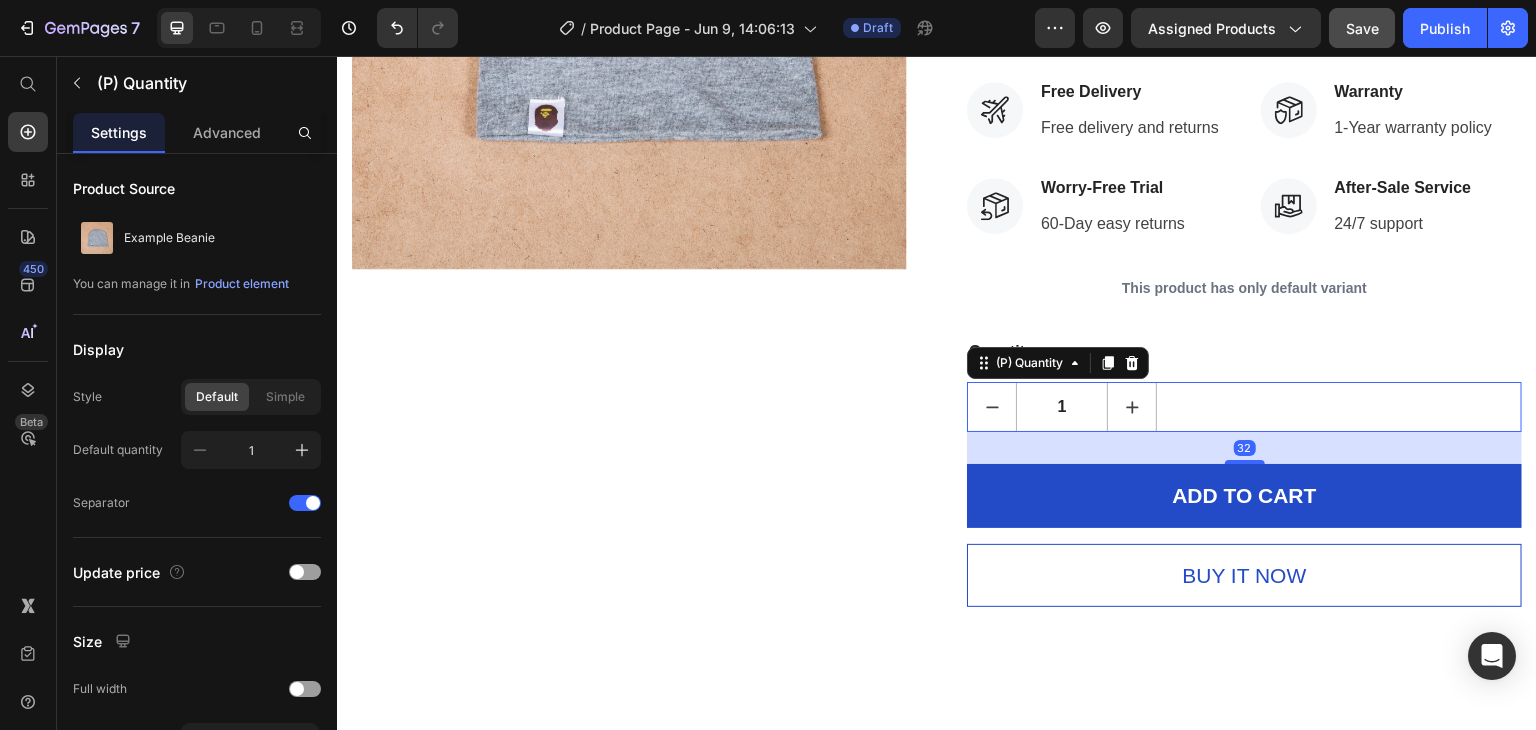 click 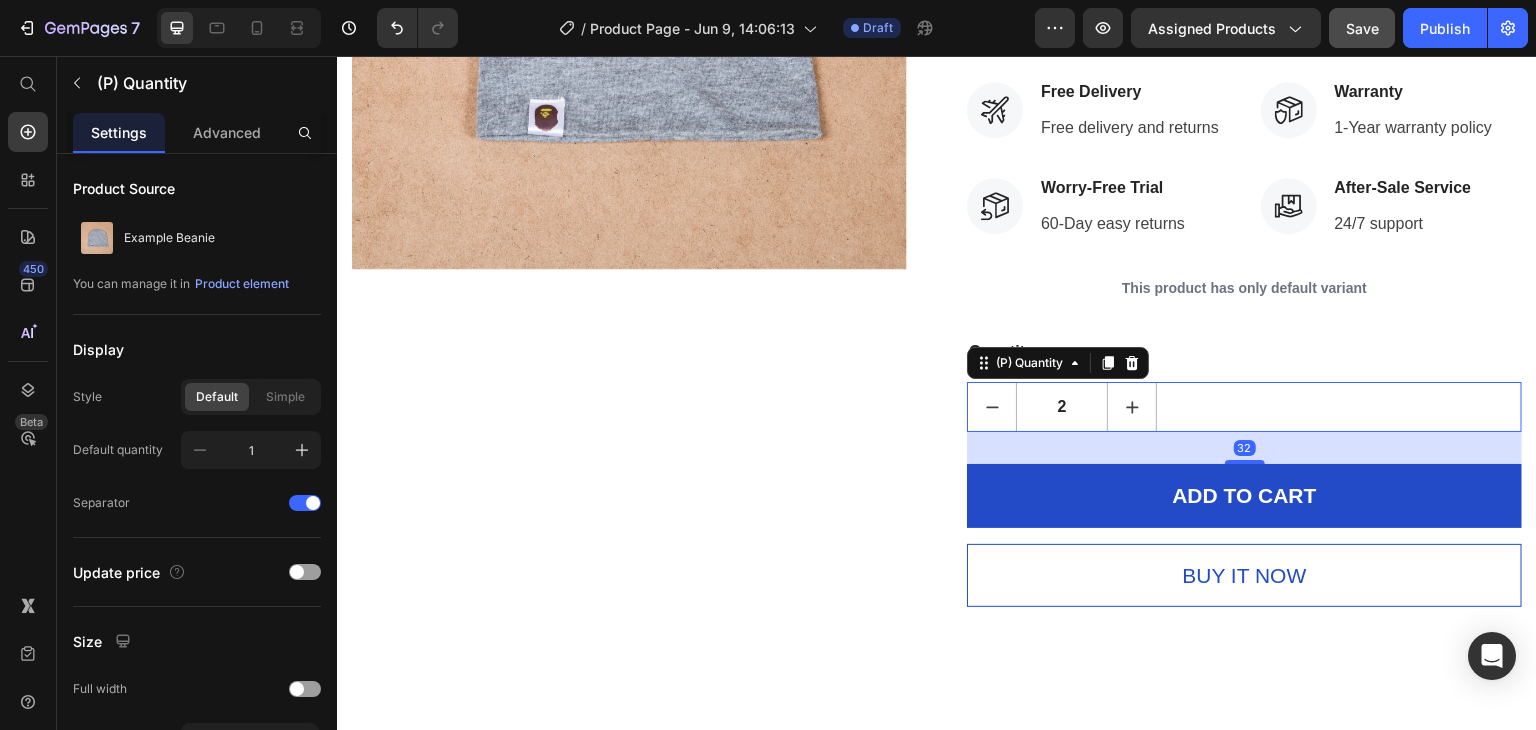 click 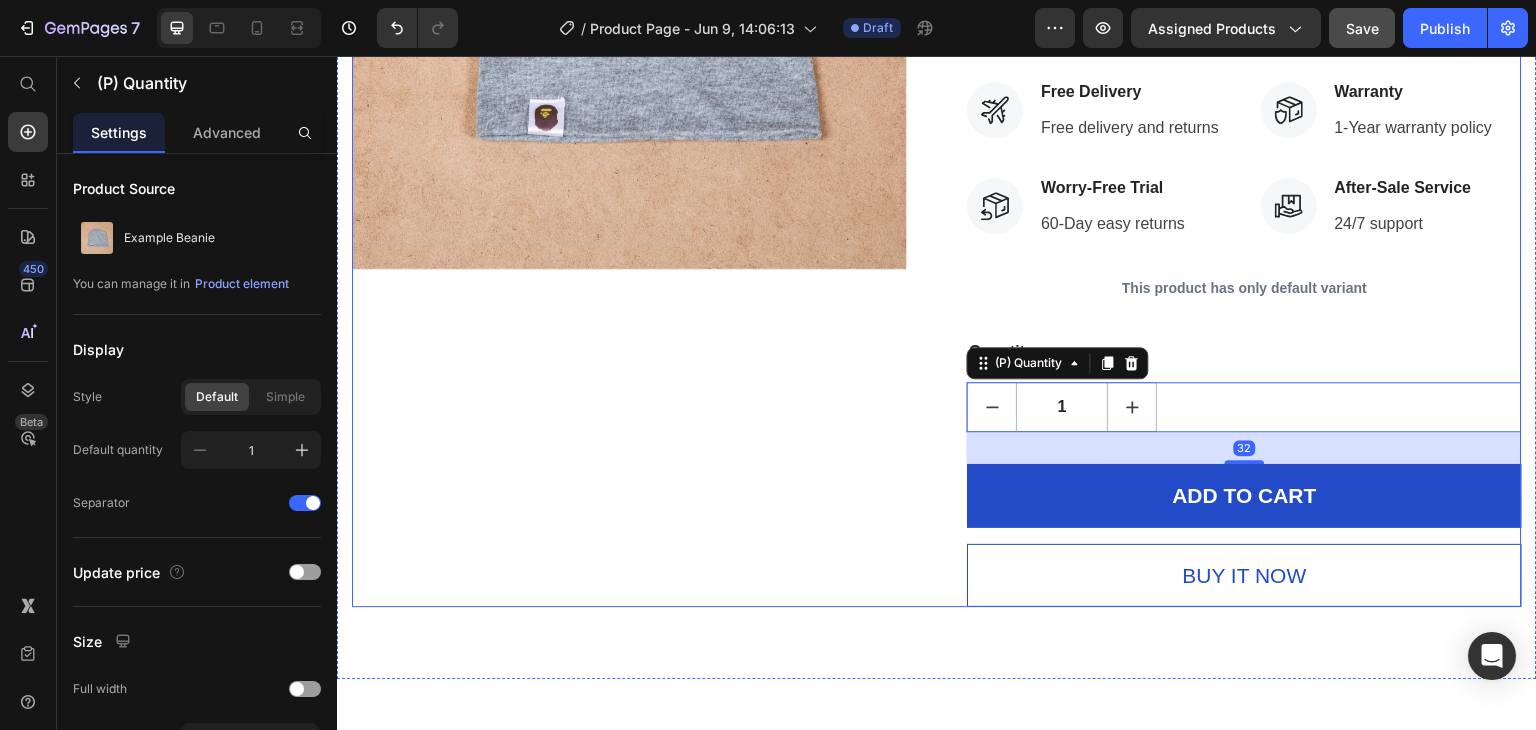 click on "Home
Example Jeans Breadcrumb Product Images" at bounding box center [629, 138] 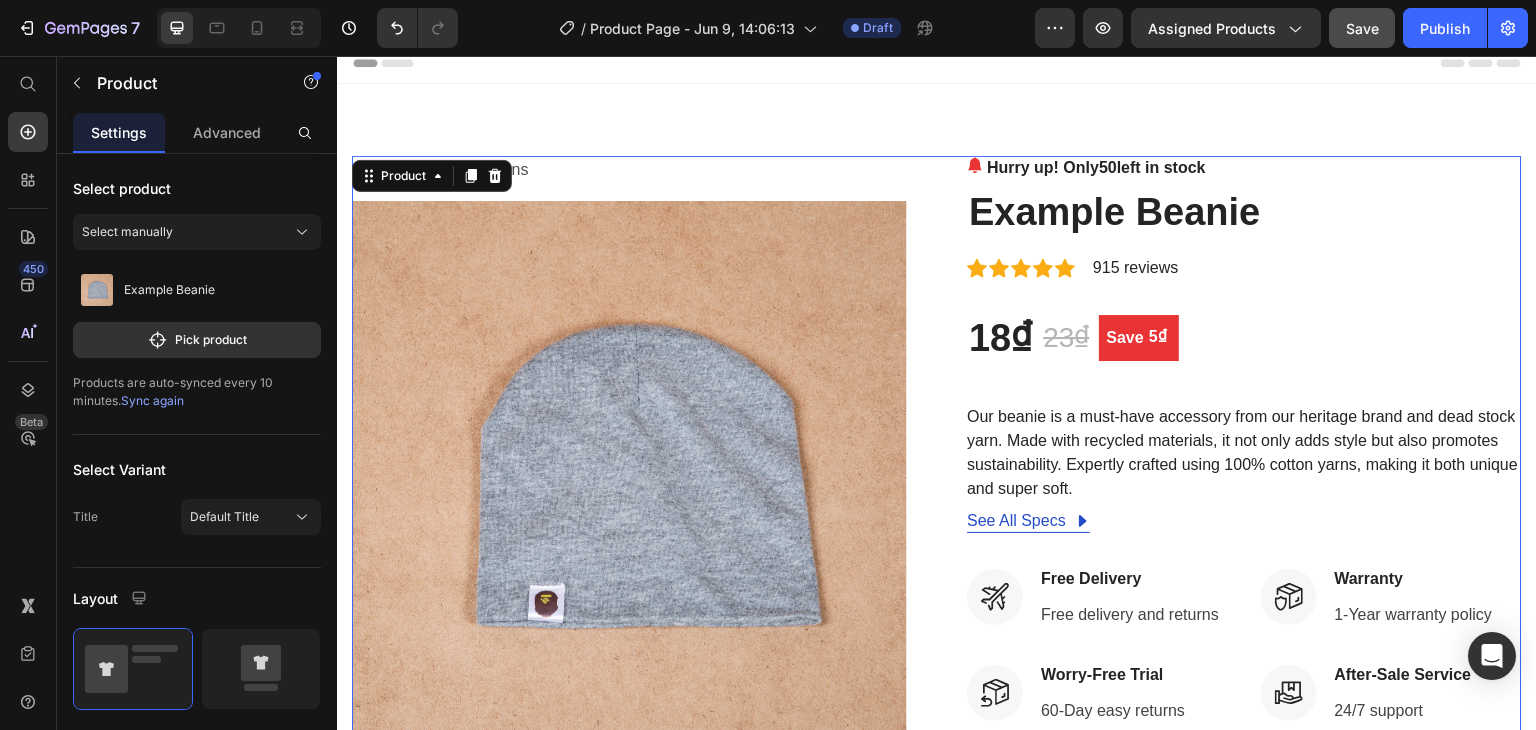scroll, scrollTop: 0, scrollLeft: 0, axis: both 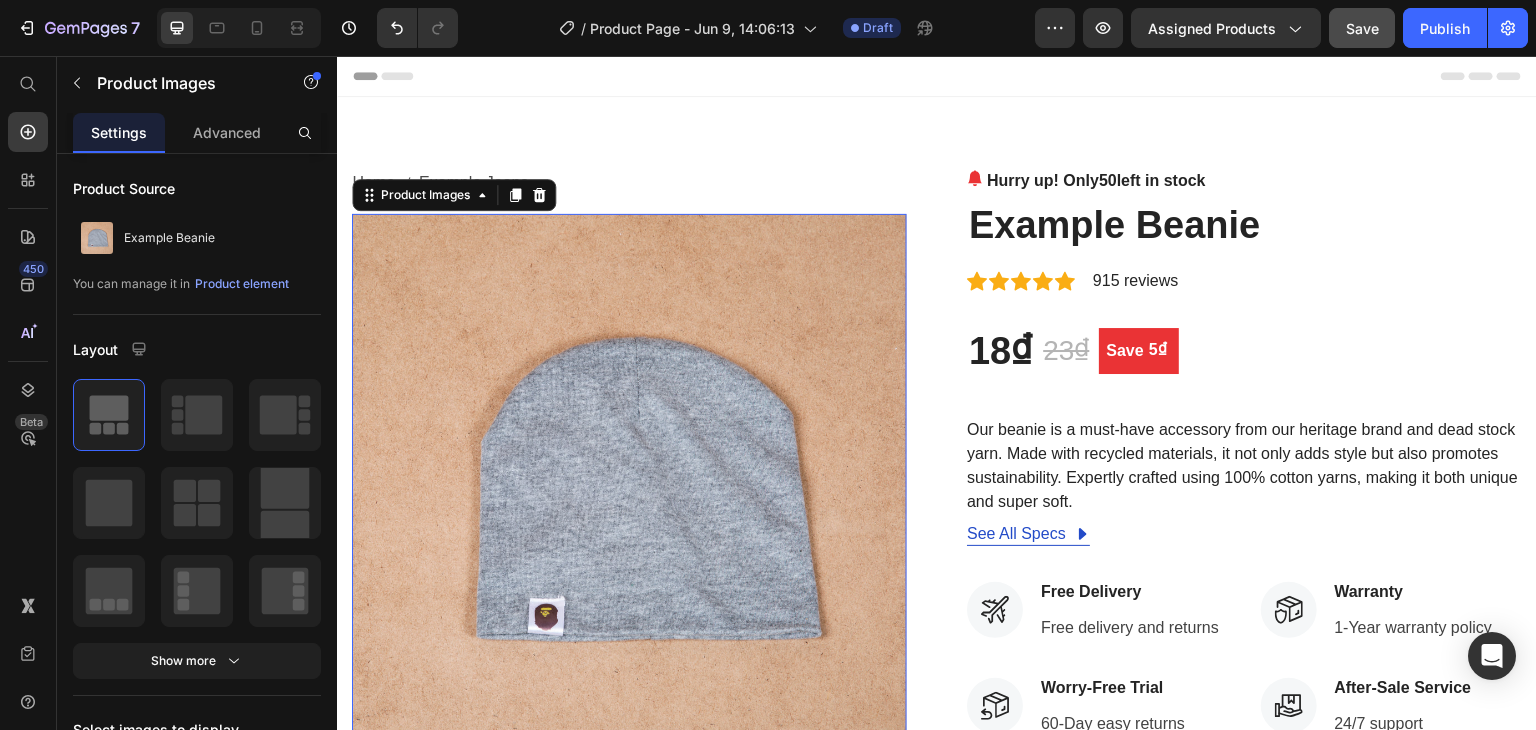 click at bounding box center [629, 491] 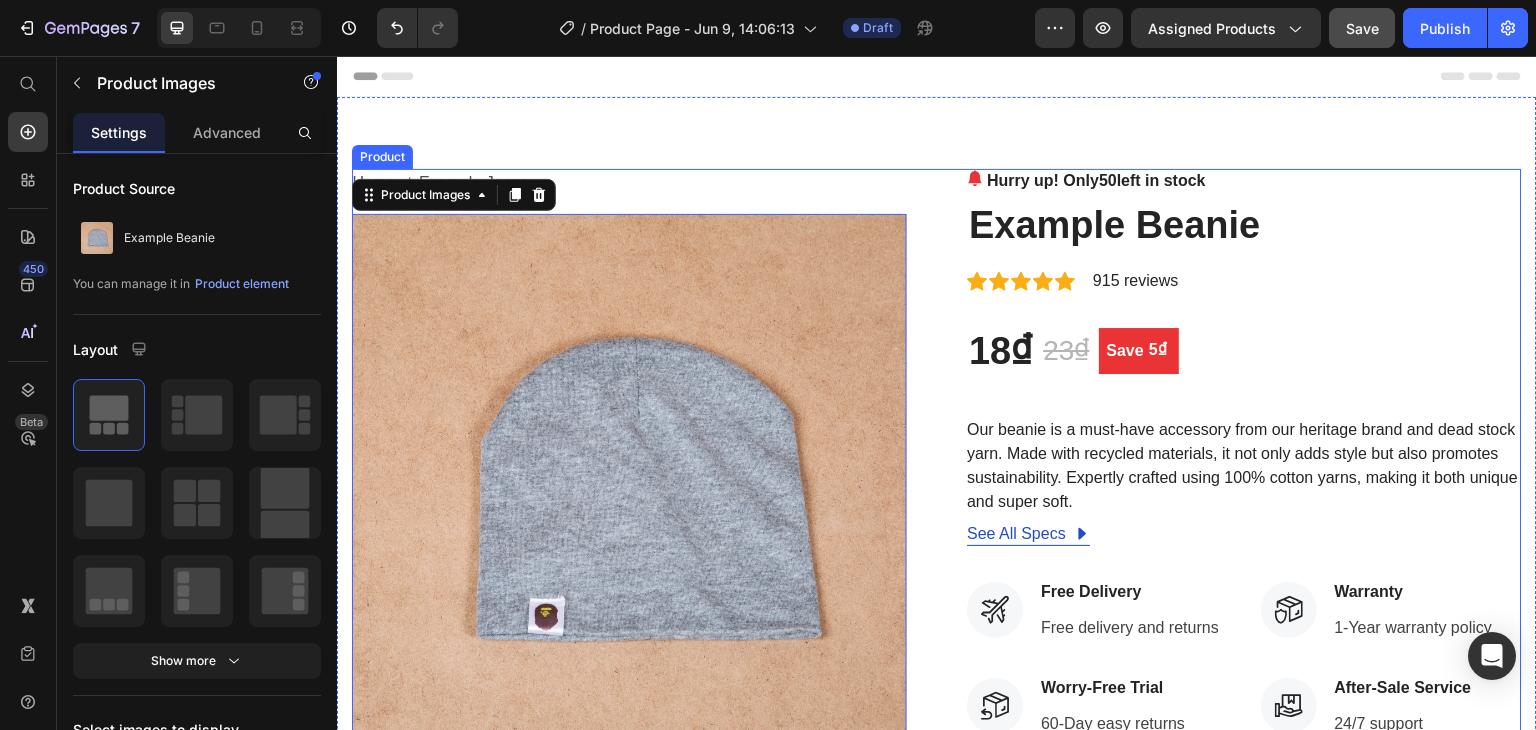 click on "Hurry up! Only  50  left in stock (P) Stock Counter Example Beanie (P) Title
Icon
Icon
Icon
Icon
Icon Icon List Hoz 915 reviews Text block Row 18₫ (P) Price 23₫ (P) Price Save 5₫ (P) Tag Row Our beanie is a must-have accessory from our heritage brand and dead stock yarn. Made with recycled materials, it not only adds style but also promotes sustainability. Expertly crafted using 100% cotton yarns, making it both unique and super soft. (P) Description
See All Specs Button Row
Icon Free Delivery Text block Free delivery and returns Text block Icon List
Icon Worry-Free Trial Text block 60-Day easy returns Text block Icon List
Icon Warranty Text block 1-Year warranty policy Text block Icon List
Icon After-Sale Service Text block 24/7 support Text block Icon List Row This product has only default variant (P) Variants & Swatches 1" at bounding box center (1244, 638) 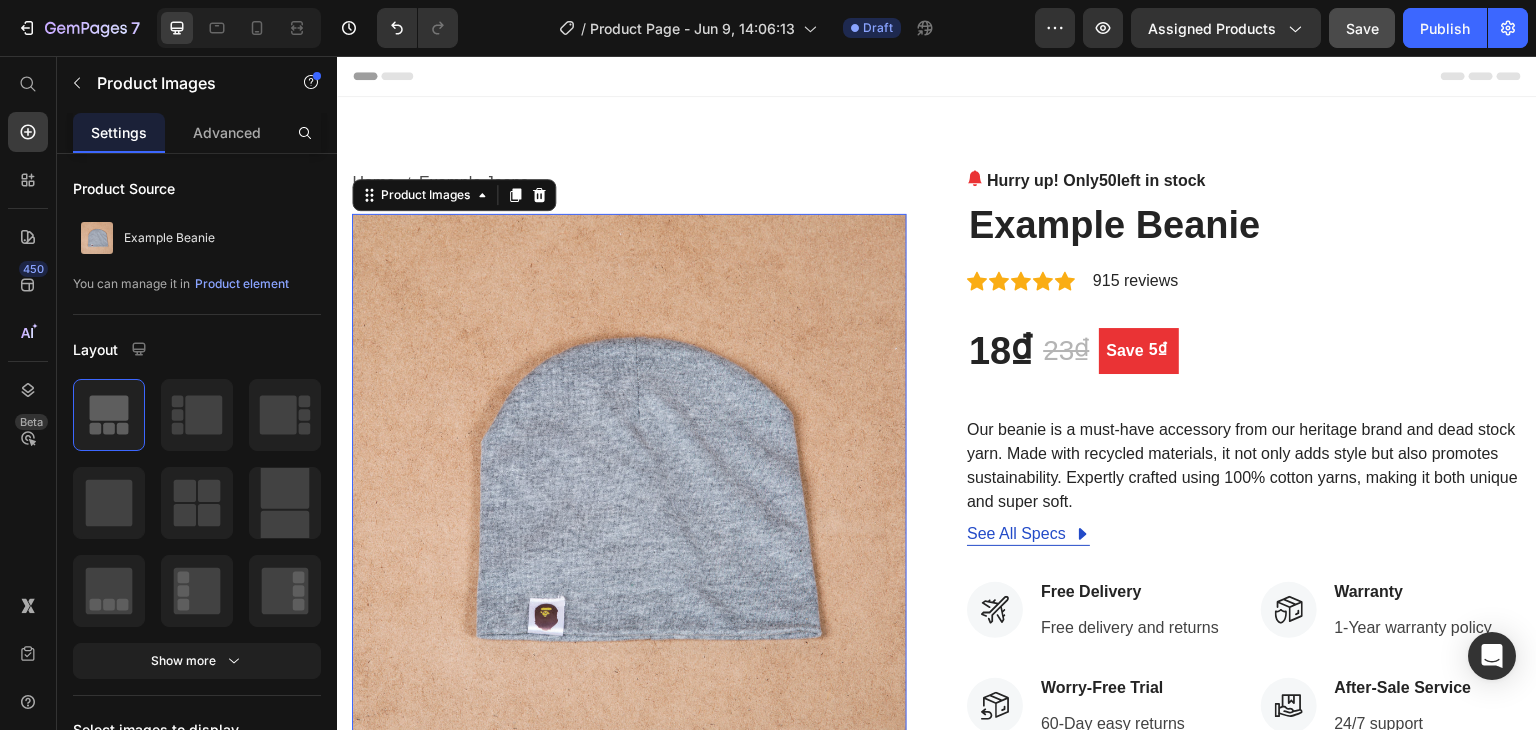 click at bounding box center (629, 491) 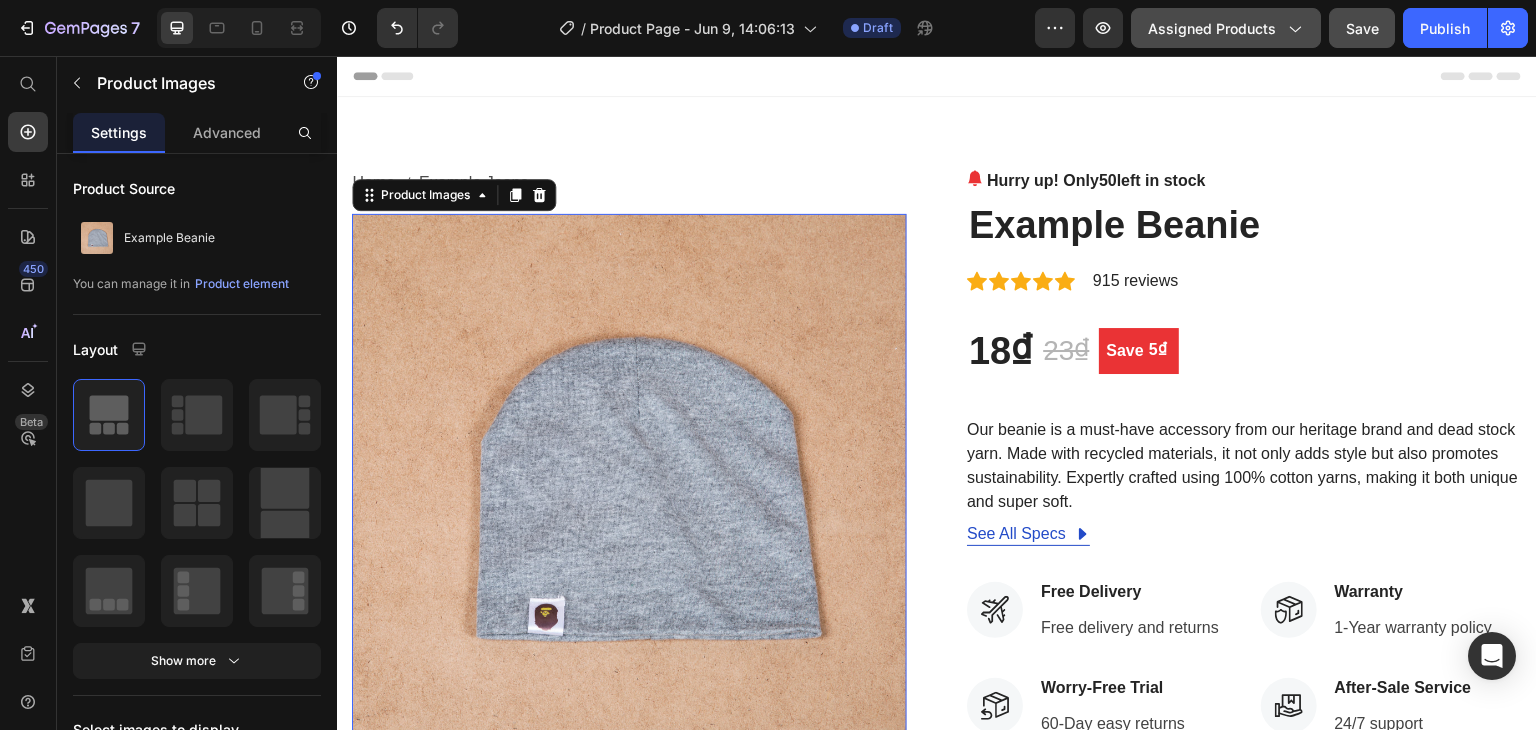 click on "Assigned Products" at bounding box center [1226, 28] 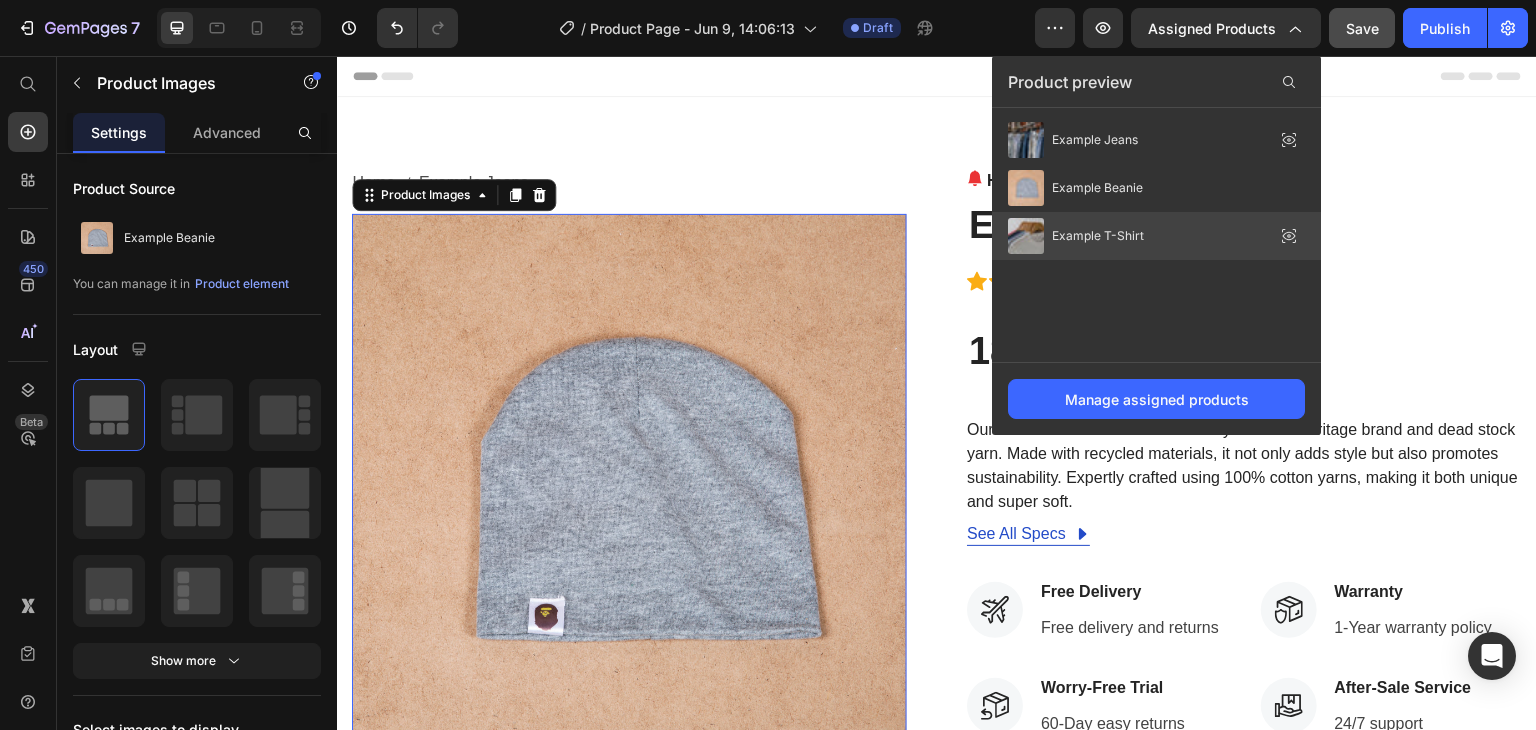 click on "Example T-Shirt" at bounding box center (1098, 236) 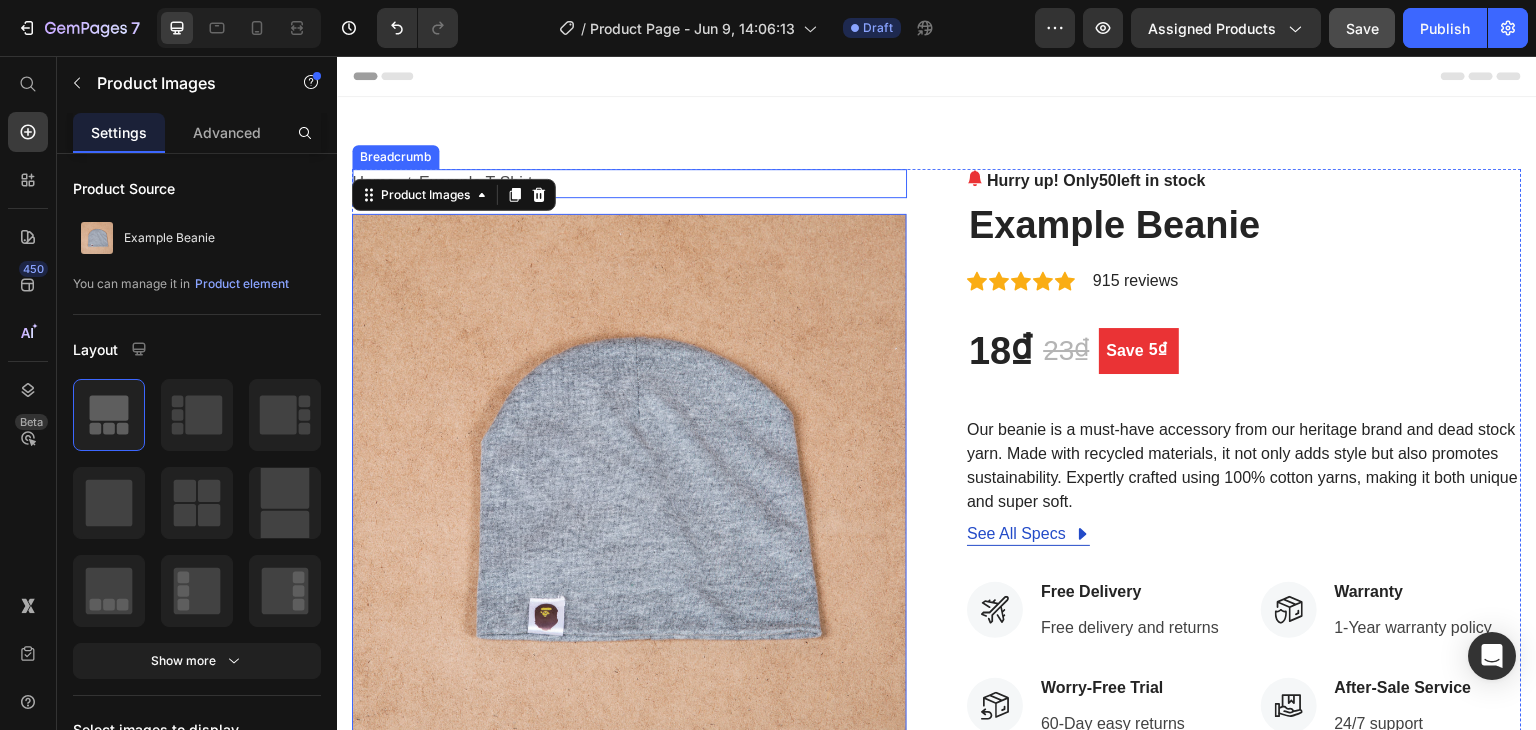 click on "Home
Example T-Shirt Breadcrumb Product Images   0
Hurry up! Only  50  left in stock (P) Stock Counter Example Beanie (P) Title
Icon
Icon
Icon
Icon
Icon Icon List Hoz 915 reviews Text block Row 18₫ (P) Price 23₫ (P) Price Save 5₫ (P) Tag Row Our beanie is a must-have accessory from our heritage brand and dead stock yarn. Made with recycled materials, it not only adds style but also promotes sustainability. Expertly crafted using 100% cotton yarns, making it both unique and super soft. (P) Description
See All Specs Button Row
Icon Free Delivery Text block Free delivery and returns Text block Icon List
Icon Worry-Free Trial Text block 60-Day easy returns Text block Icon List
Icon Warranty Text block 1-Year warranty policy Text block Icon List
Icon After-Sale Service Row" at bounding box center [937, 638] 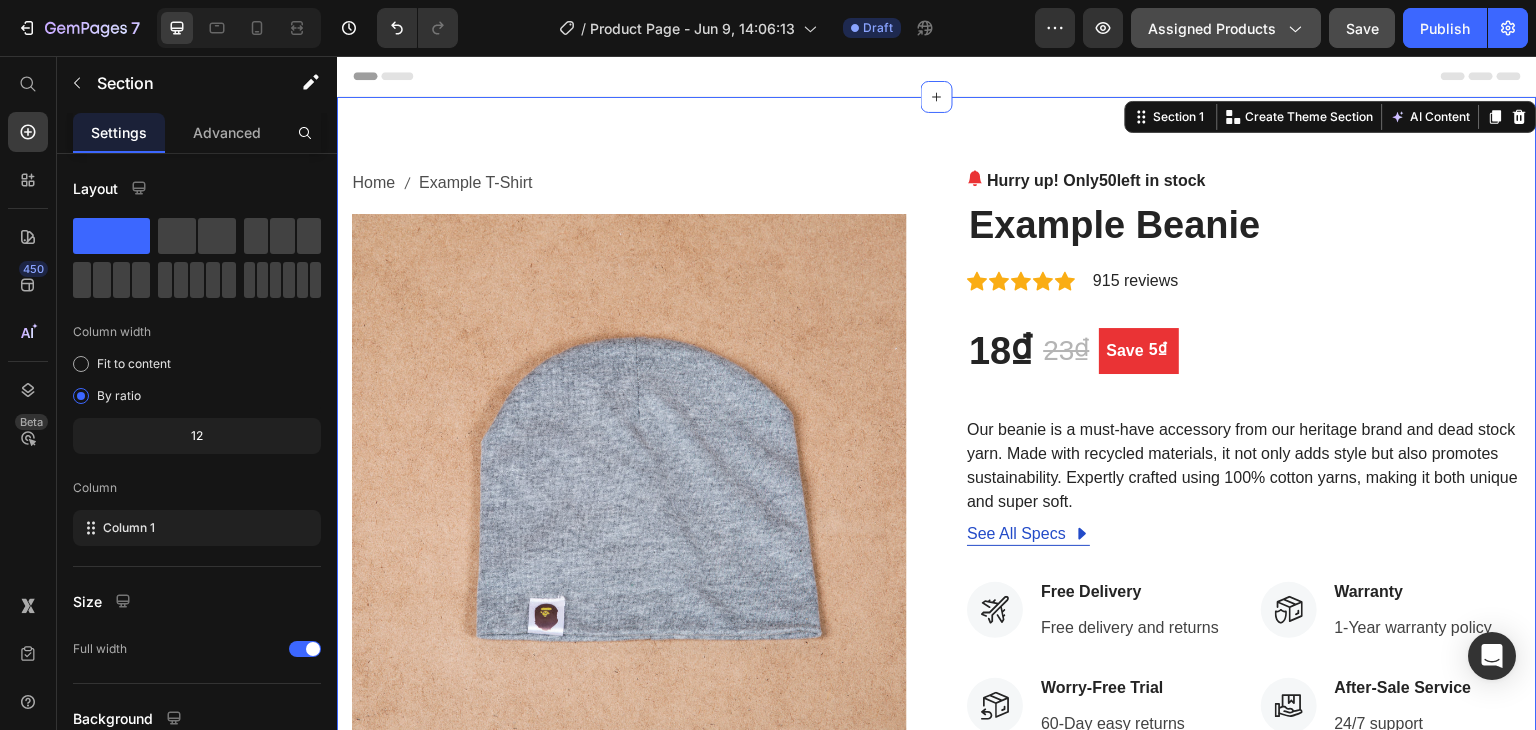 click on "Assigned Products" at bounding box center (1226, 28) 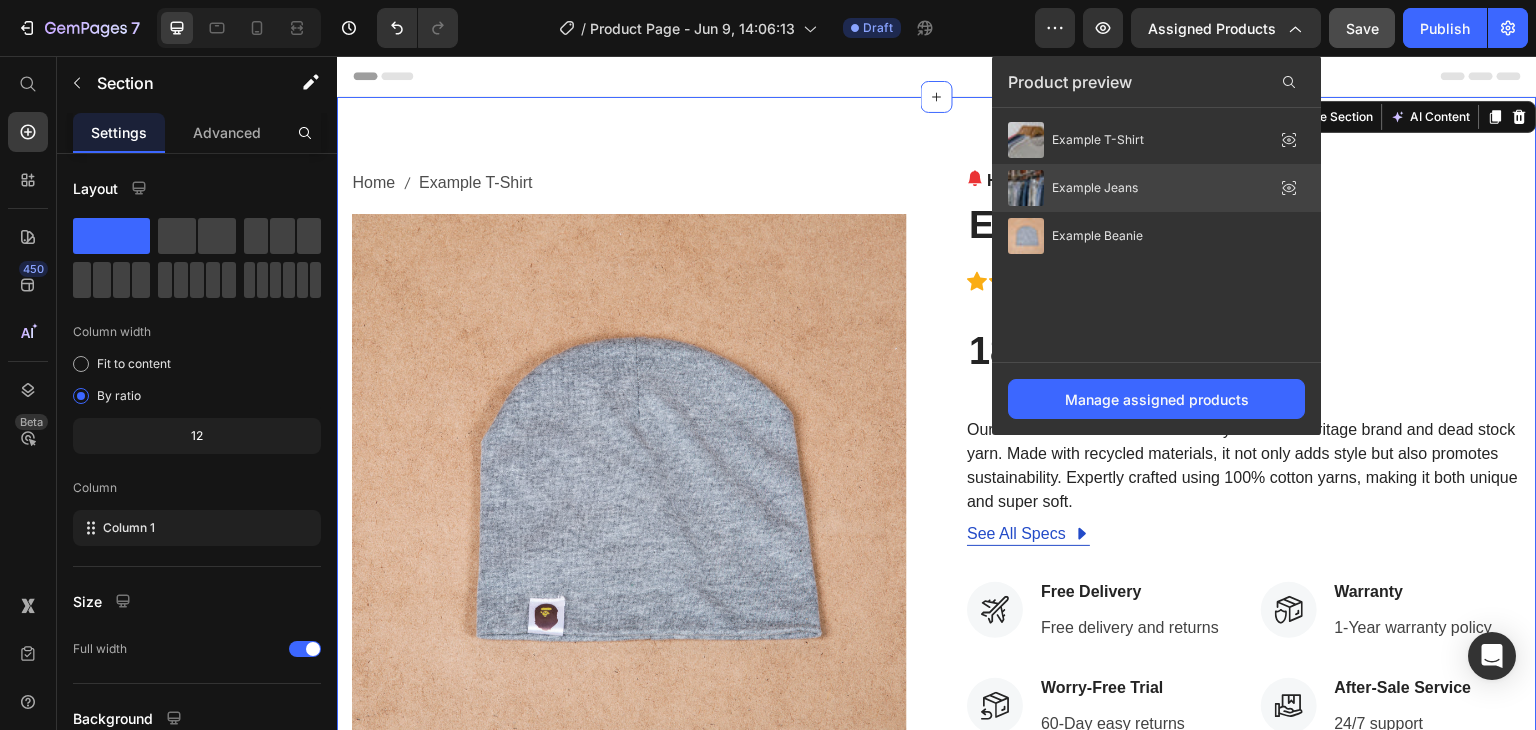 click on "Example Jeans" at bounding box center (1095, 188) 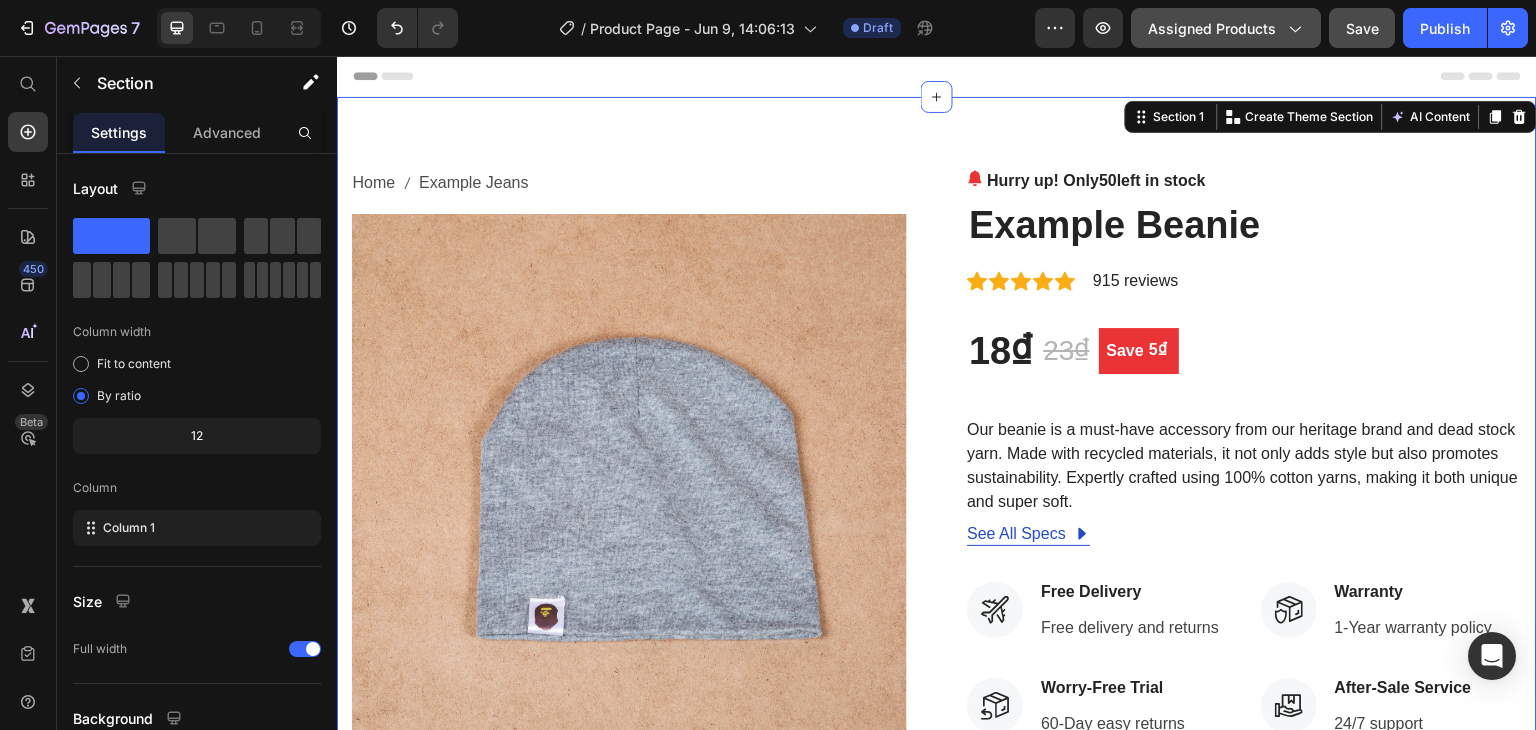 click 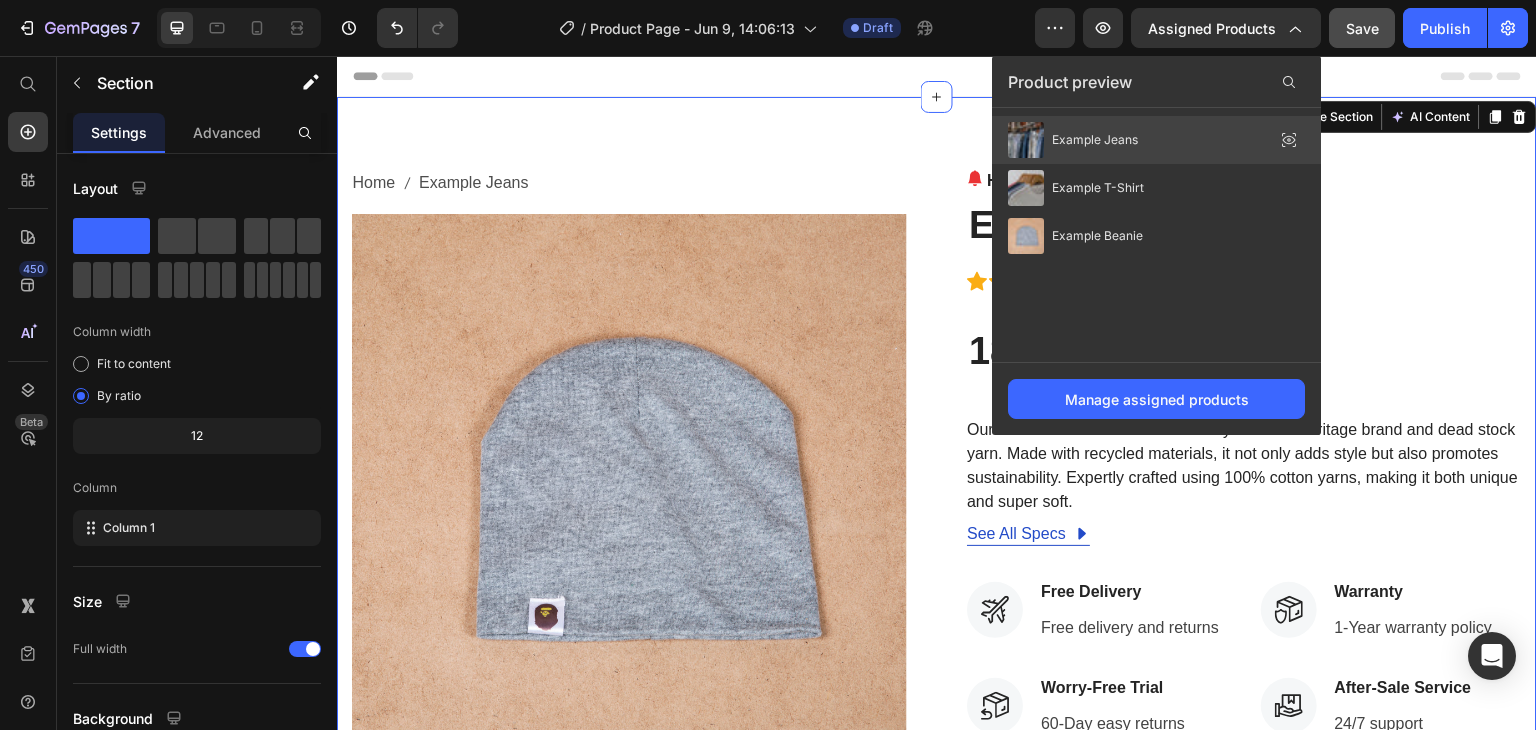 click on "Example Jeans" 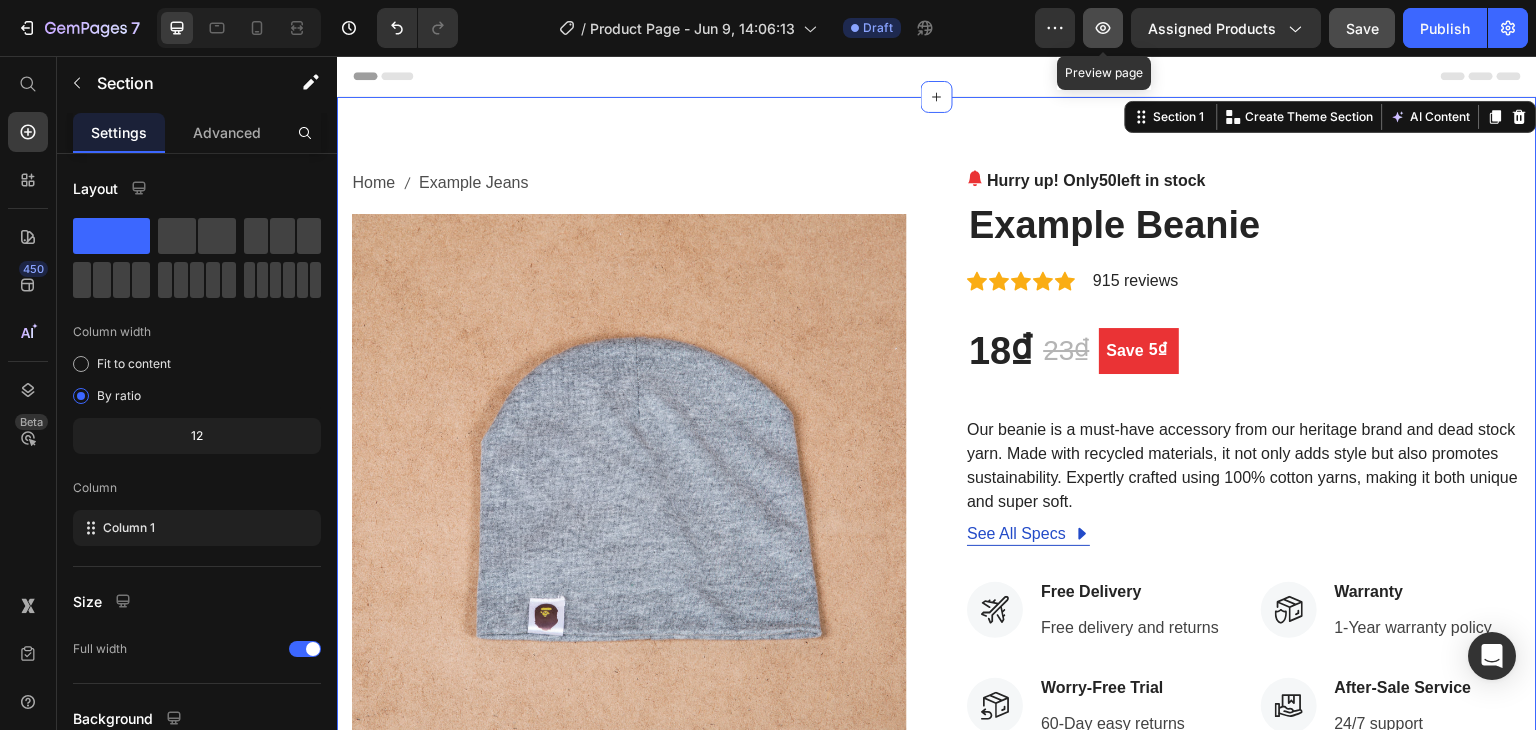 click 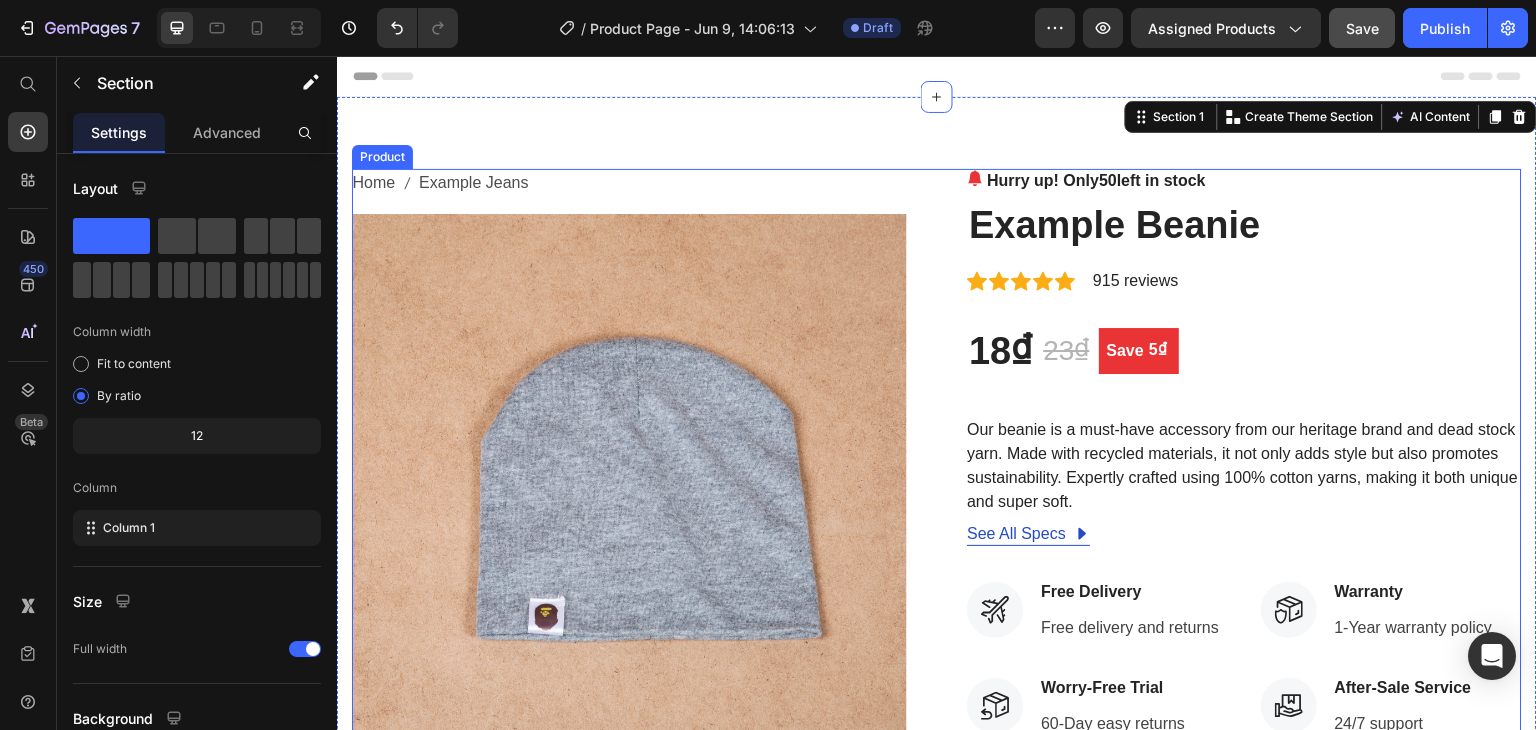 click on "Home
Example Jeans" at bounding box center (629, 183) 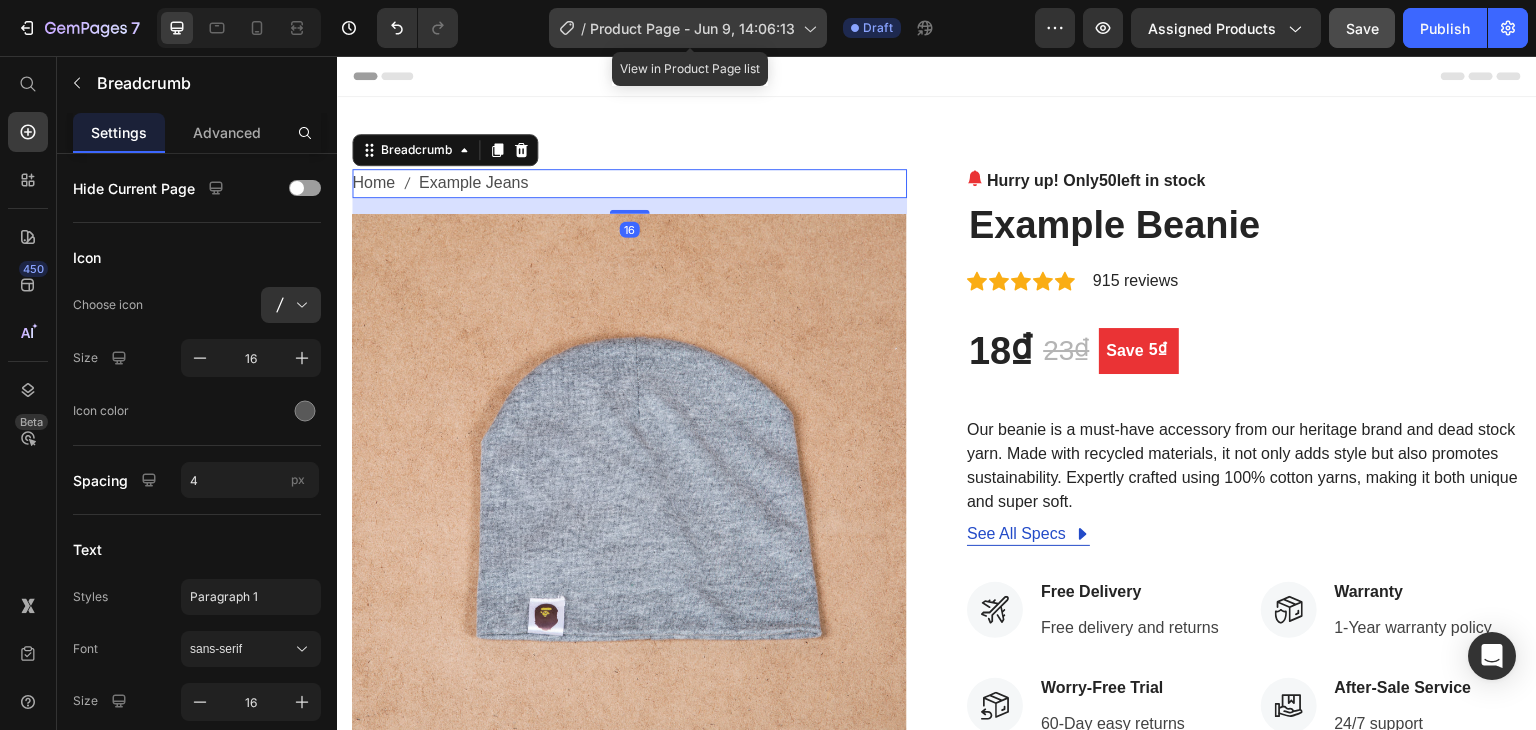 click on "Product Page - Jun 9, 14:06:13" at bounding box center (692, 28) 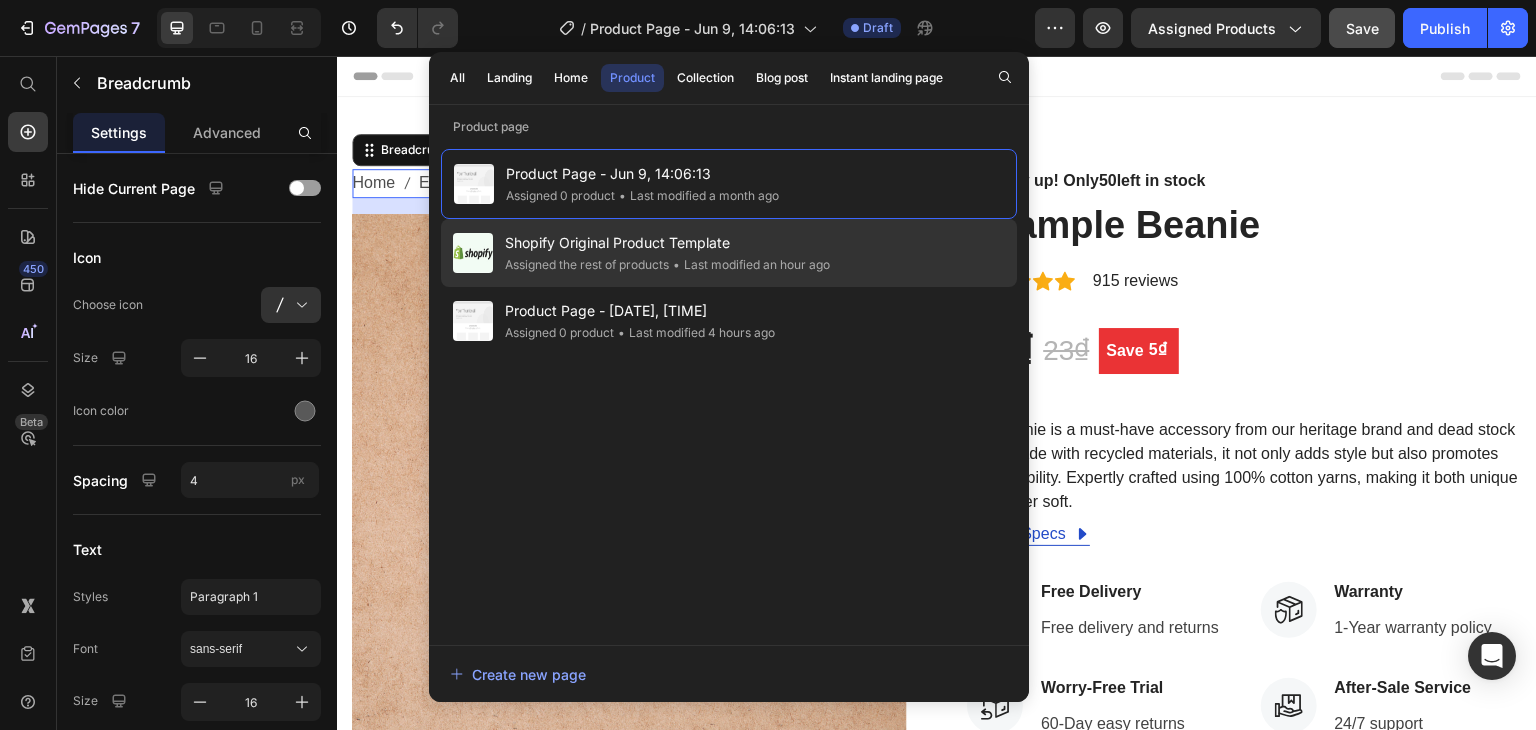 click on "Assigned the rest of products" 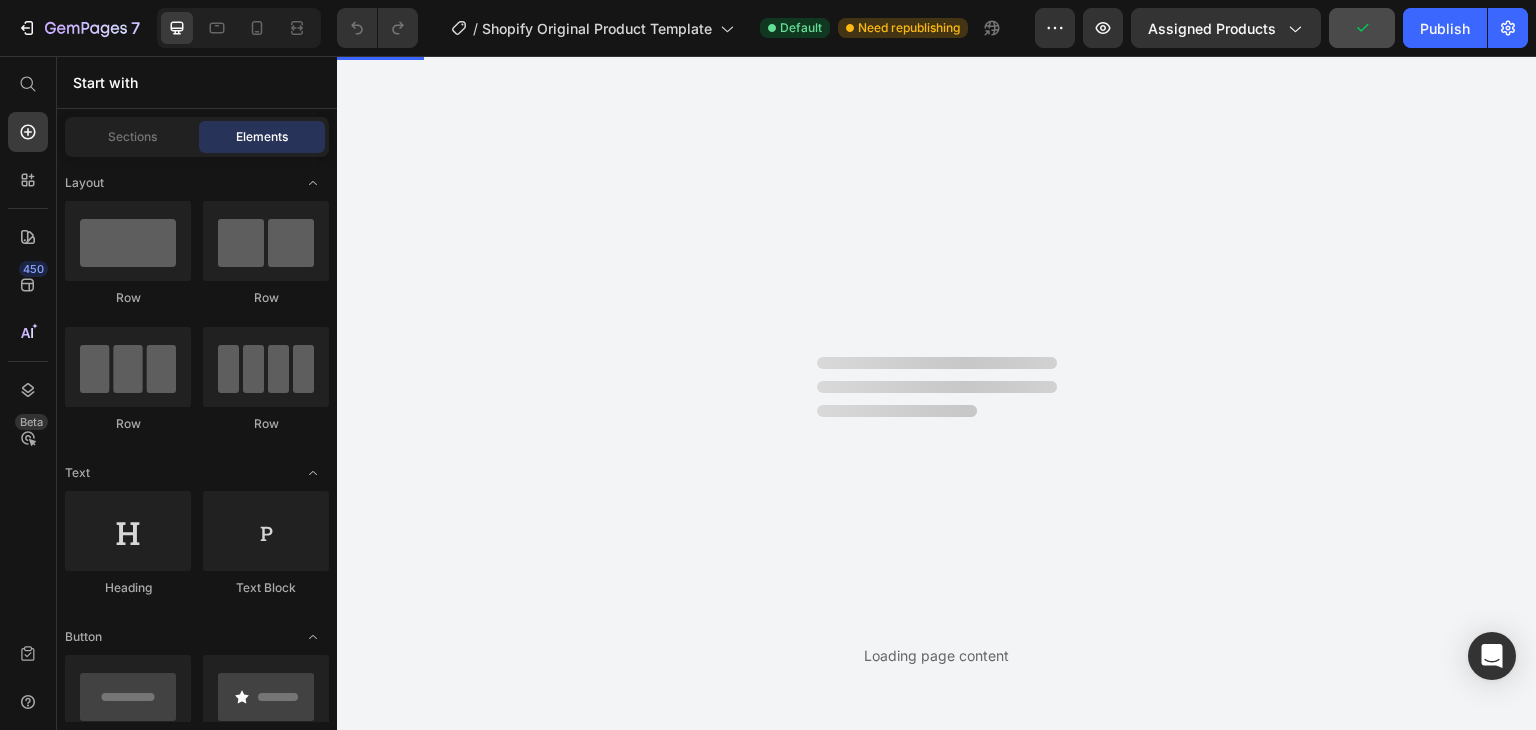 scroll, scrollTop: 0, scrollLeft: 0, axis: both 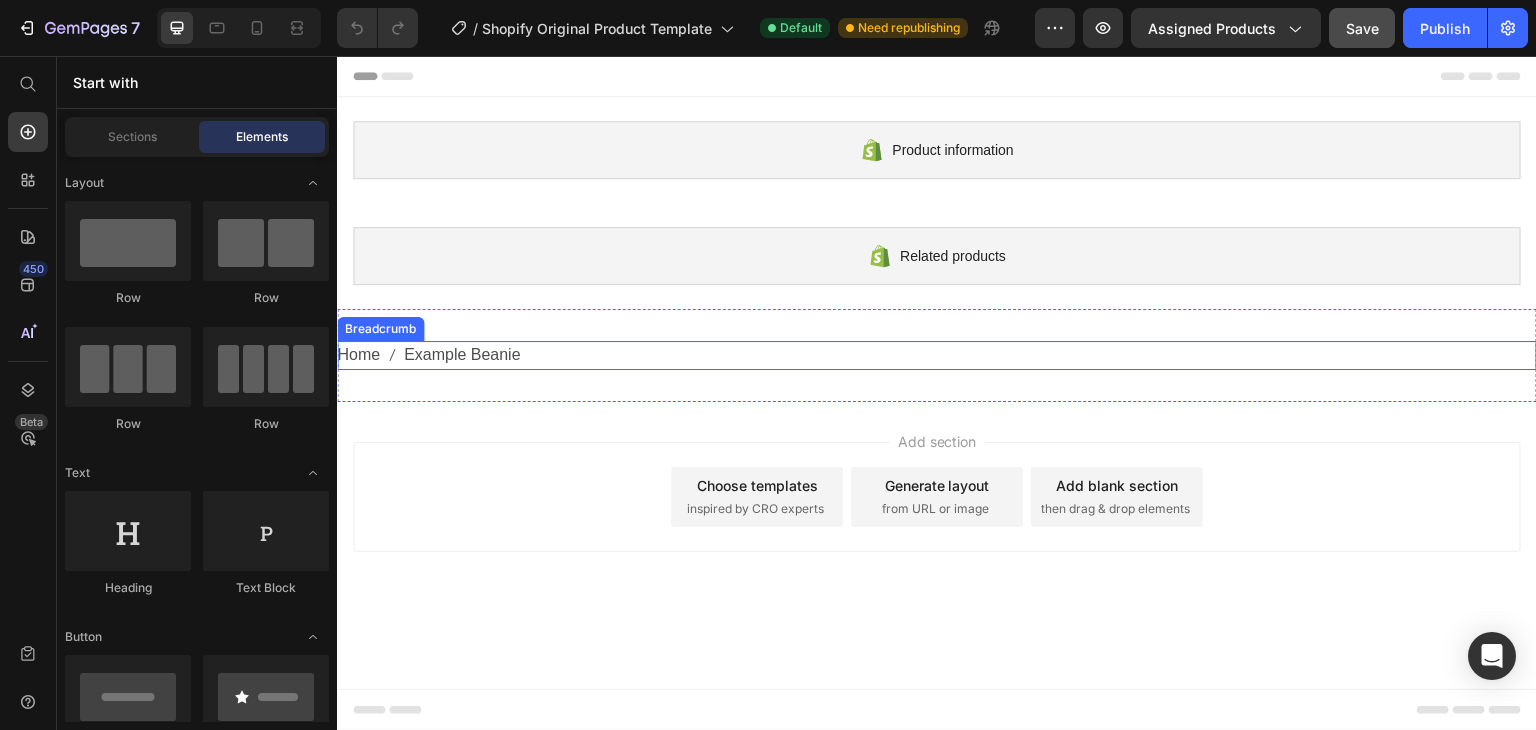 click on "Home
Example Beanie" at bounding box center (937, 355) 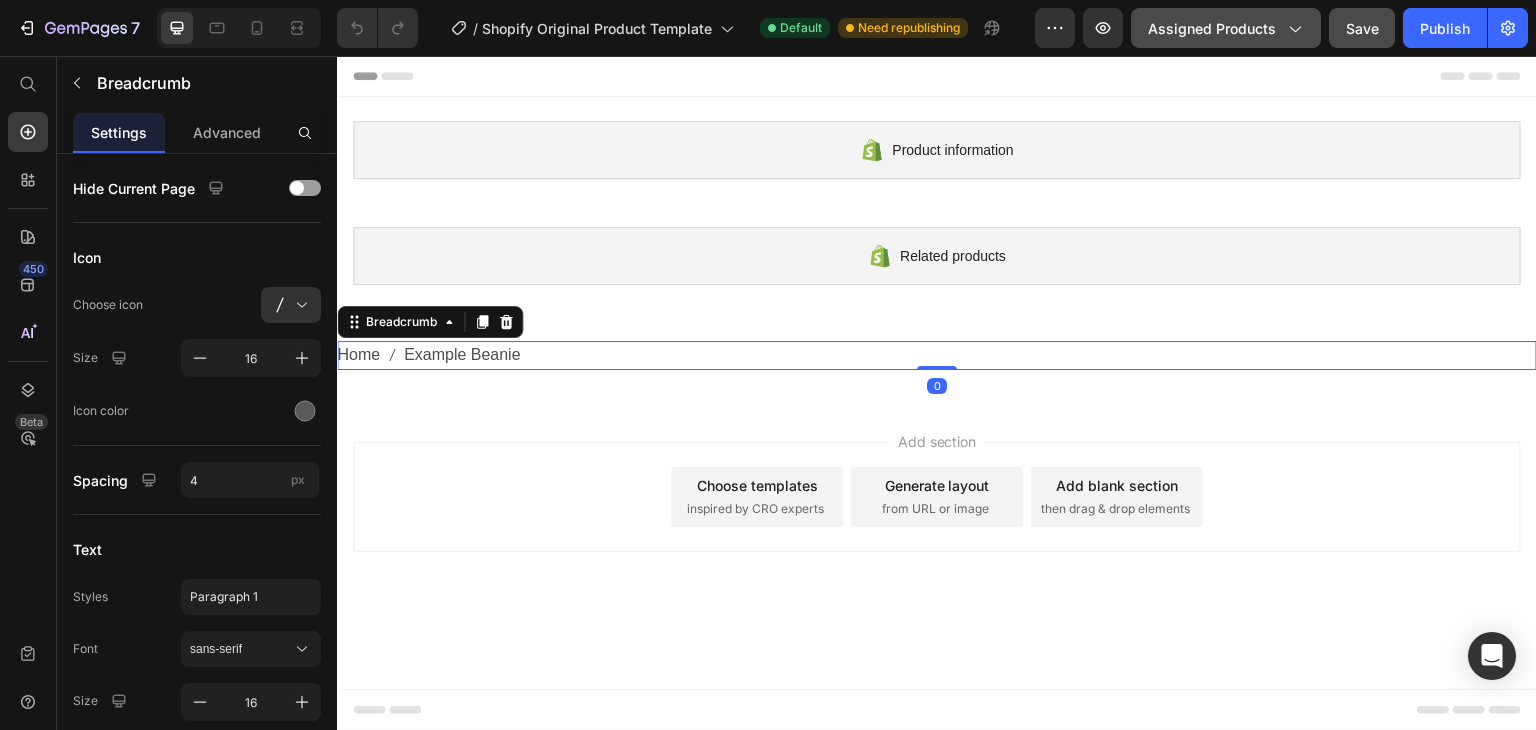 click on "Assigned Products" at bounding box center (1226, 28) 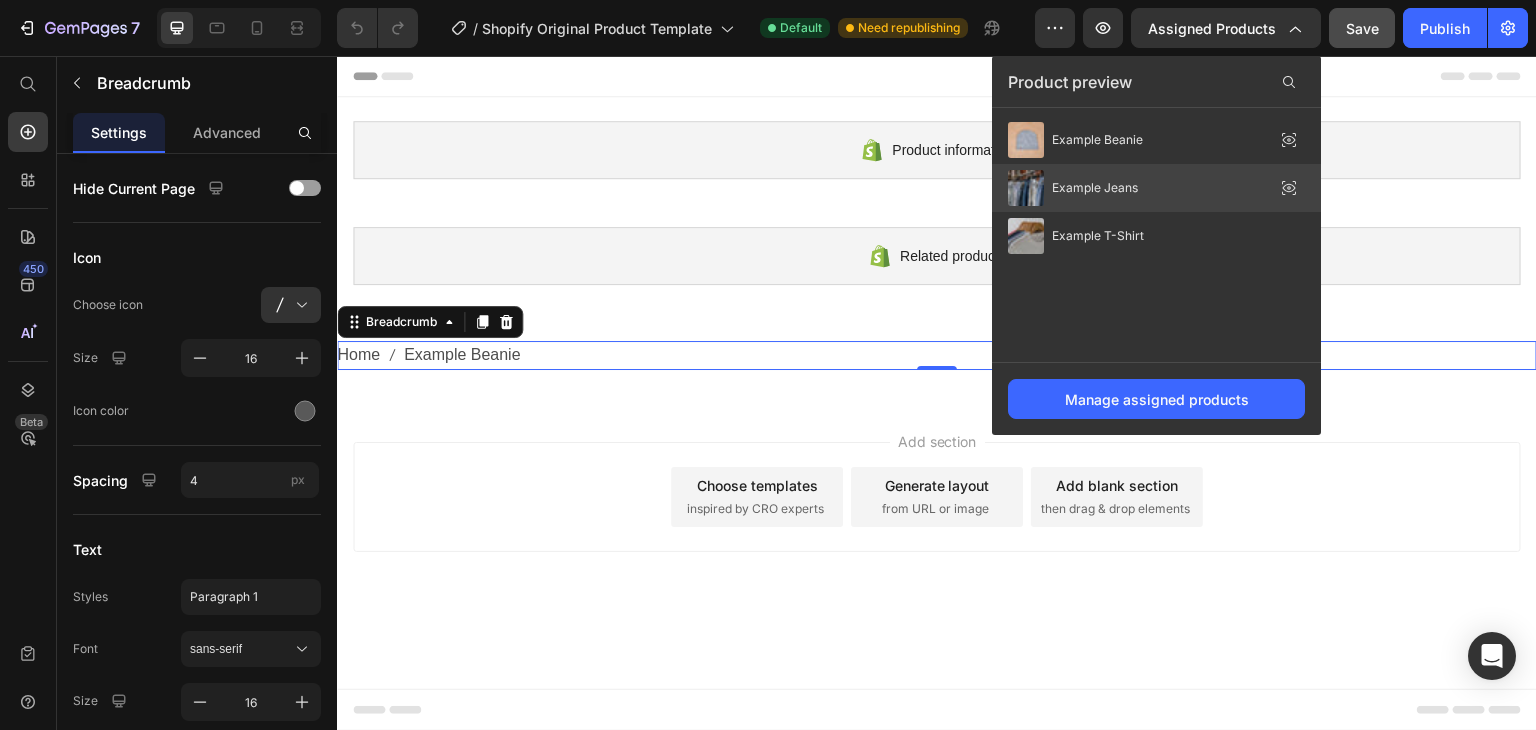 click on "Example Jeans" 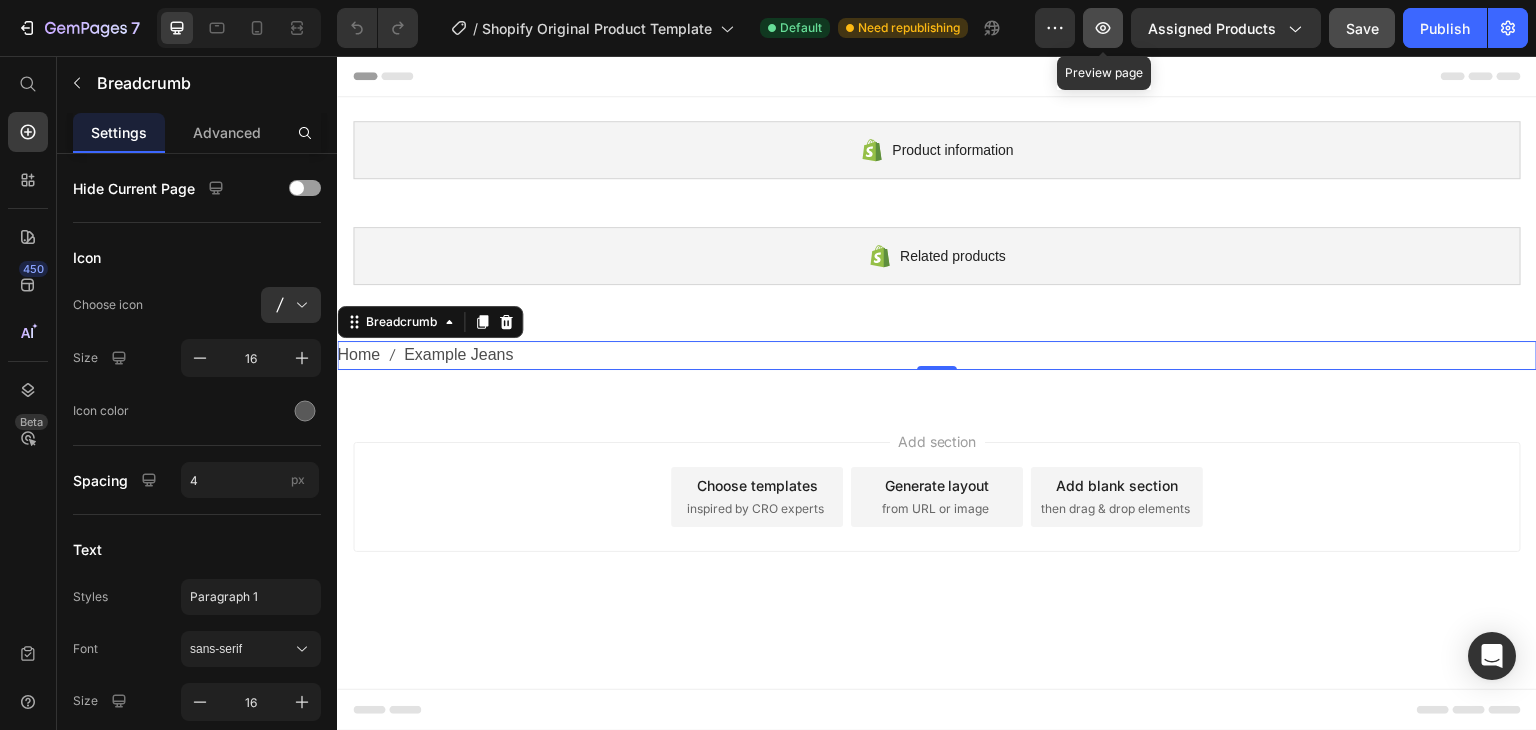 click 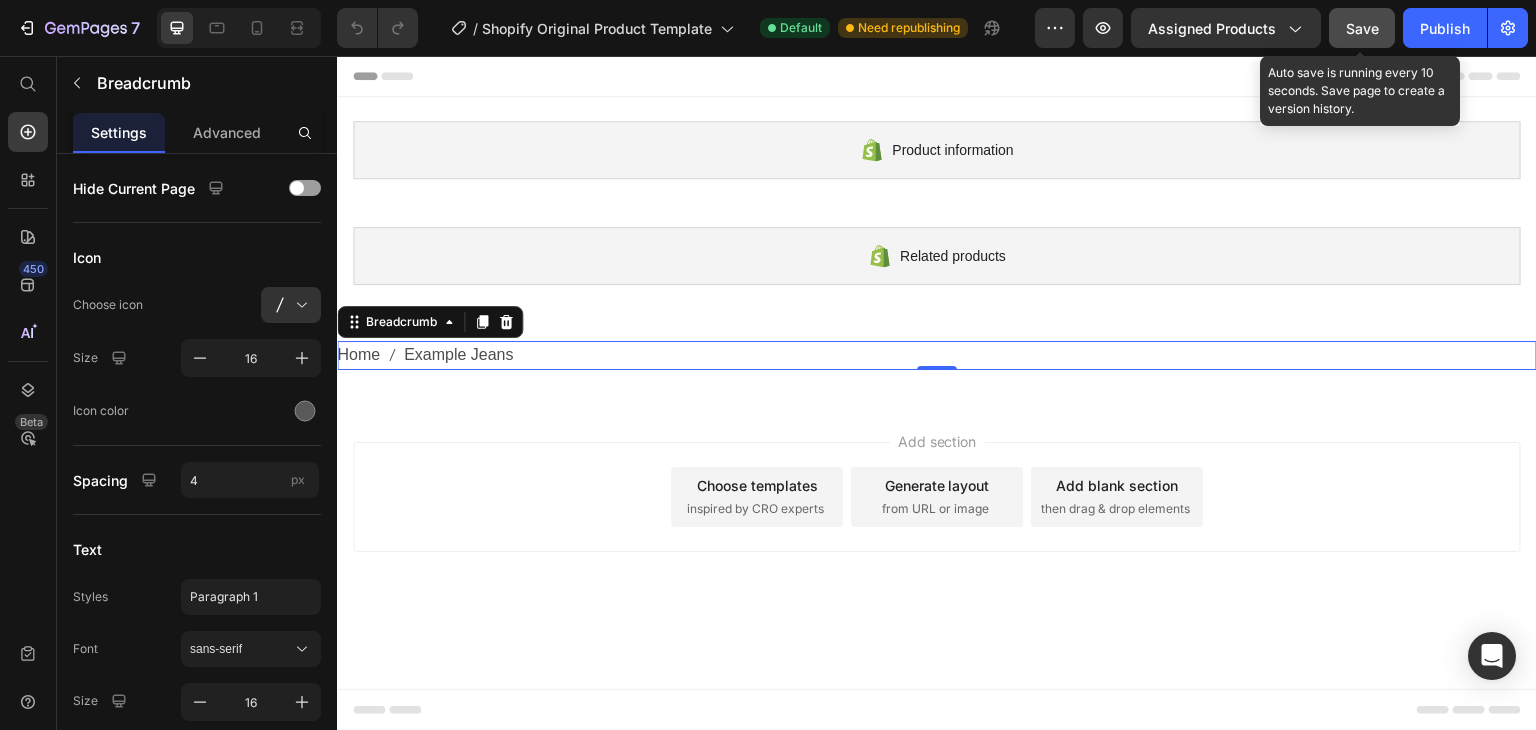 click on "Save" at bounding box center (1362, 28) 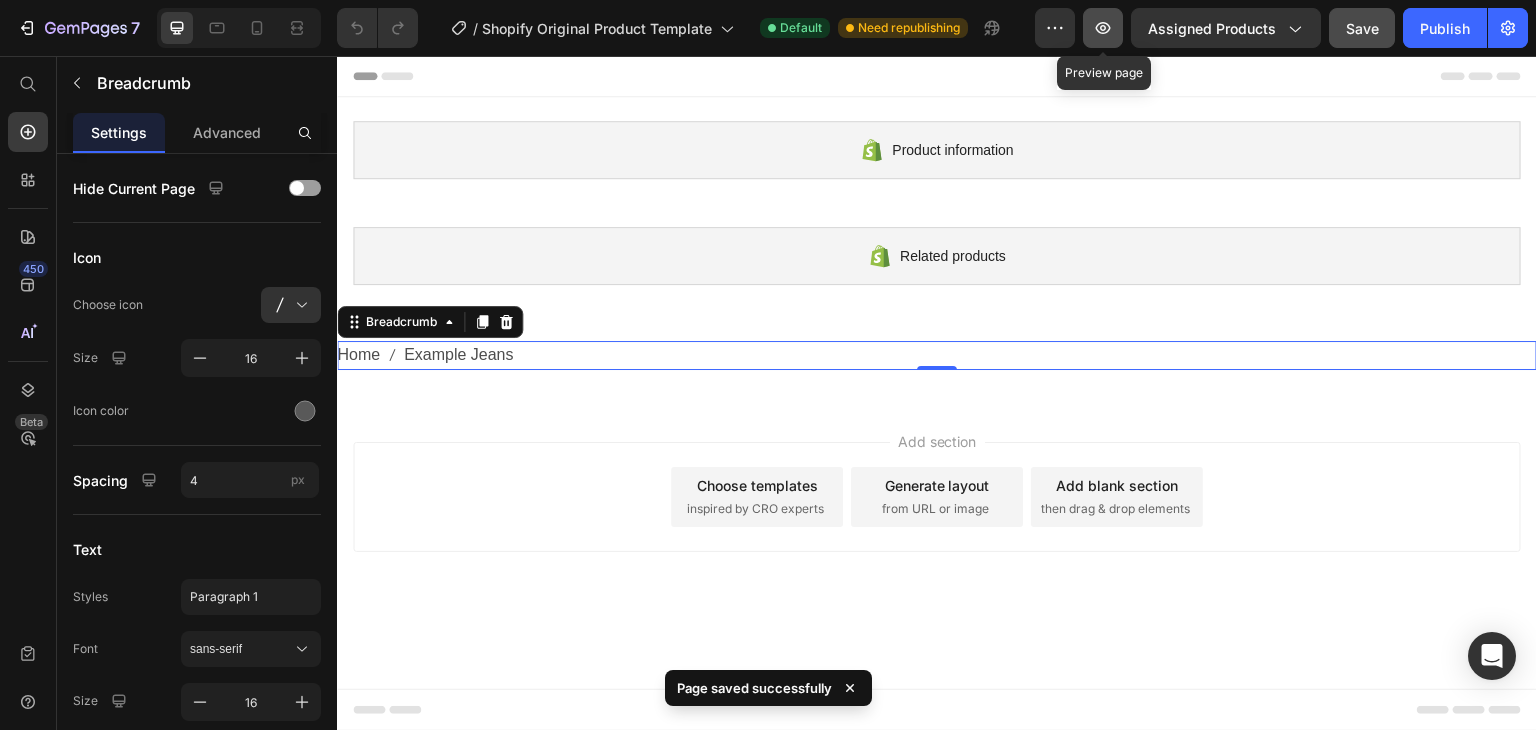 click 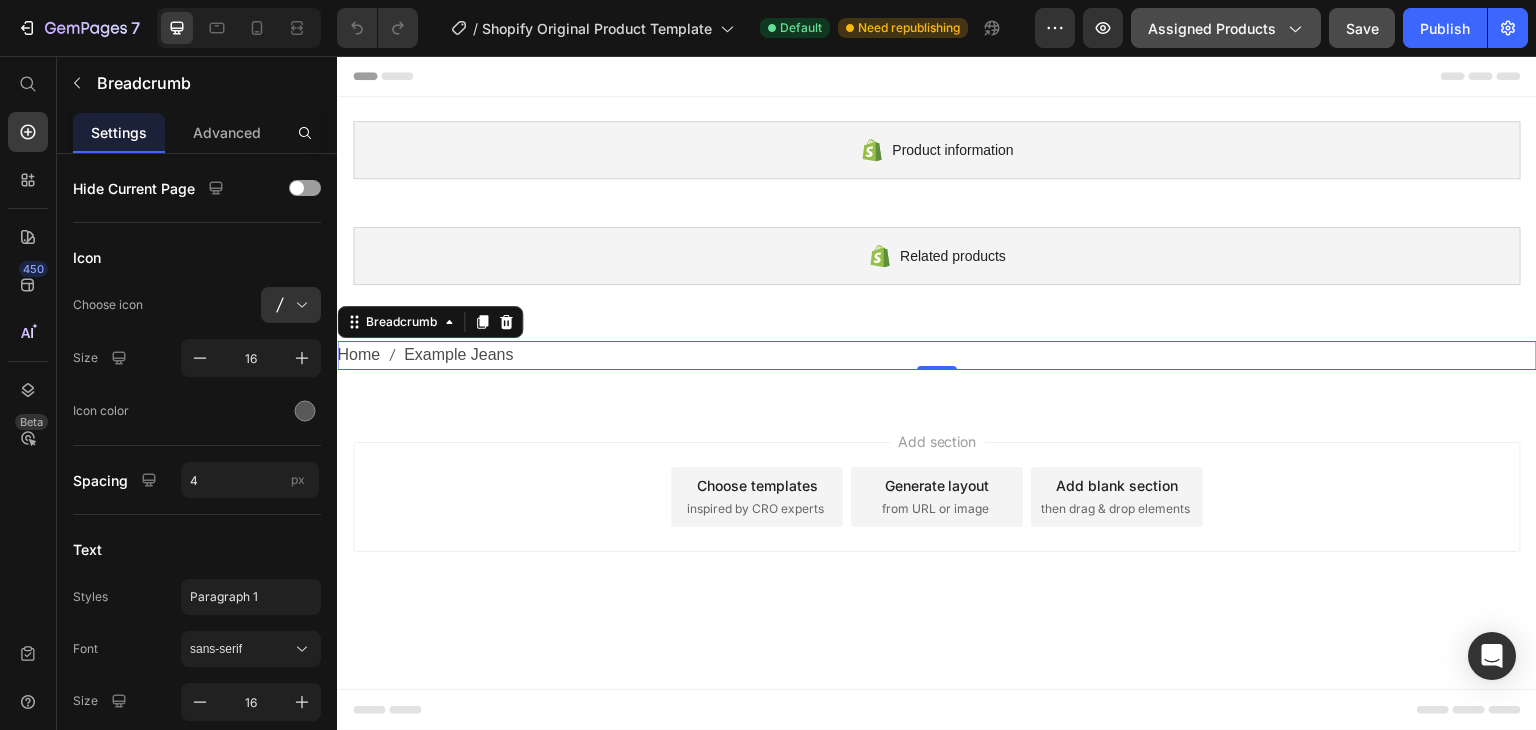 click on "Assigned Products" 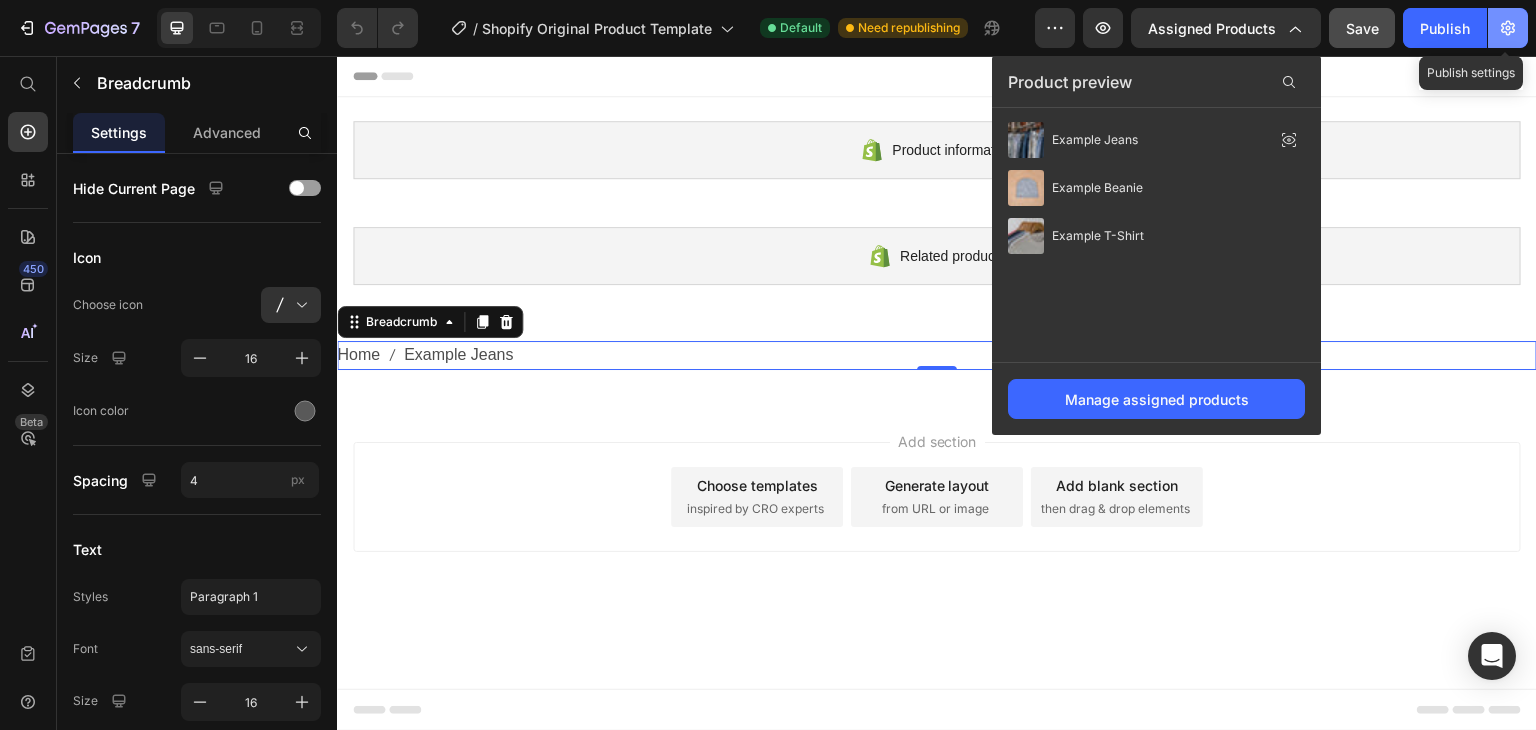 click 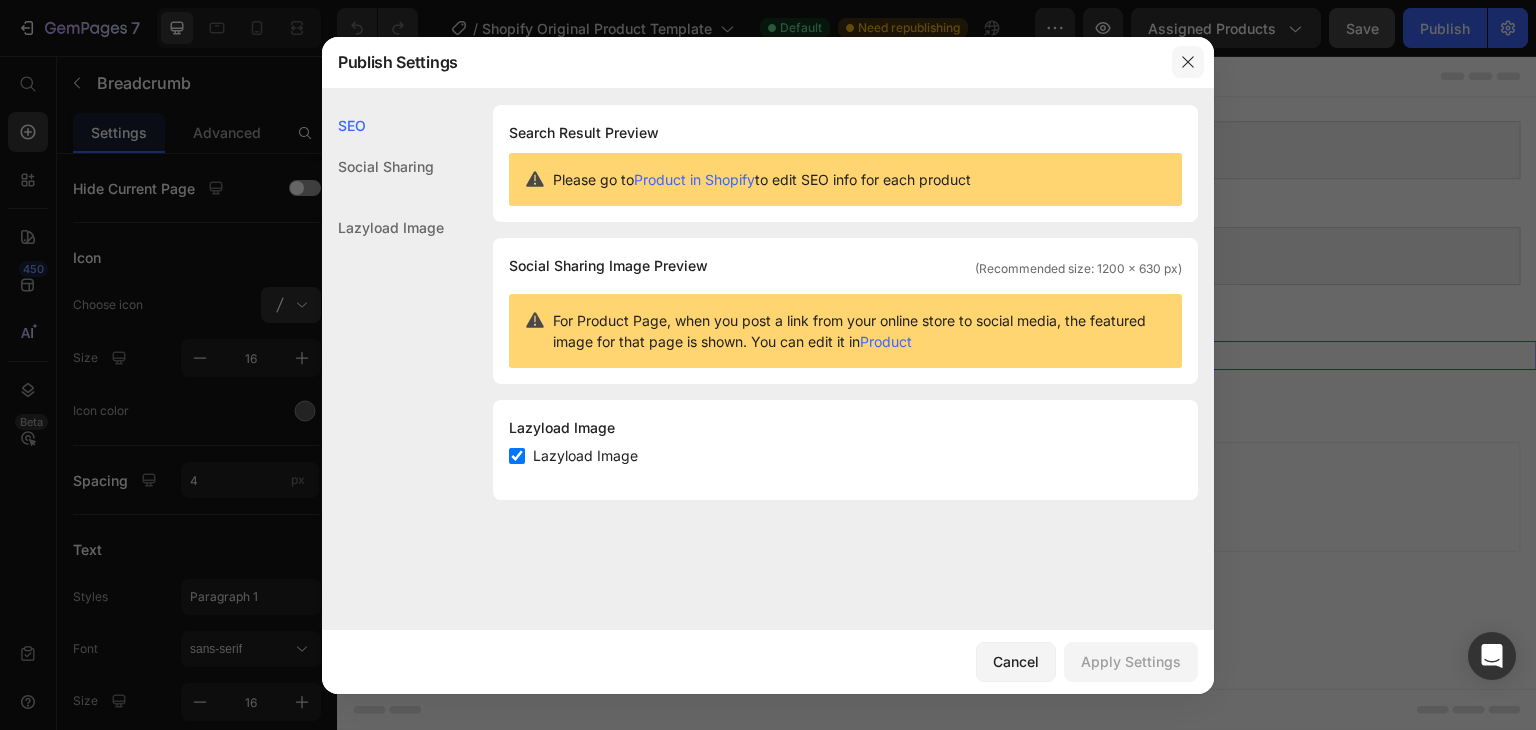 click at bounding box center [1188, 62] 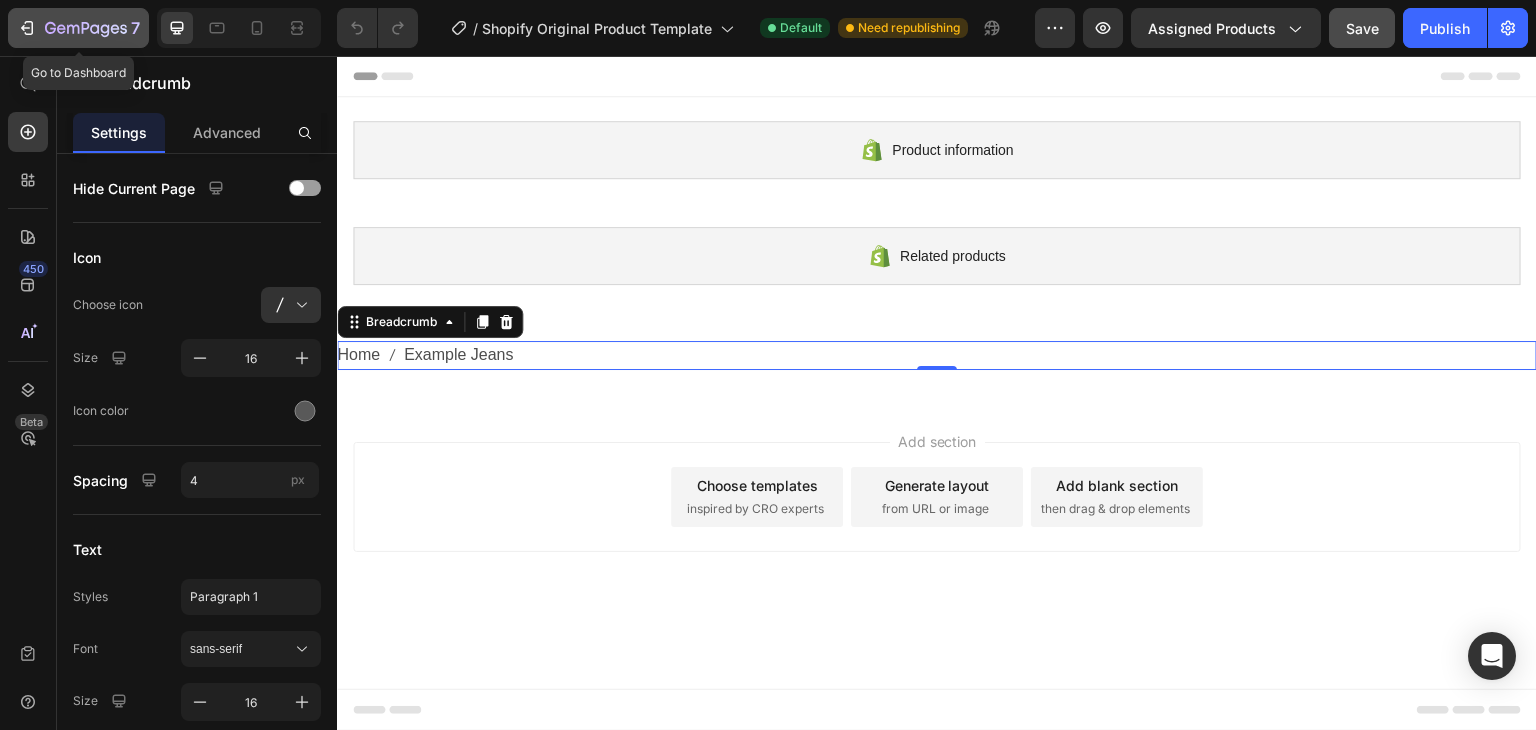 click 